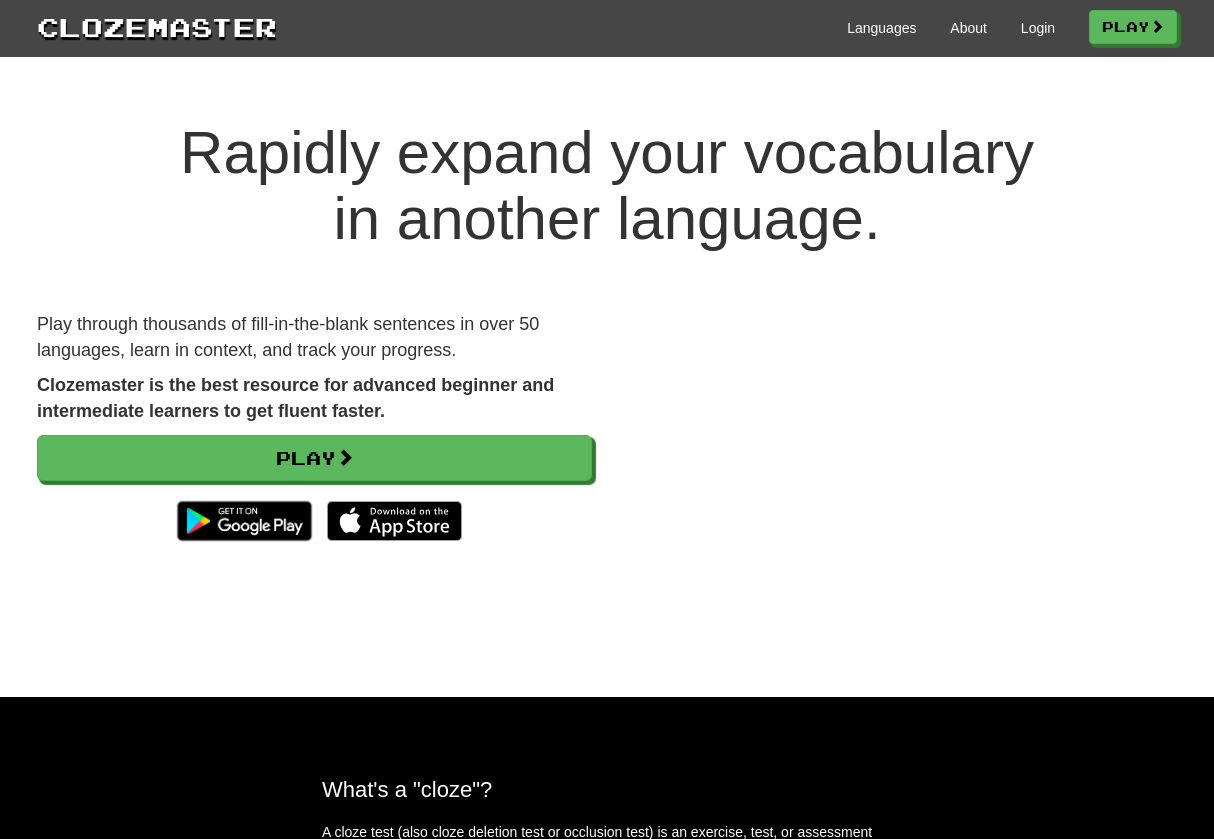 scroll, scrollTop: 0, scrollLeft: 0, axis: both 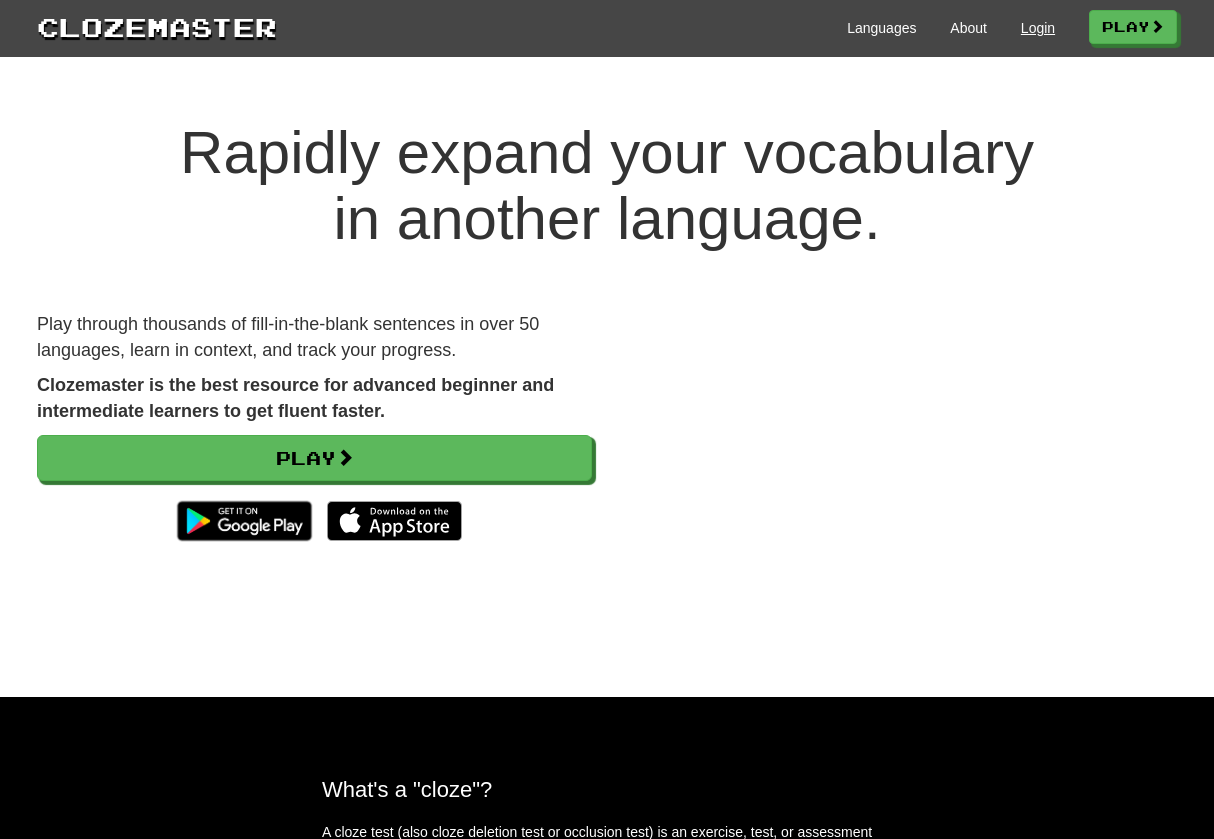 click on "Login" at bounding box center [1038, 28] 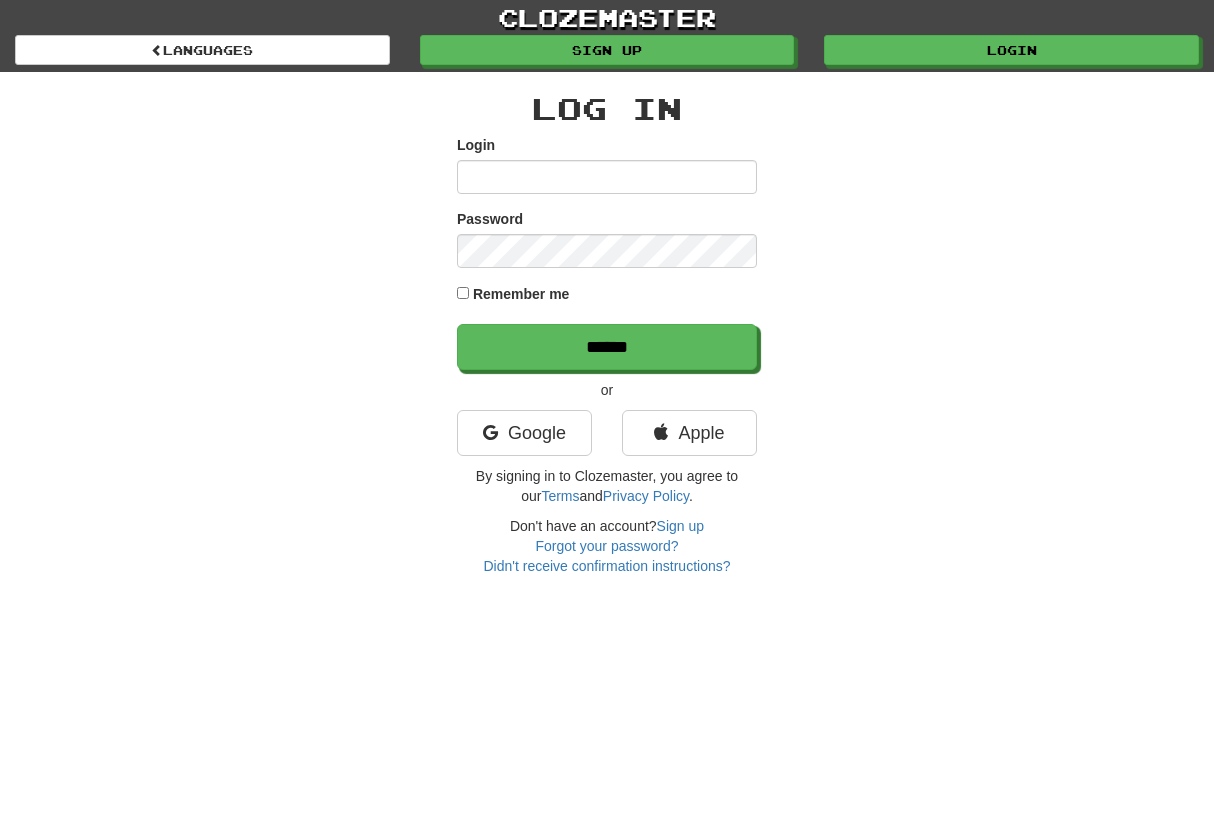 scroll, scrollTop: 0, scrollLeft: 0, axis: both 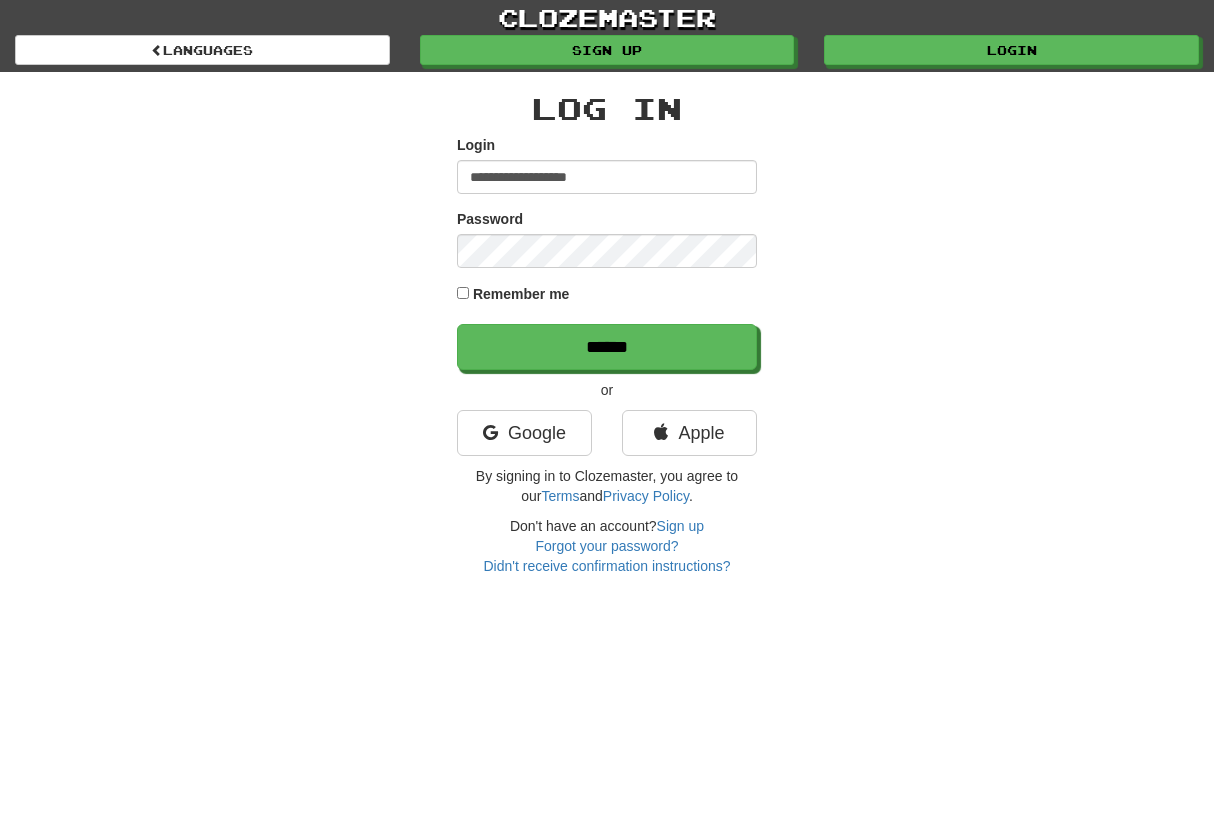 type on "**********" 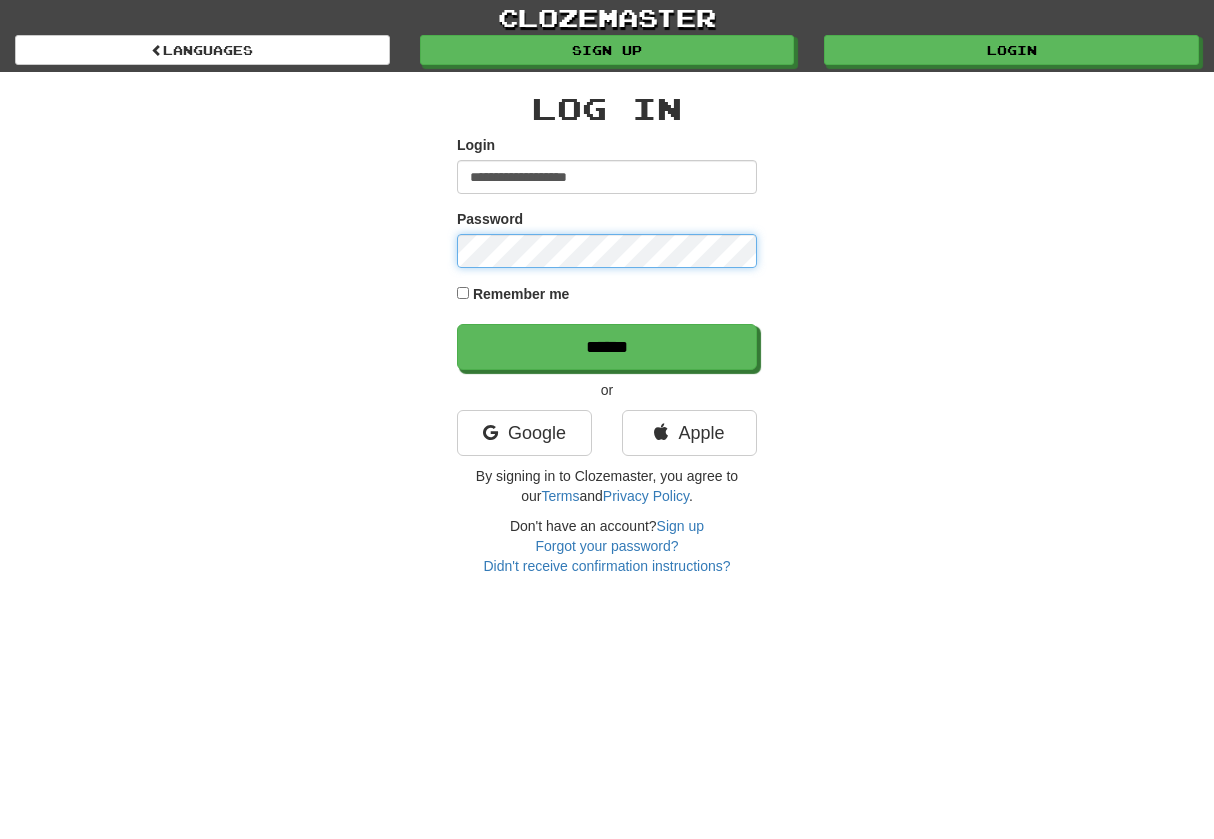click on "******" at bounding box center [607, 347] 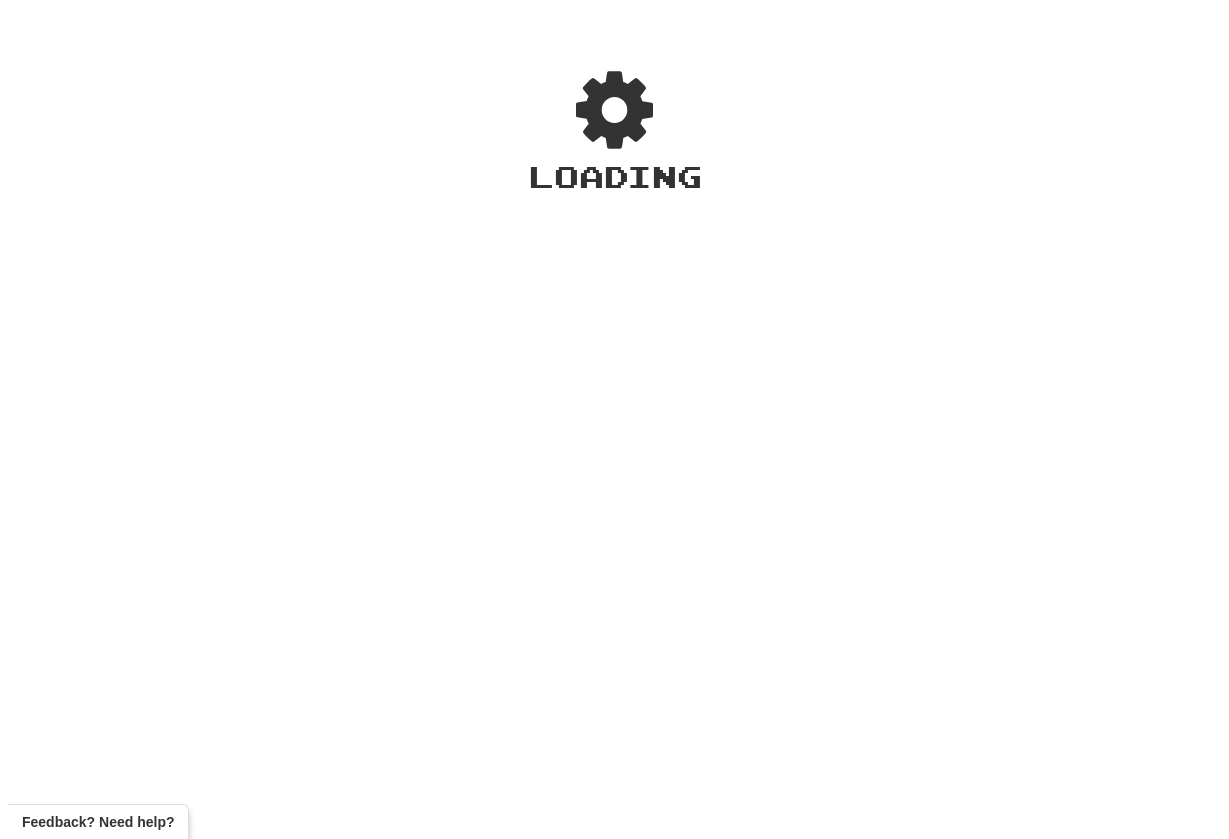 scroll, scrollTop: 0, scrollLeft: 0, axis: both 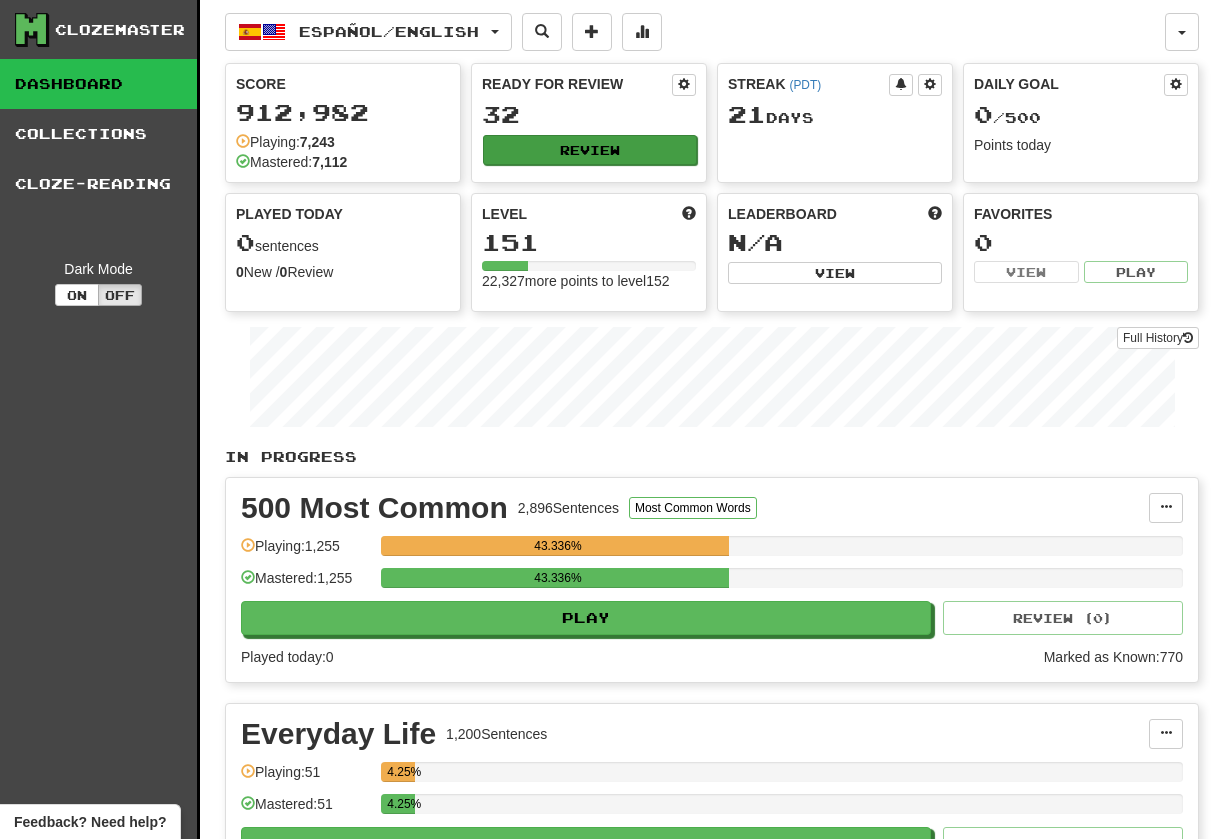 click on "Review" at bounding box center (590, 150) 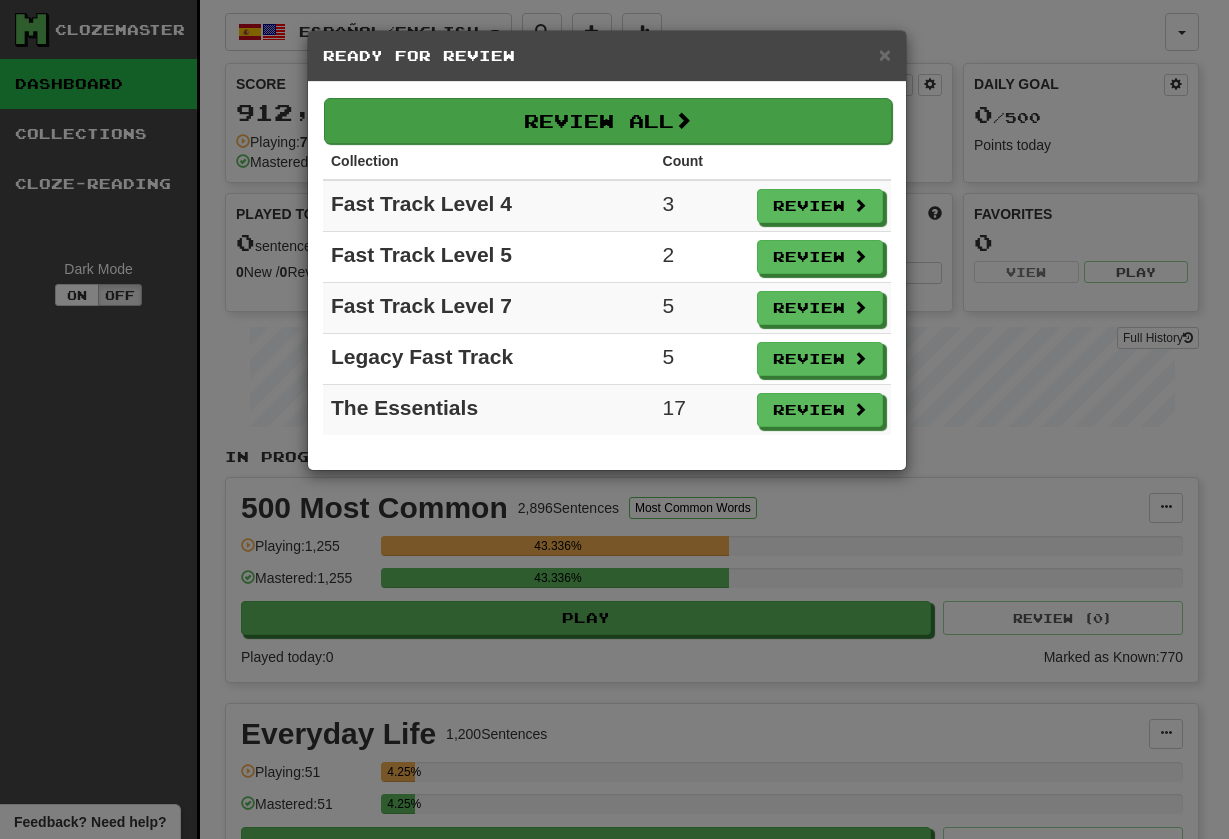 click on "Review All" at bounding box center (608, 121) 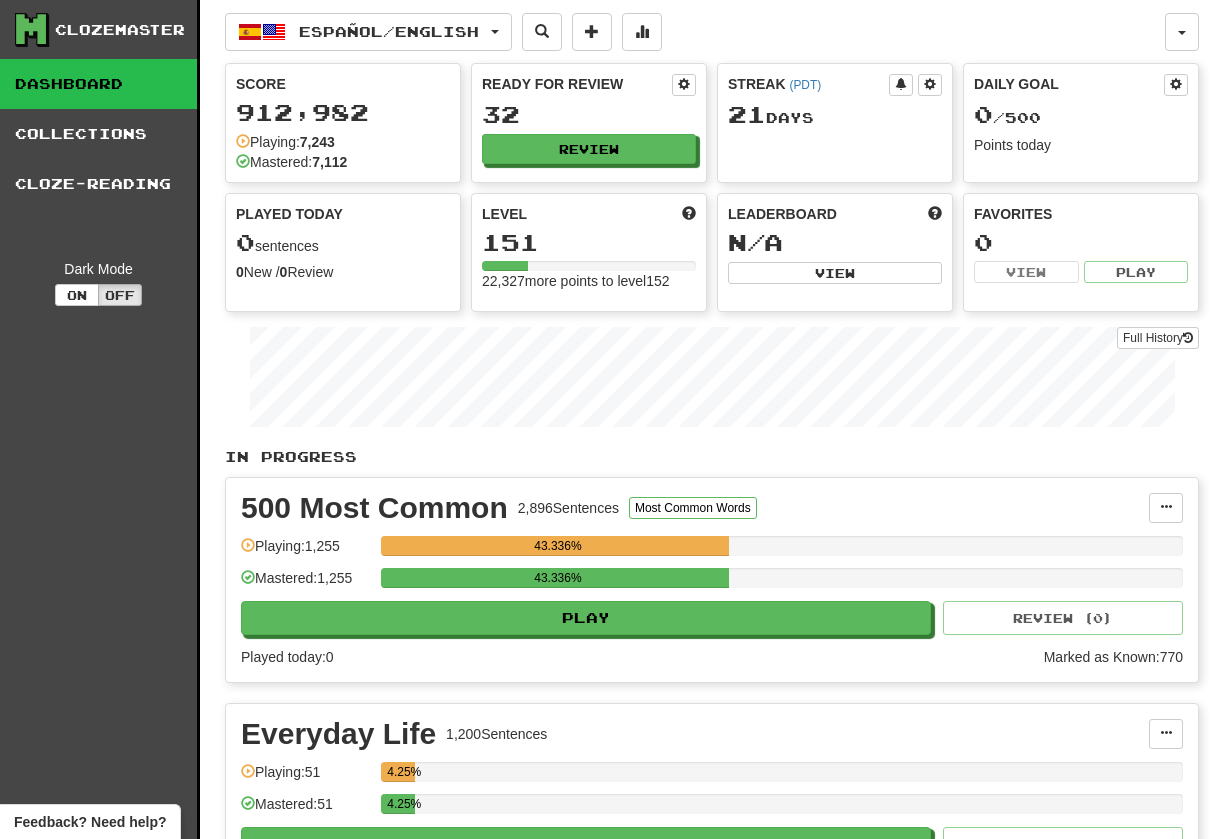 select on "********" 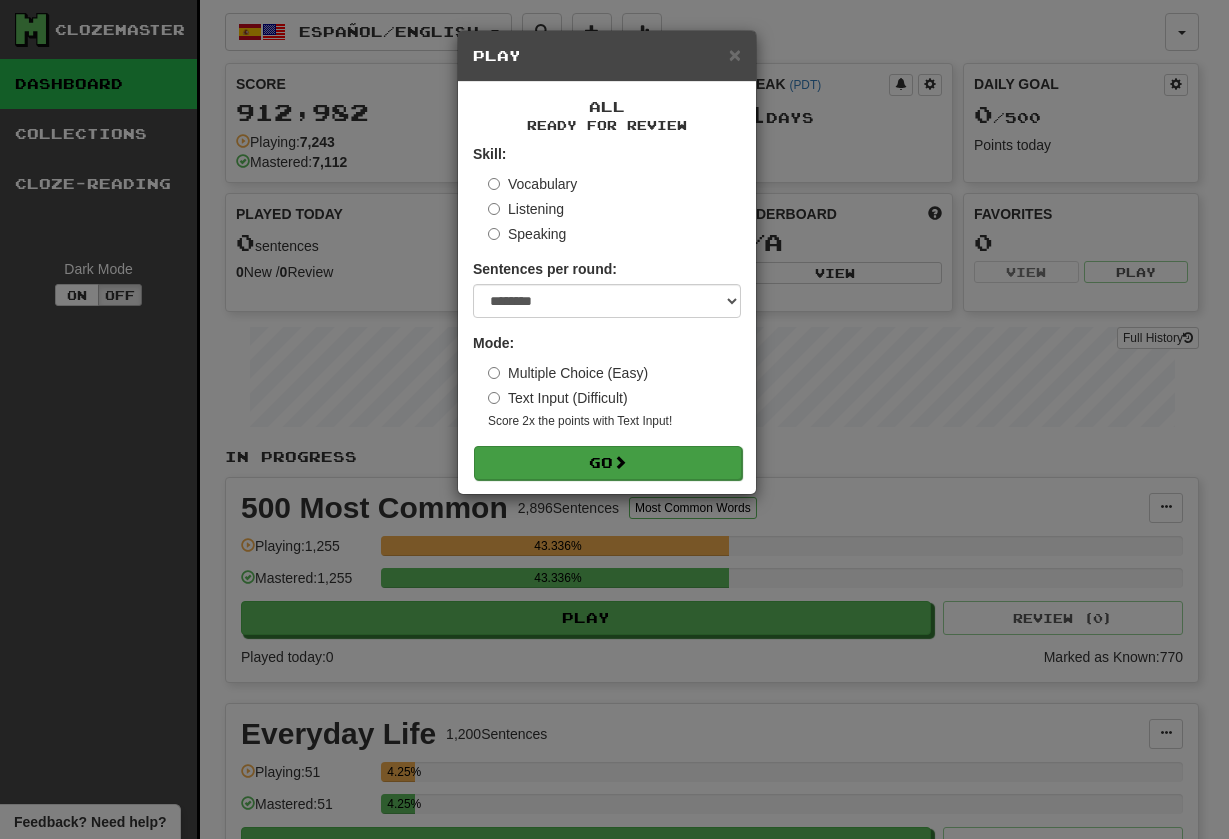 click on "Go" at bounding box center (608, 463) 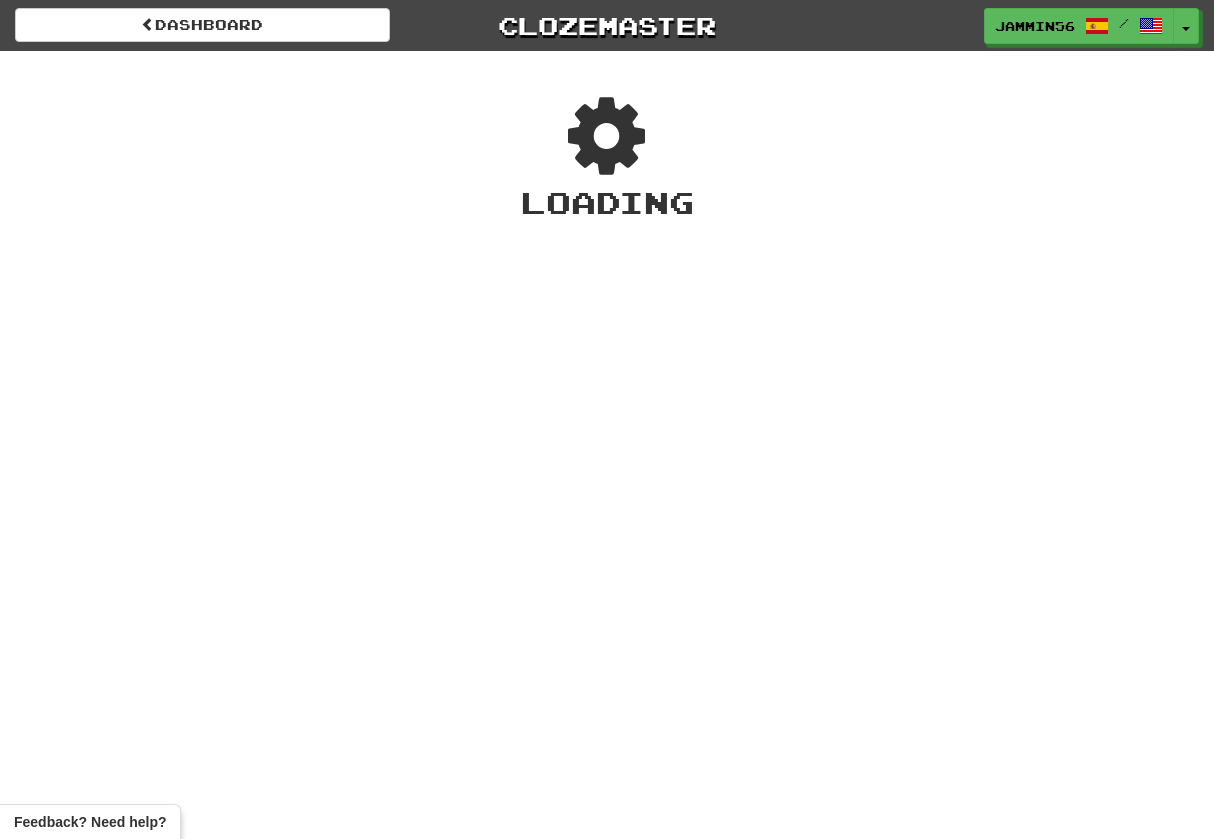 scroll, scrollTop: 0, scrollLeft: 0, axis: both 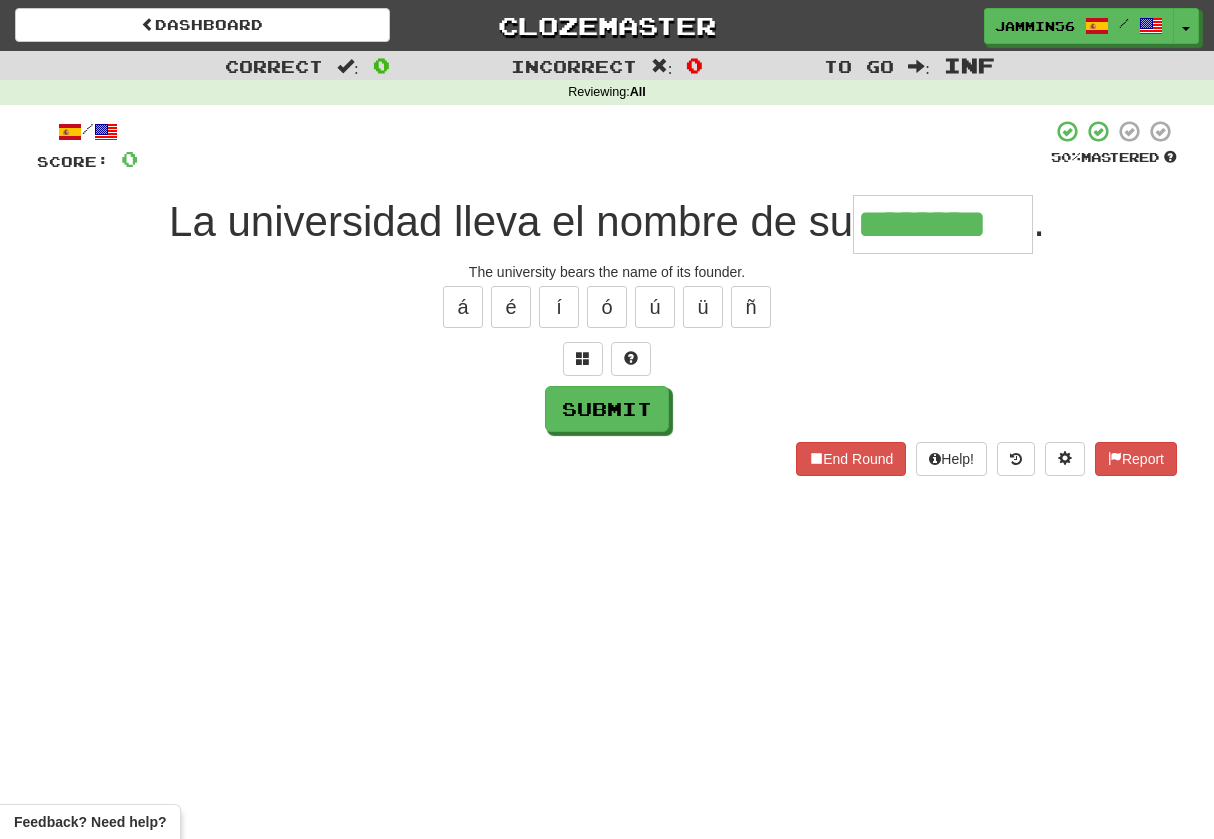 type on "********" 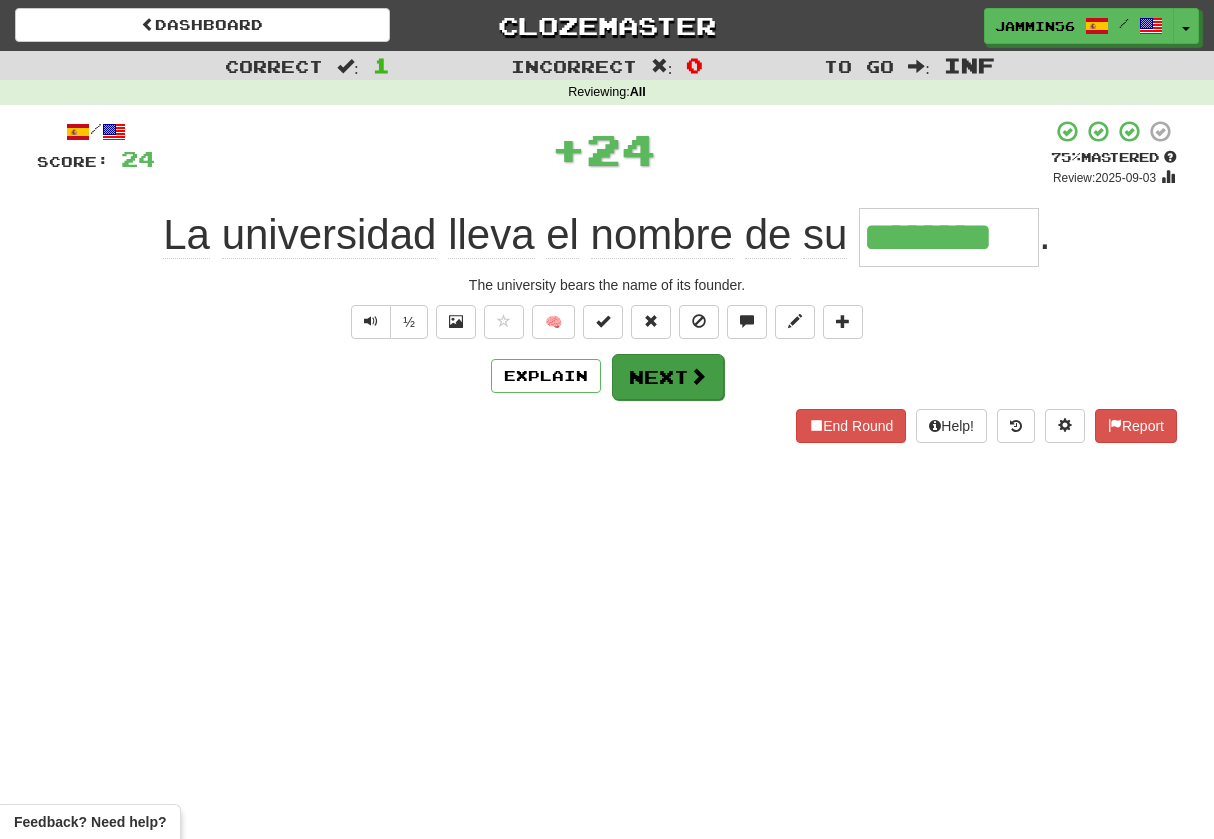 click on "Next" at bounding box center (668, 377) 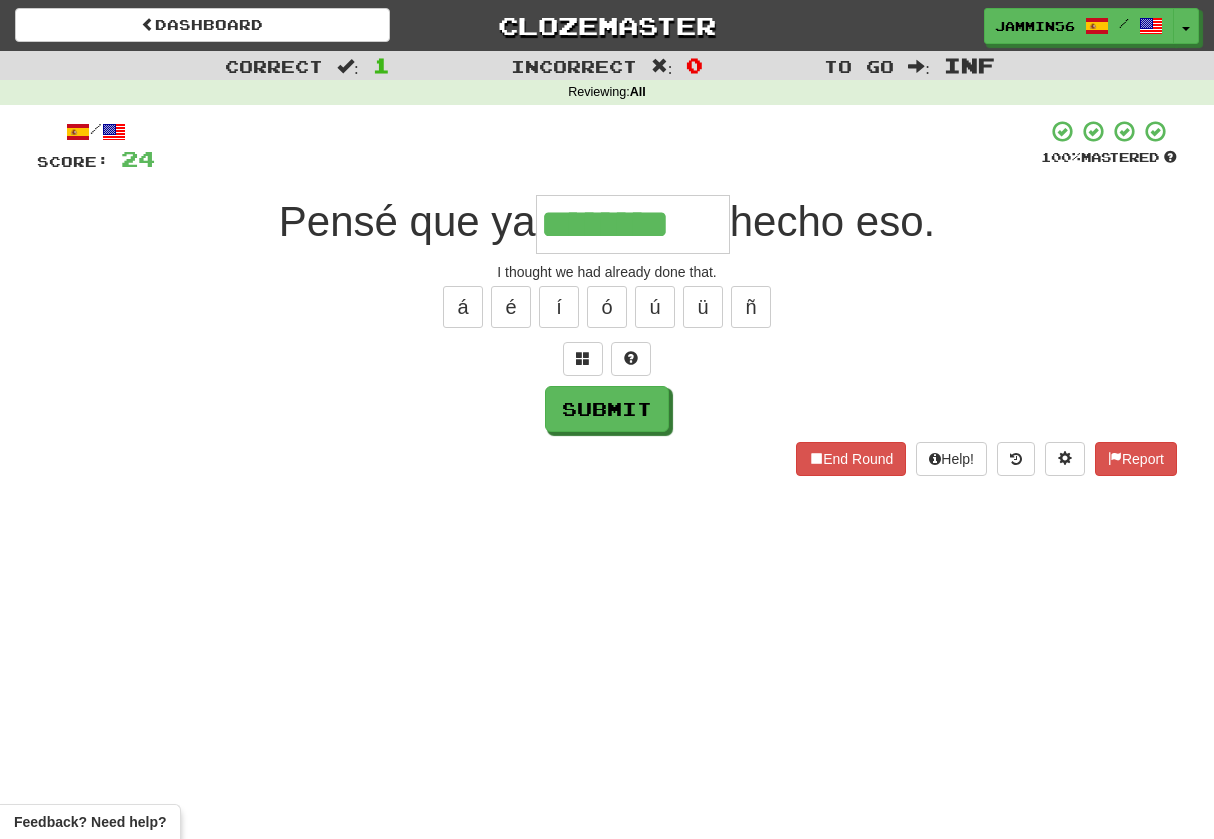 type on "********" 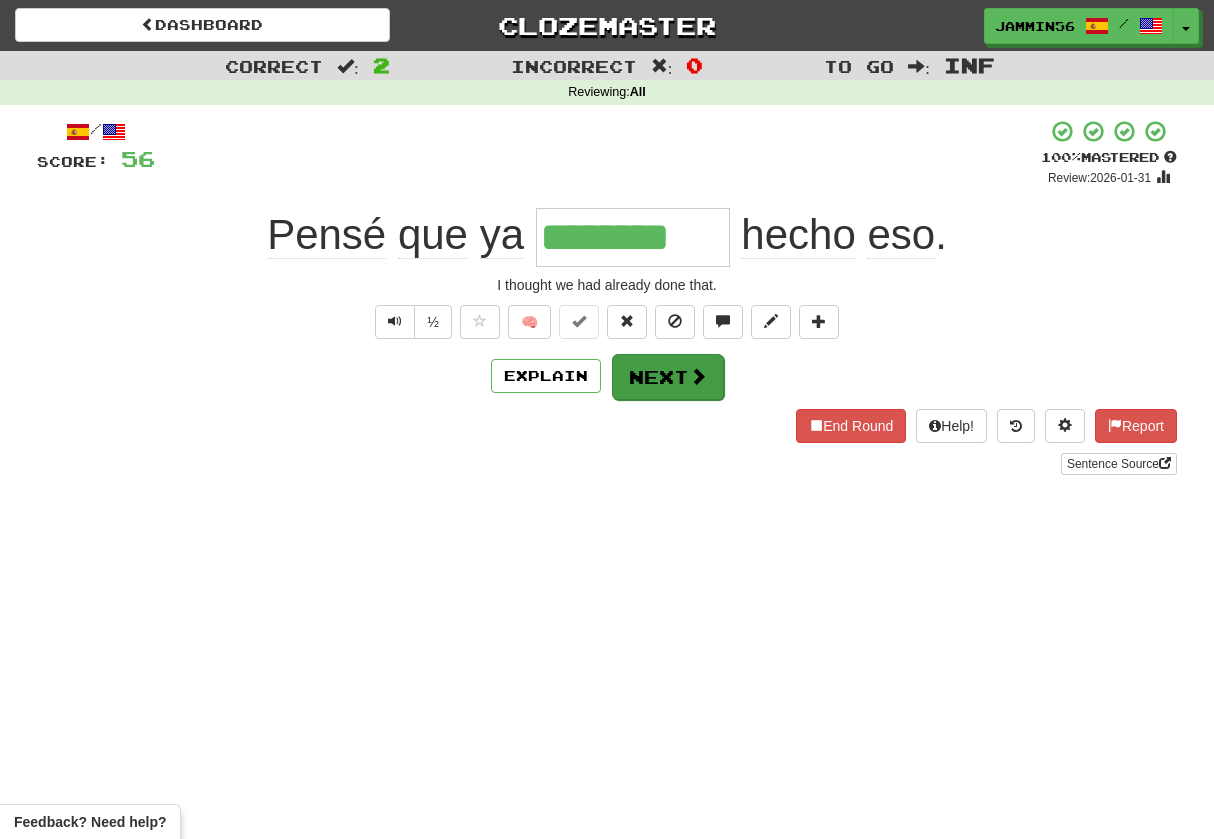 click on "Next" at bounding box center [668, 377] 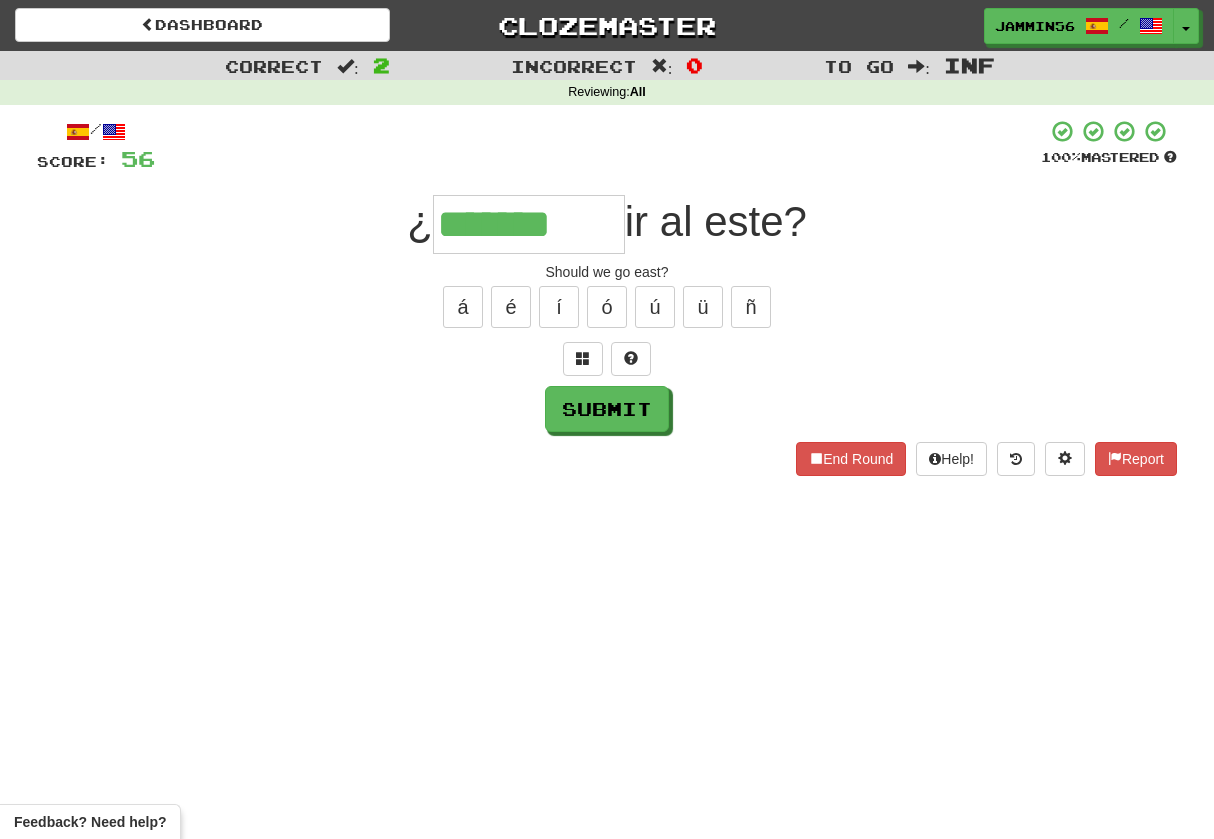 type on "*******" 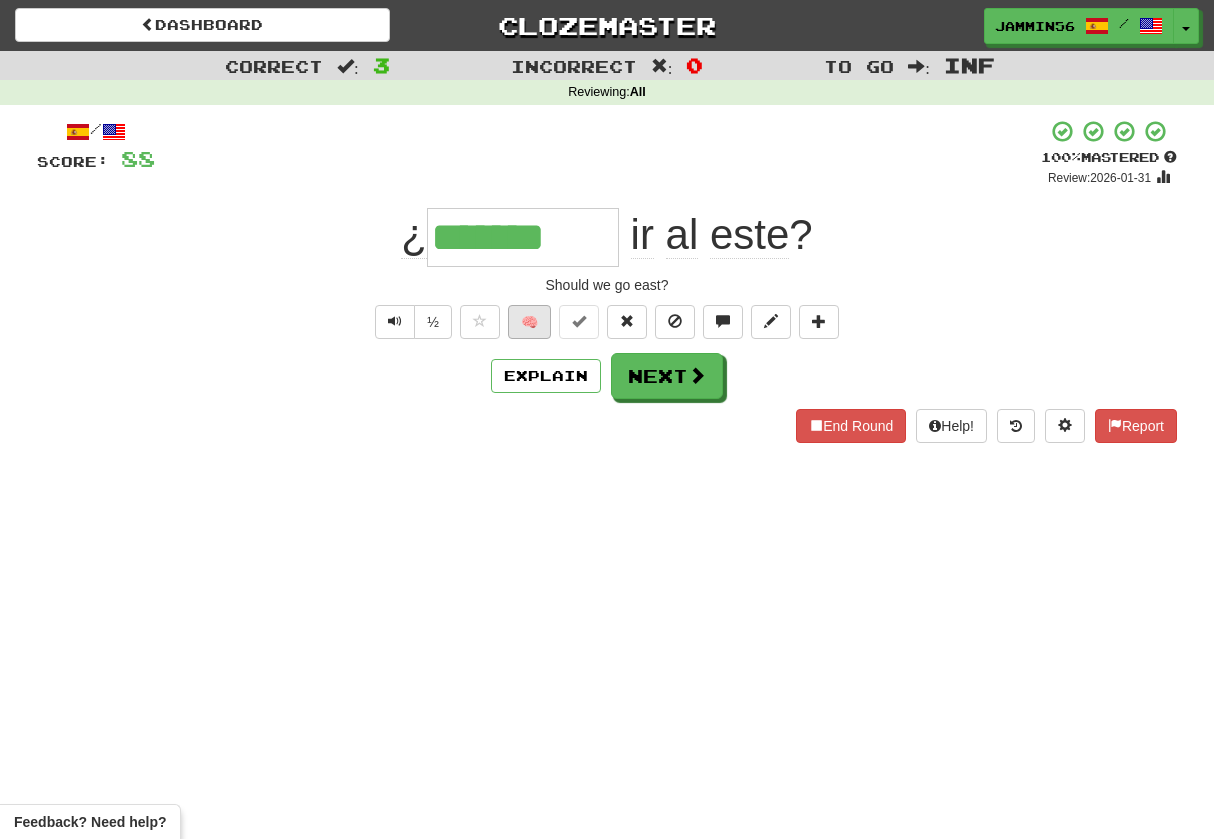 click on "🧠" at bounding box center [529, 322] 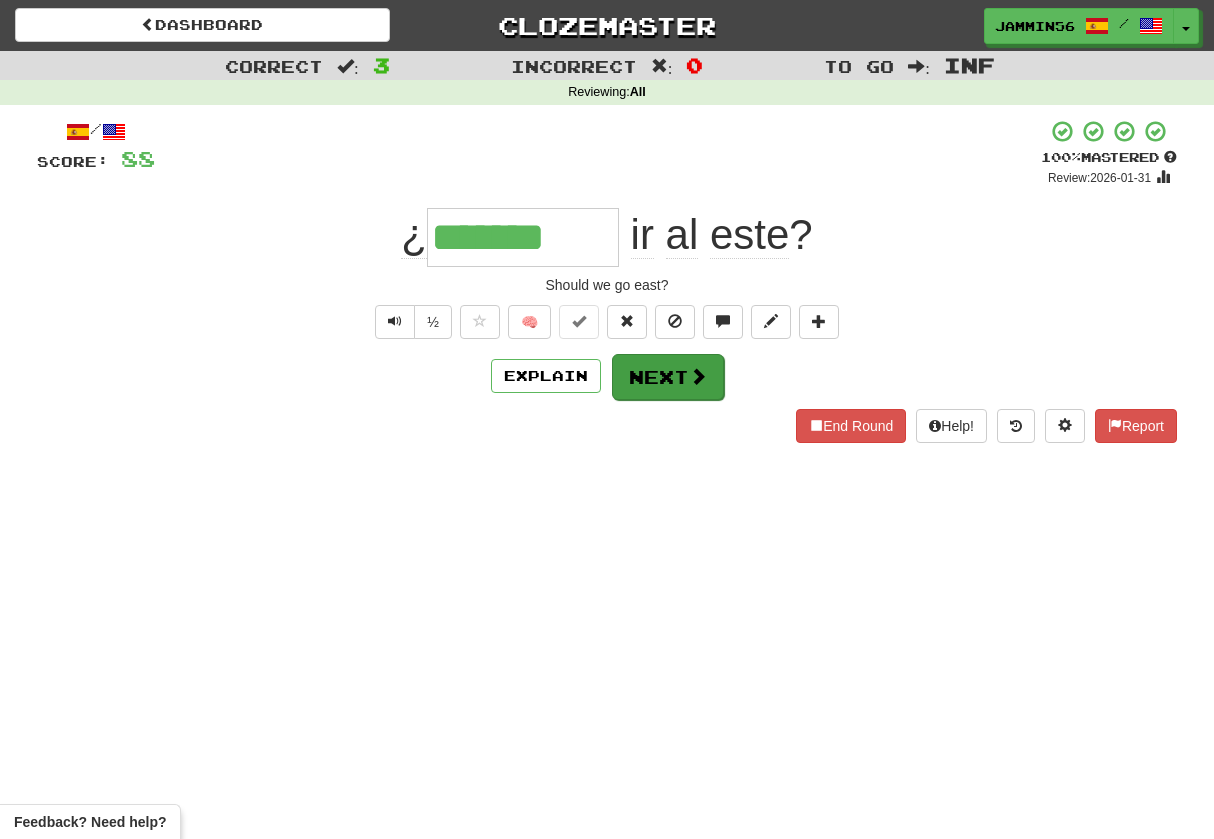 click on "Next" at bounding box center [668, 377] 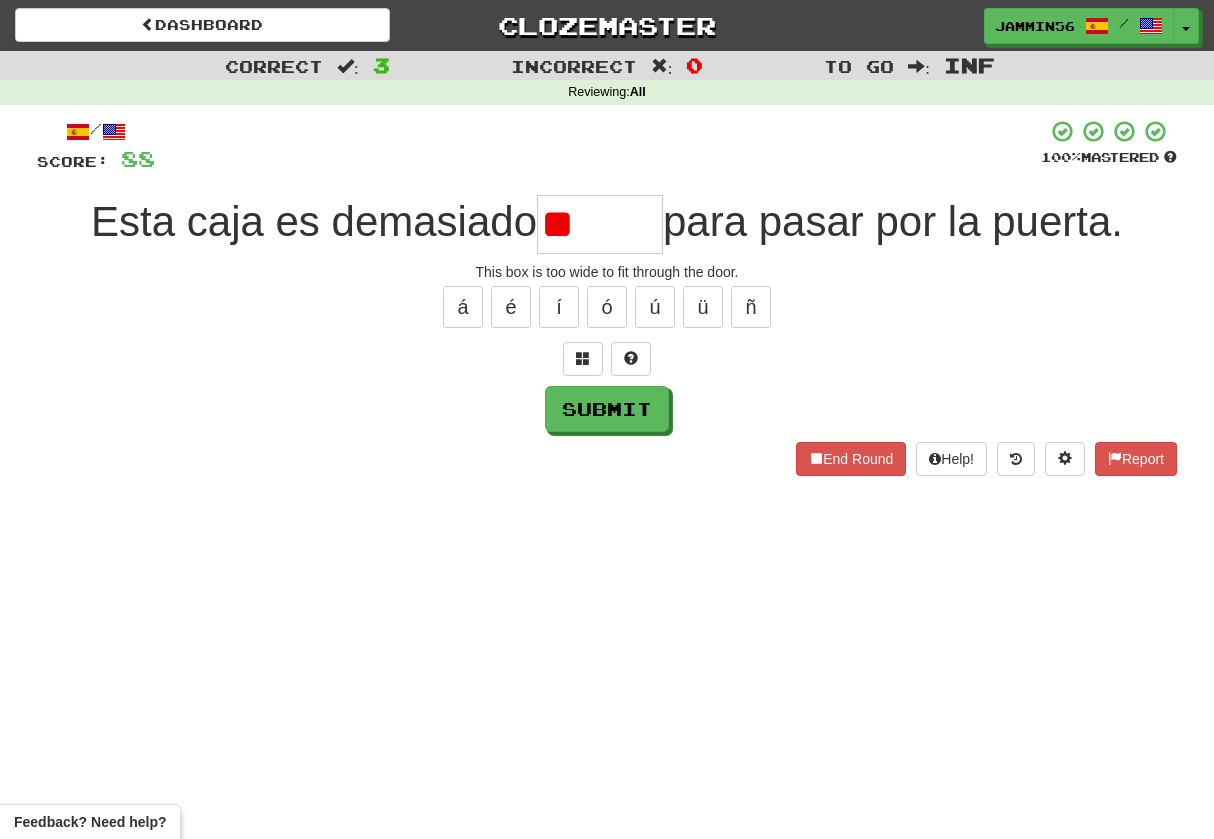 type on "*" 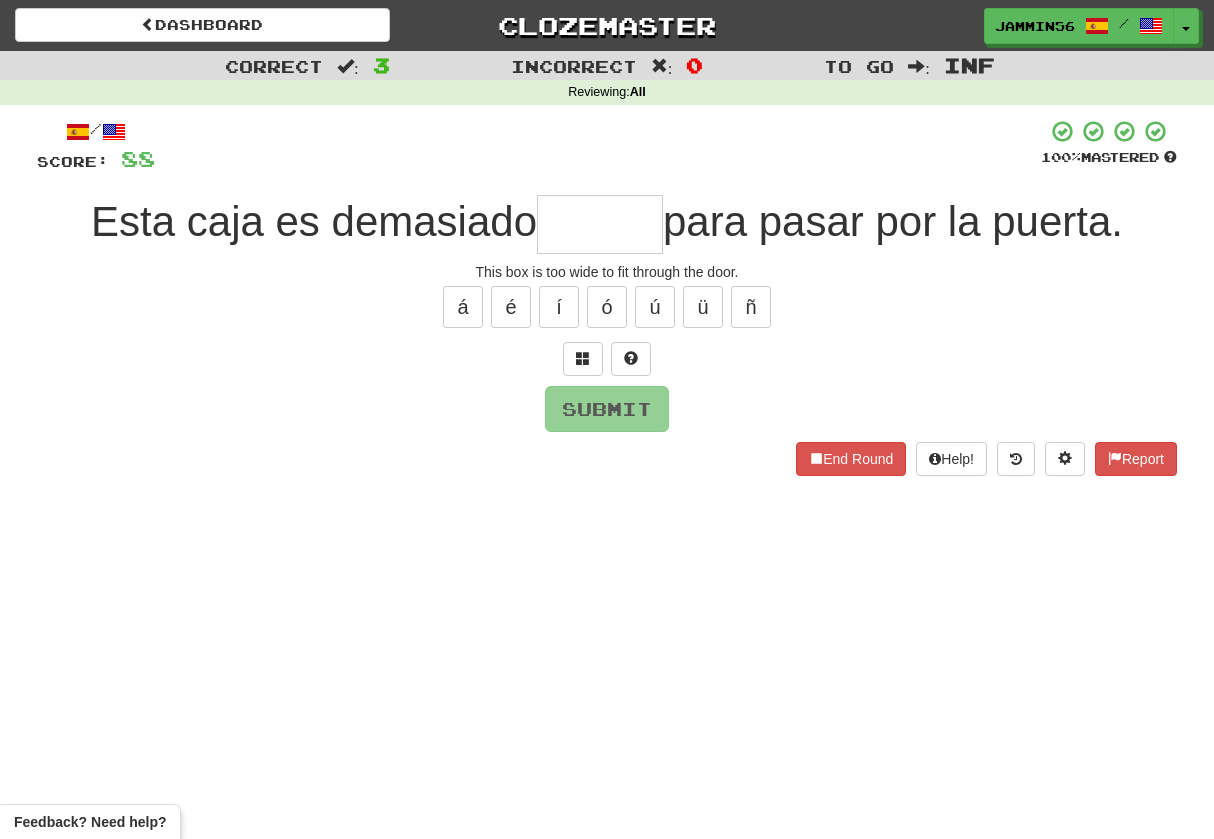 type on "*" 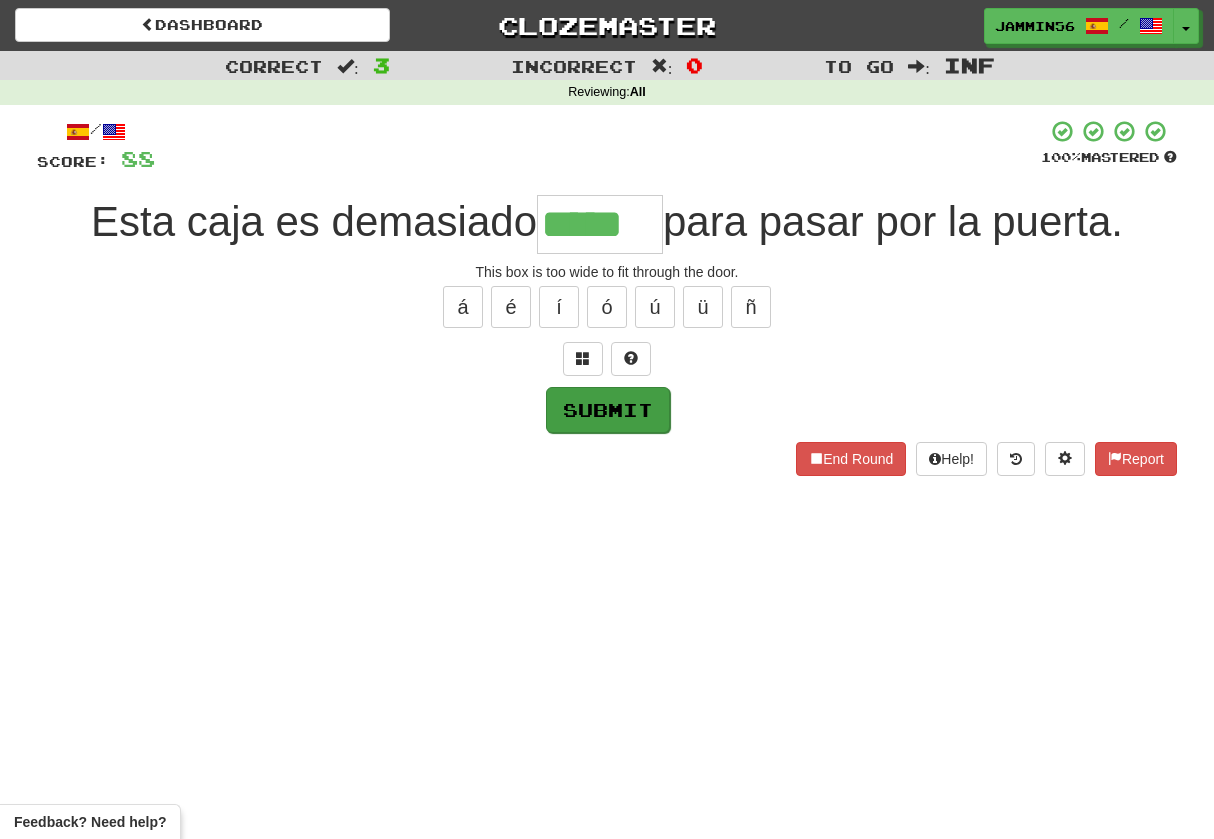 type on "*****" 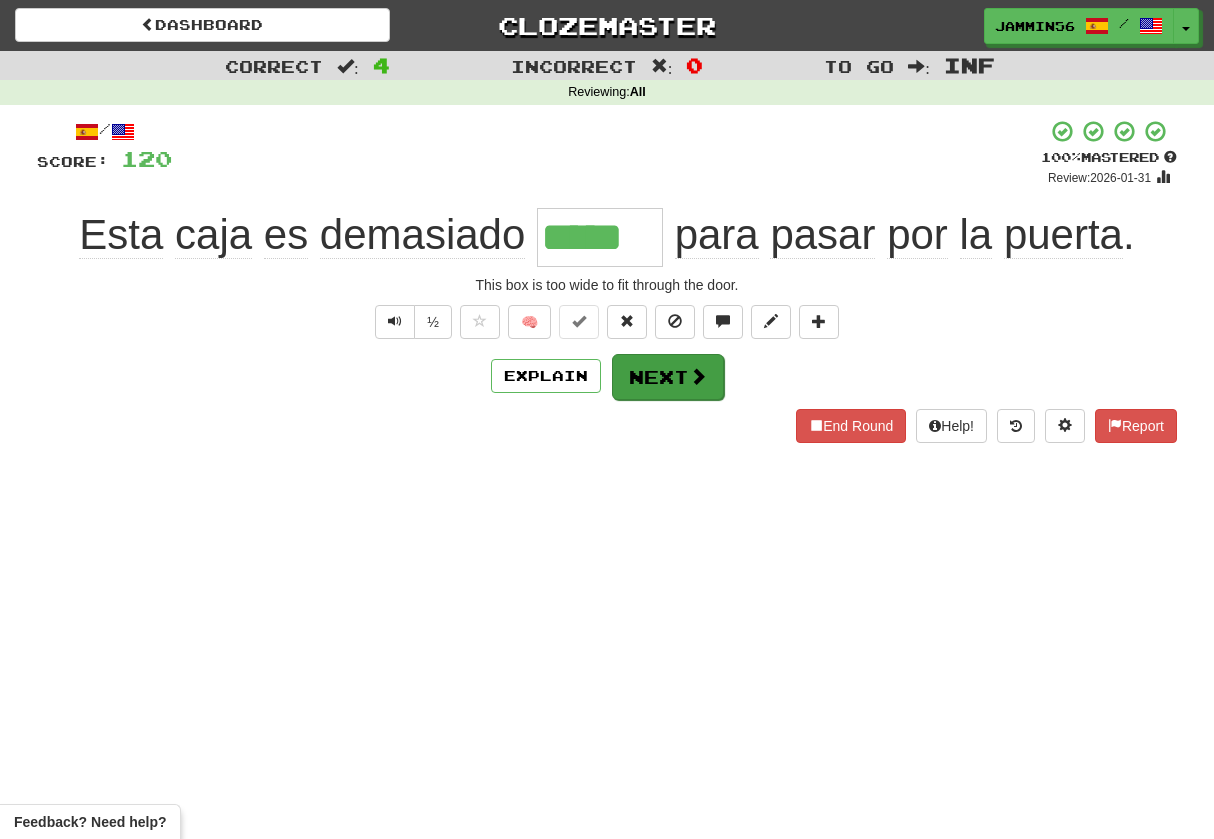 click on "Next" at bounding box center (668, 377) 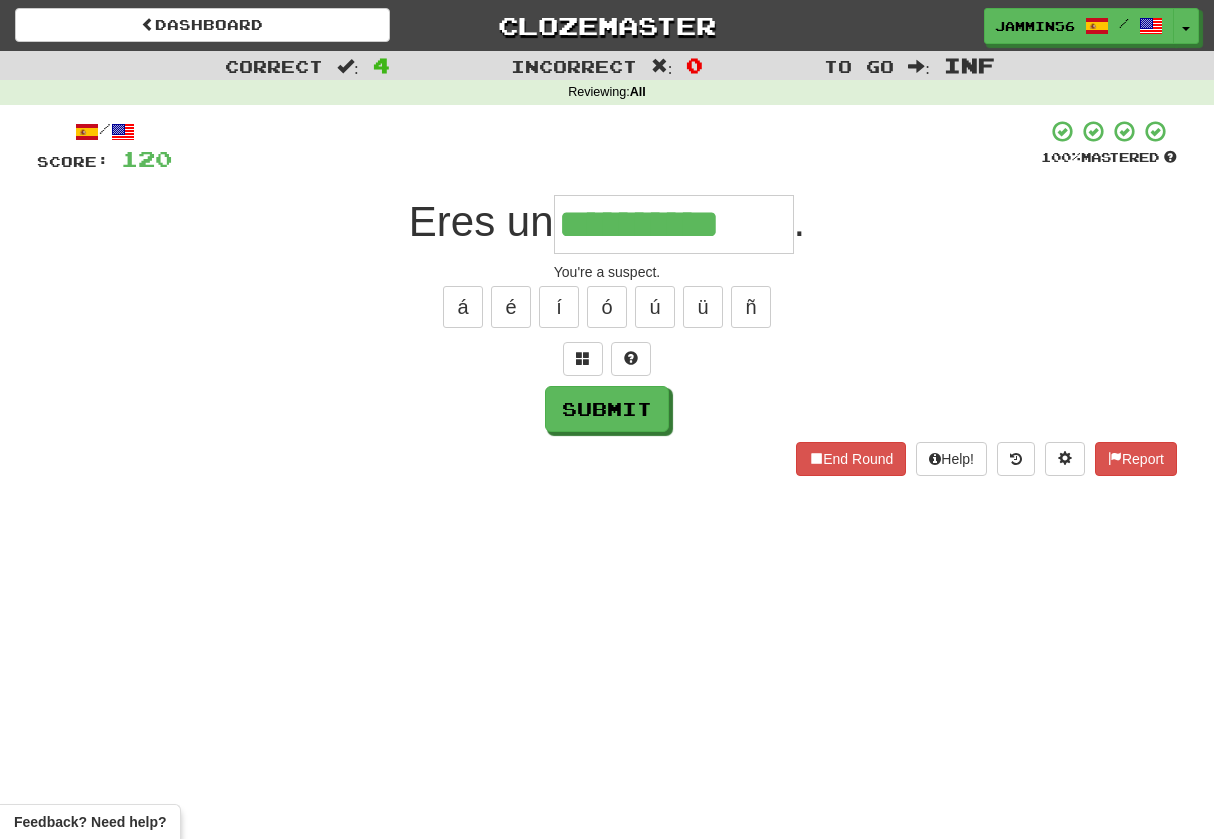type on "**********" 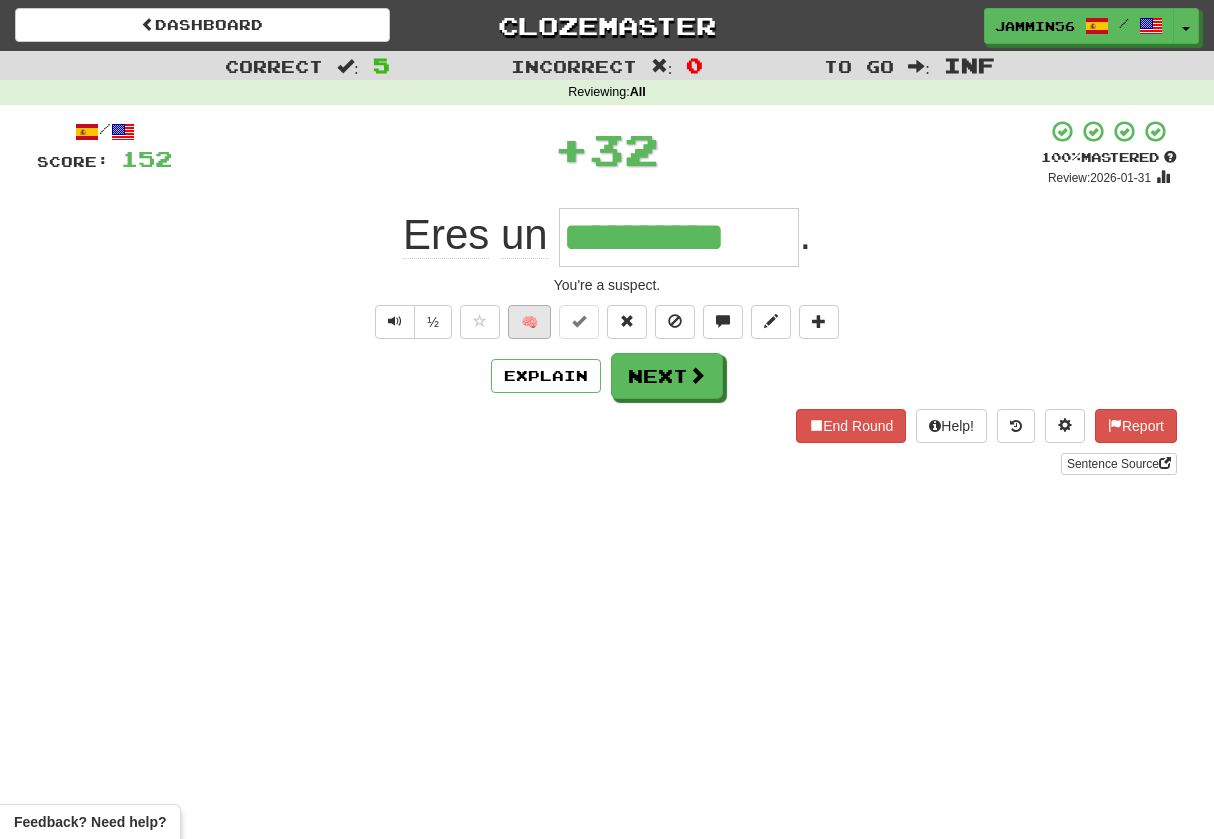 click on "🧠" at bounding box center (529, 322) 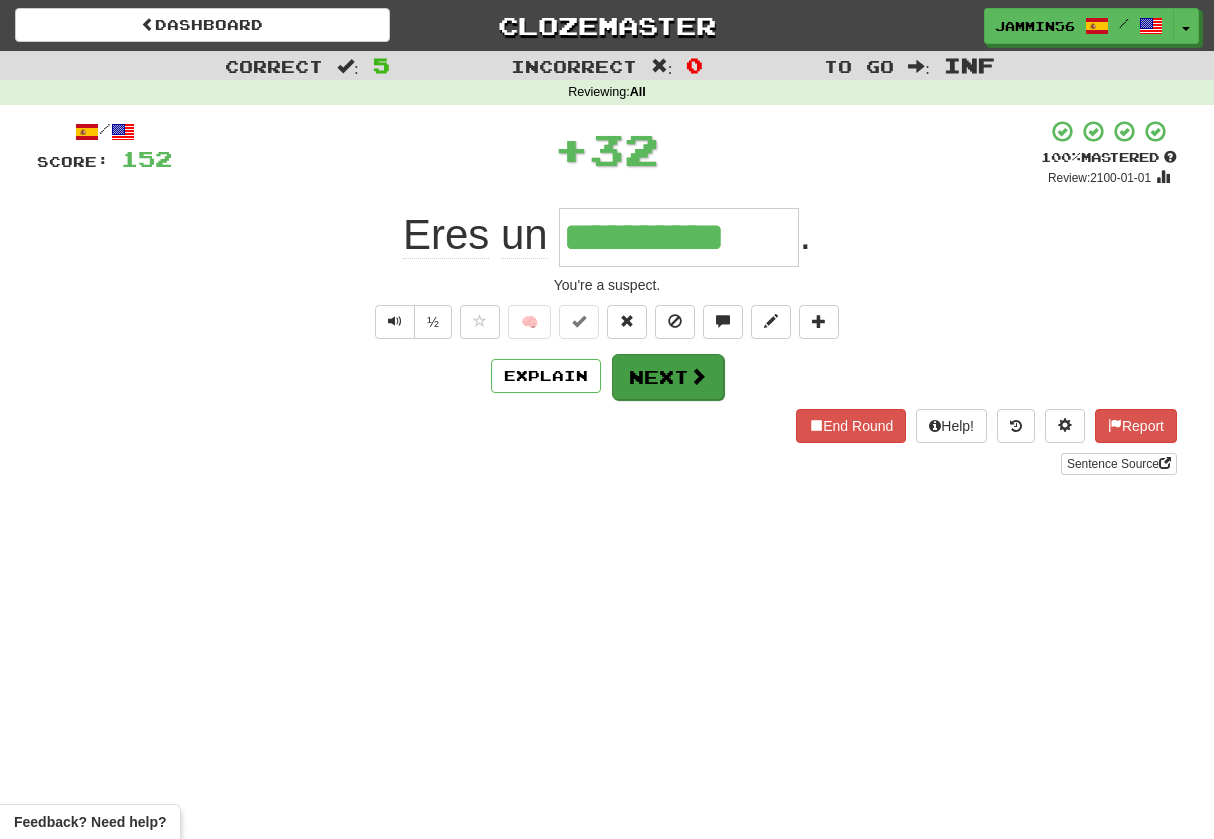click on "Next" at bounding box center (668, 377) 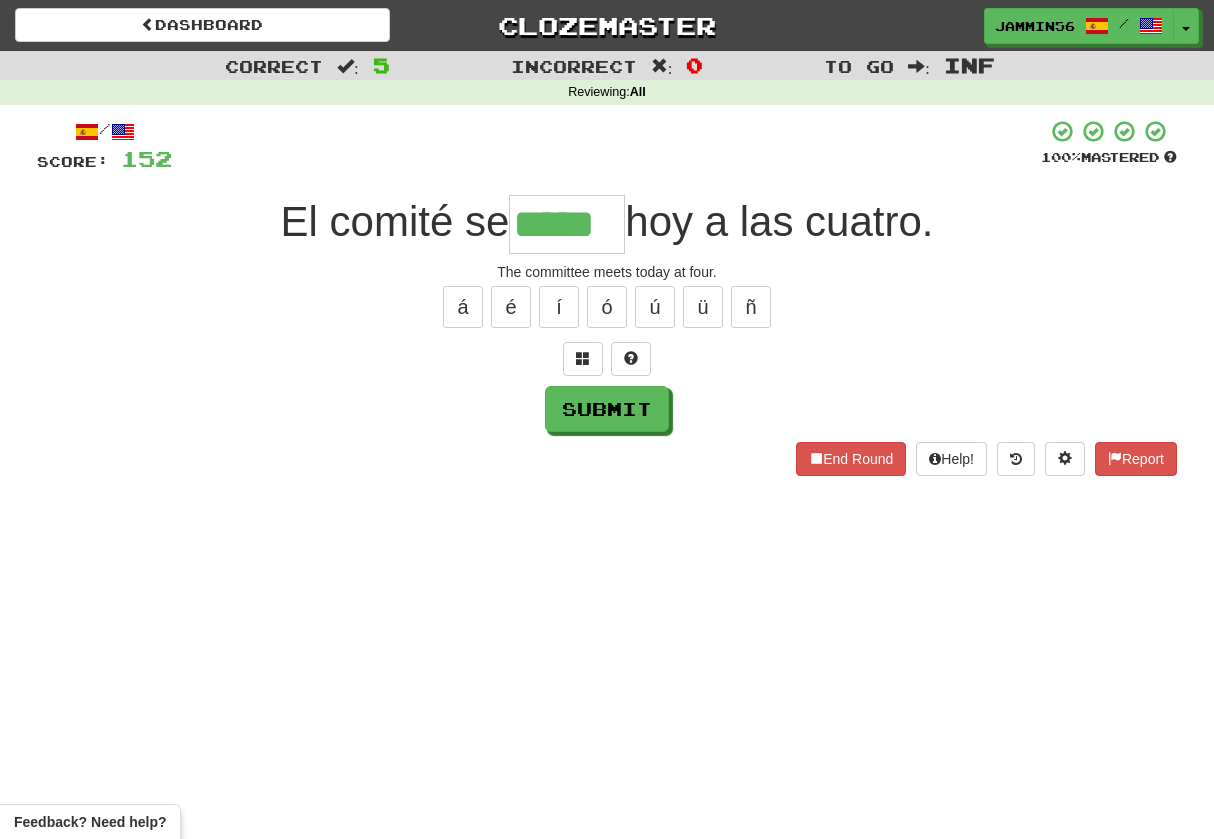type on "*****" 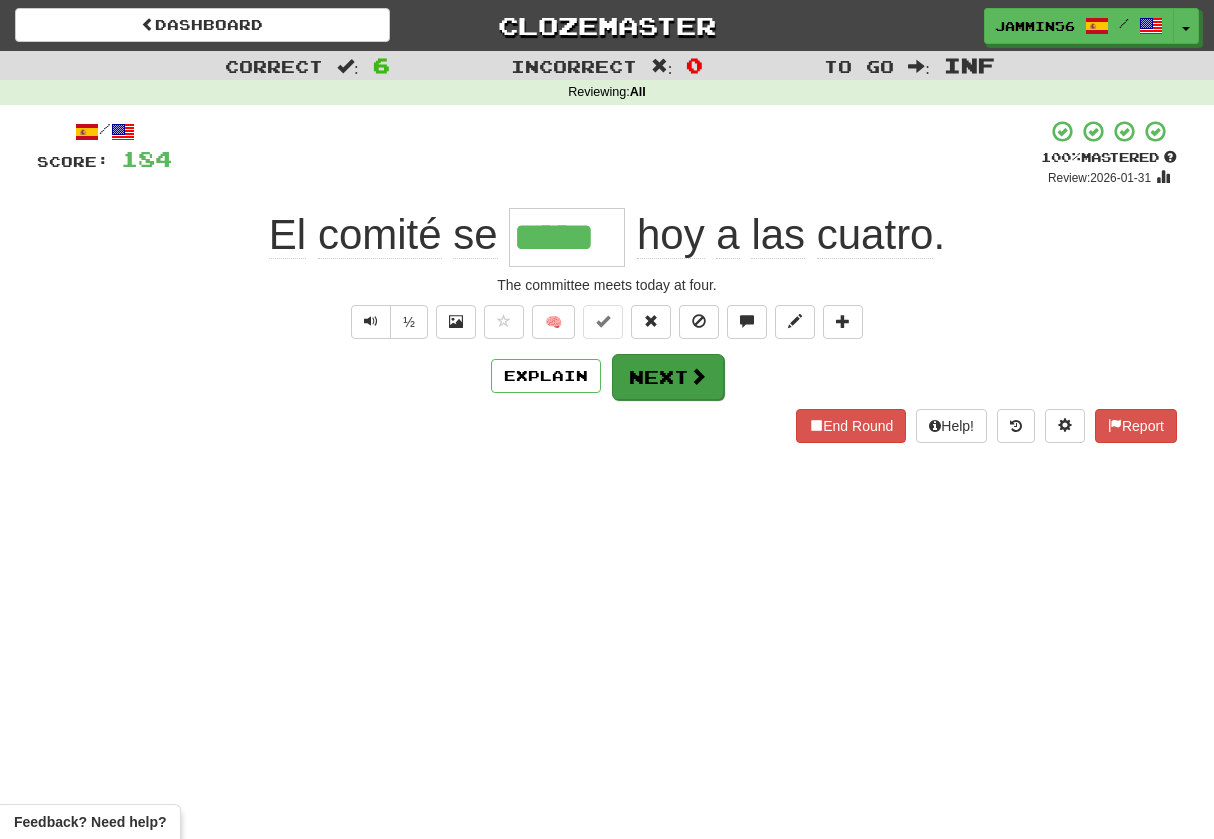 click on "Next" at bounding box center (668, 377) 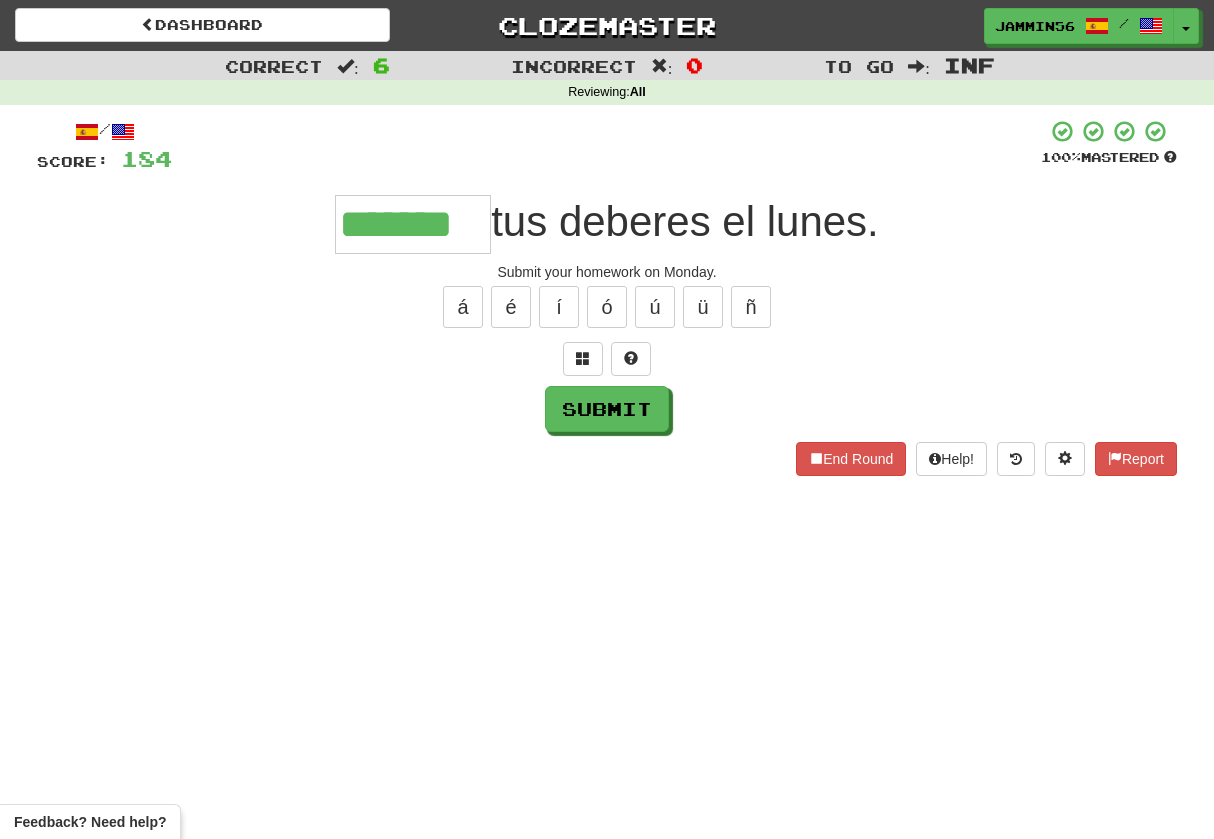 type on "*******" 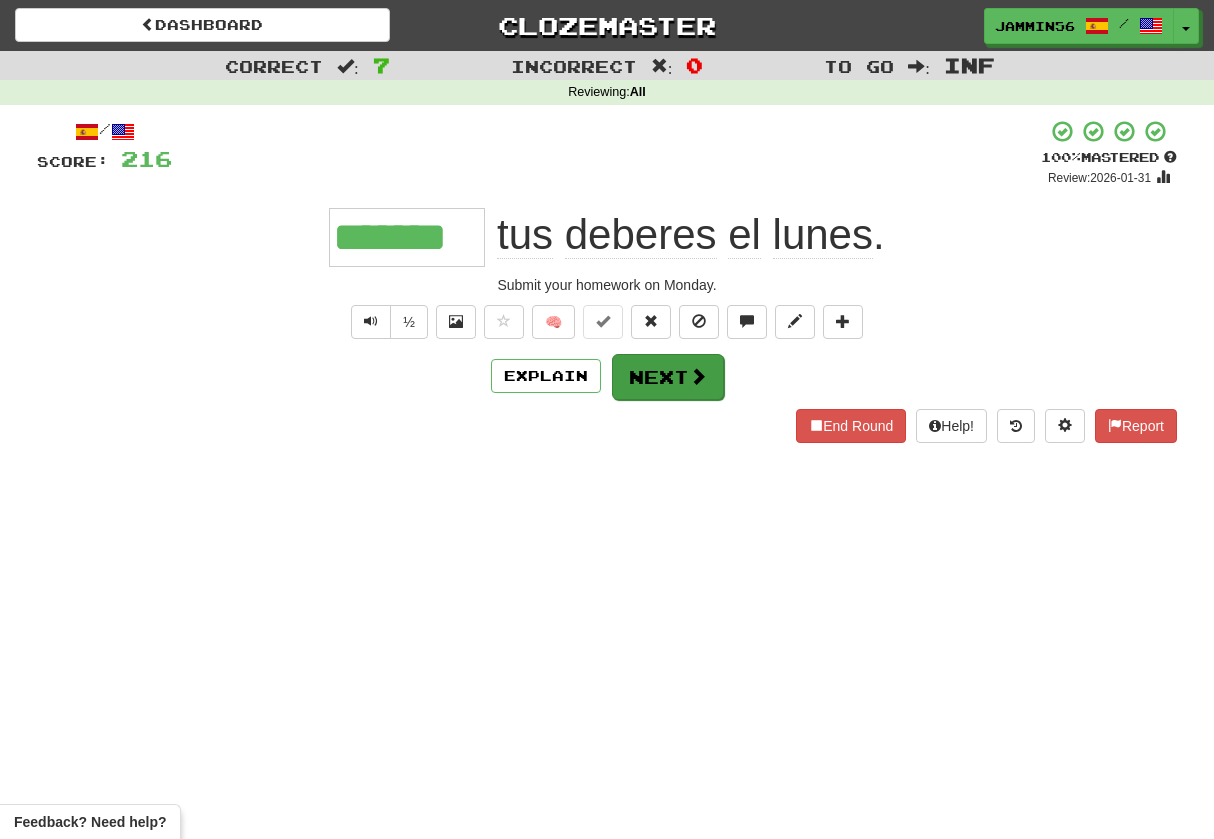 click on "Next" at bounding box center [668, 377] 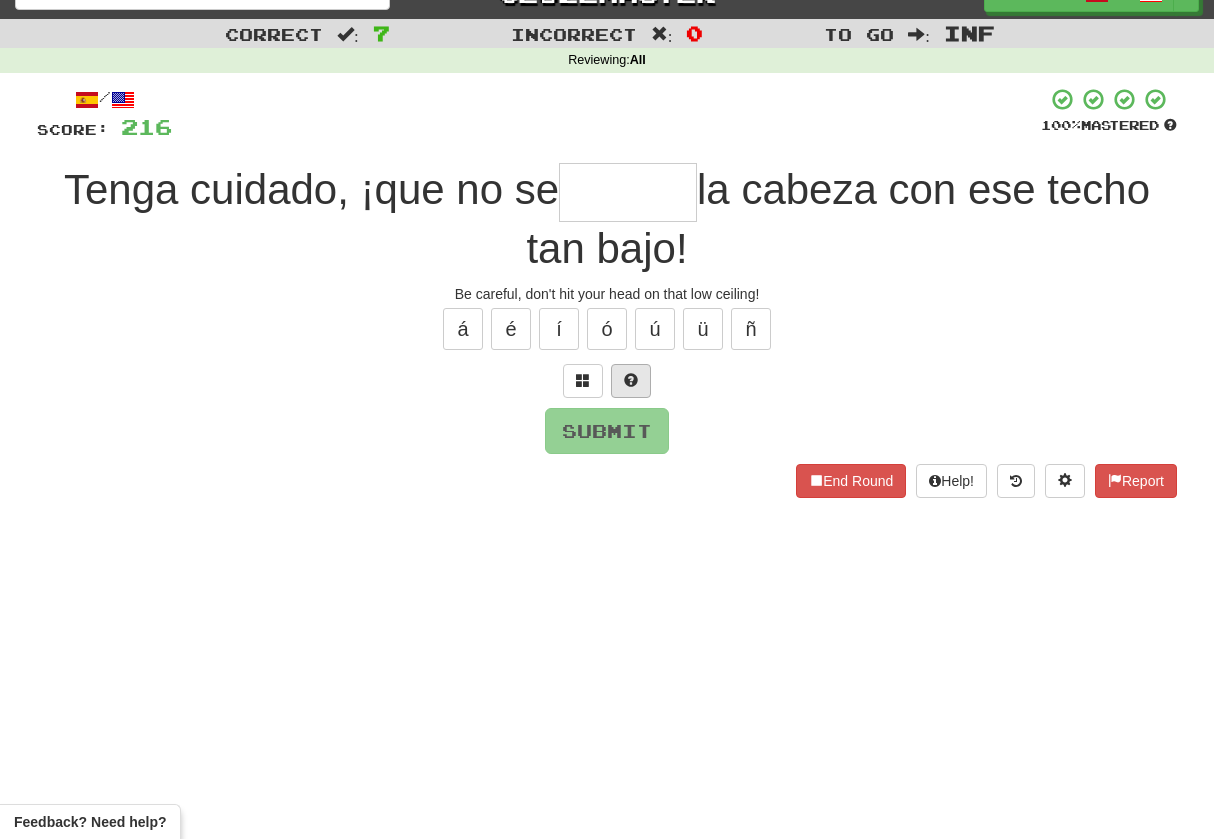 scroll, scrollTop: 36, scrollLeft: 0, axis: vertical 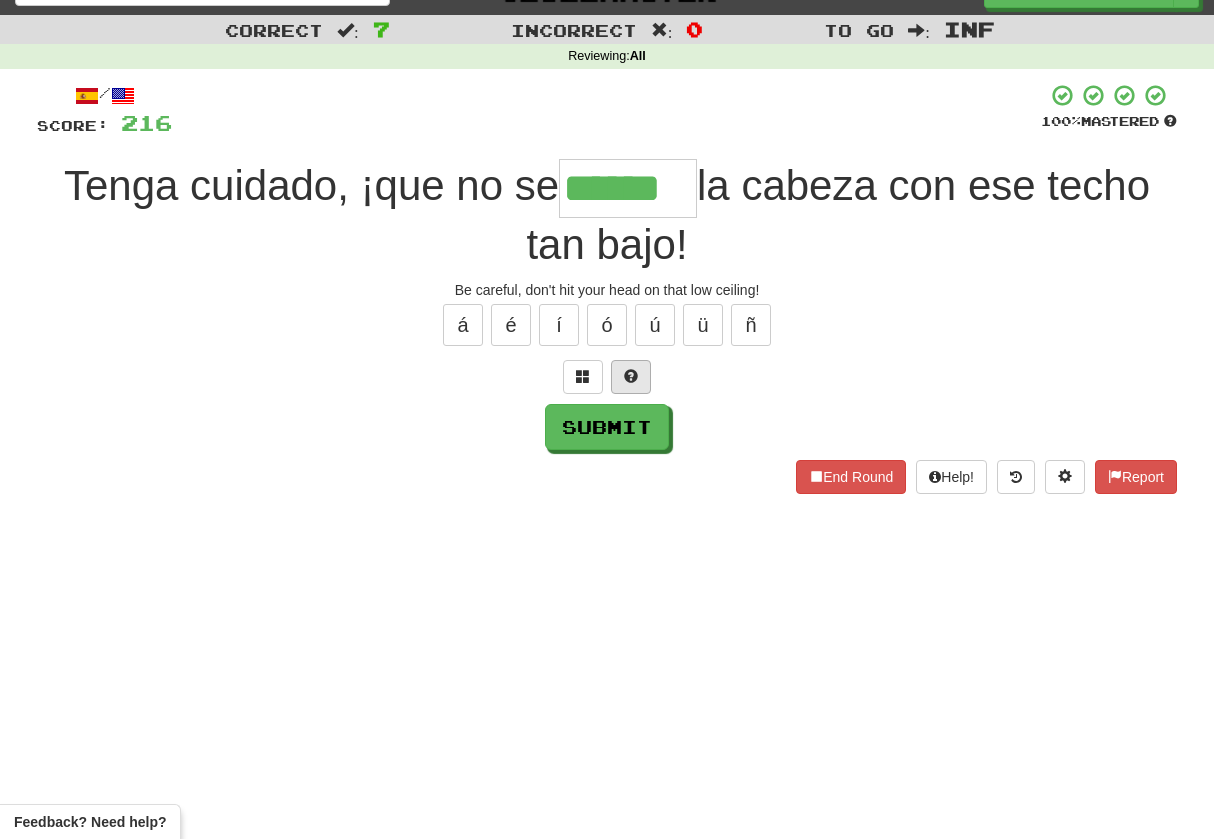 type on "******" 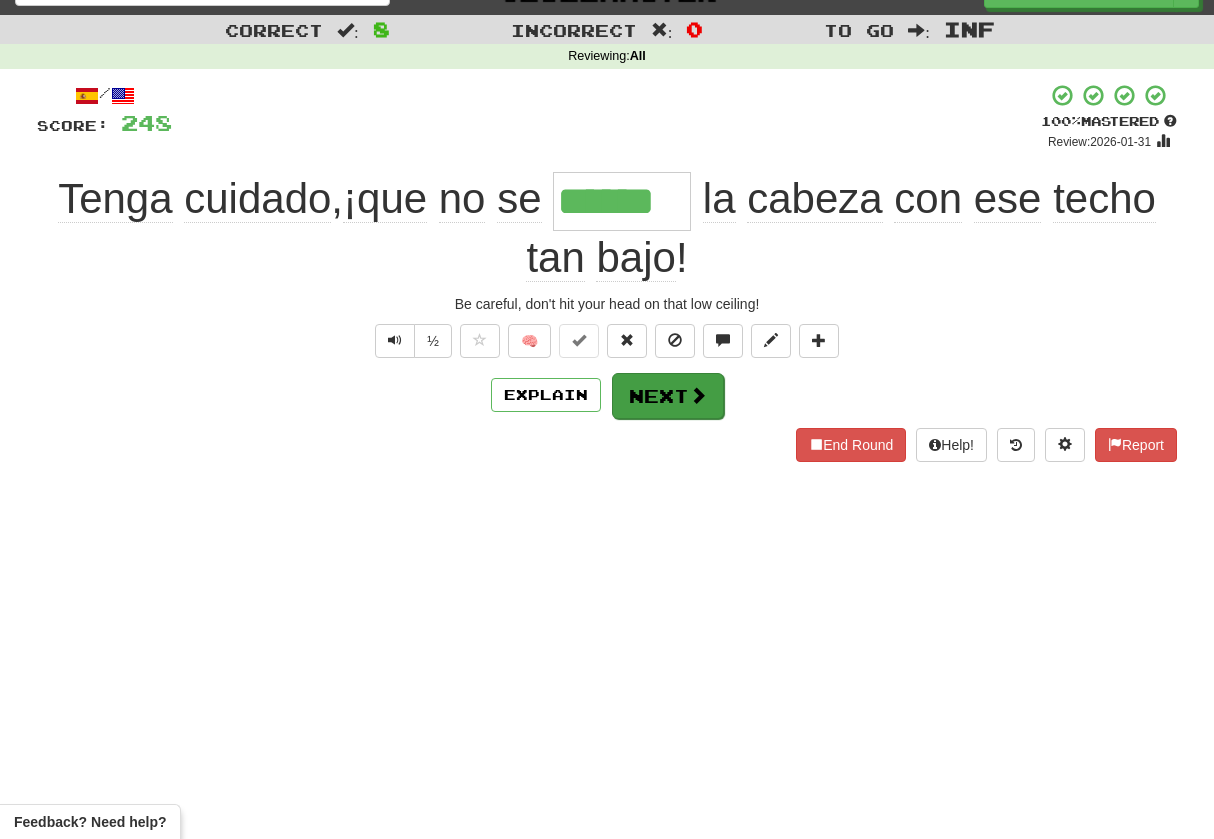 click on "Next" at bounding box center (668, 396) 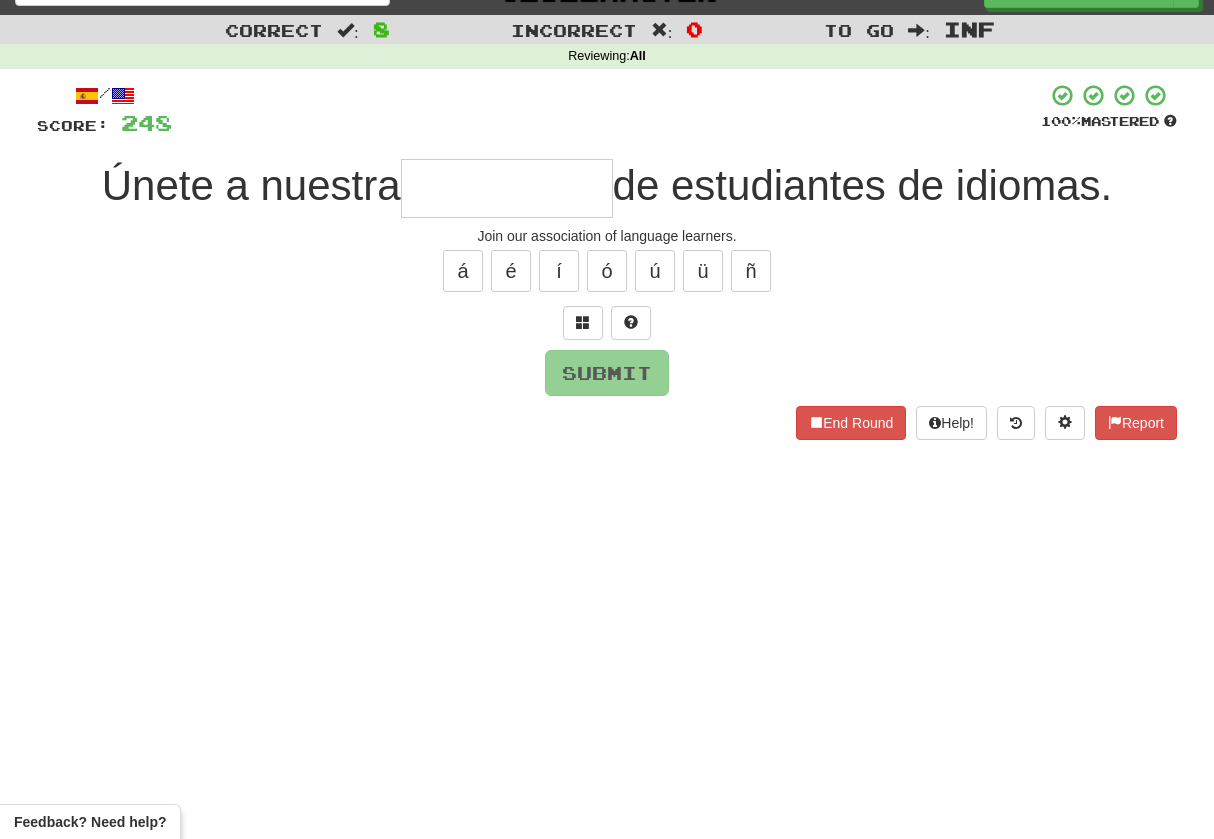 scroll, scrollTop: 11, scrollLeft: 0, axis: vertical 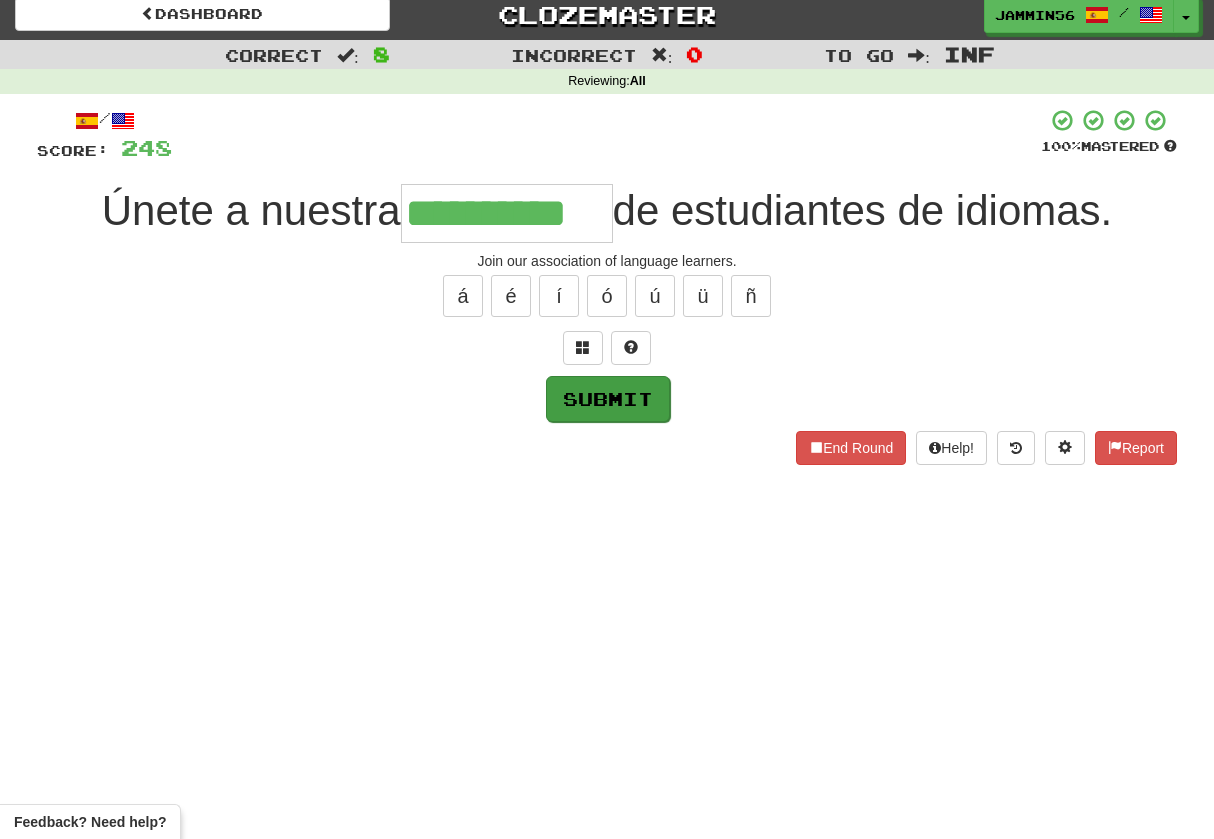 type on "**********" 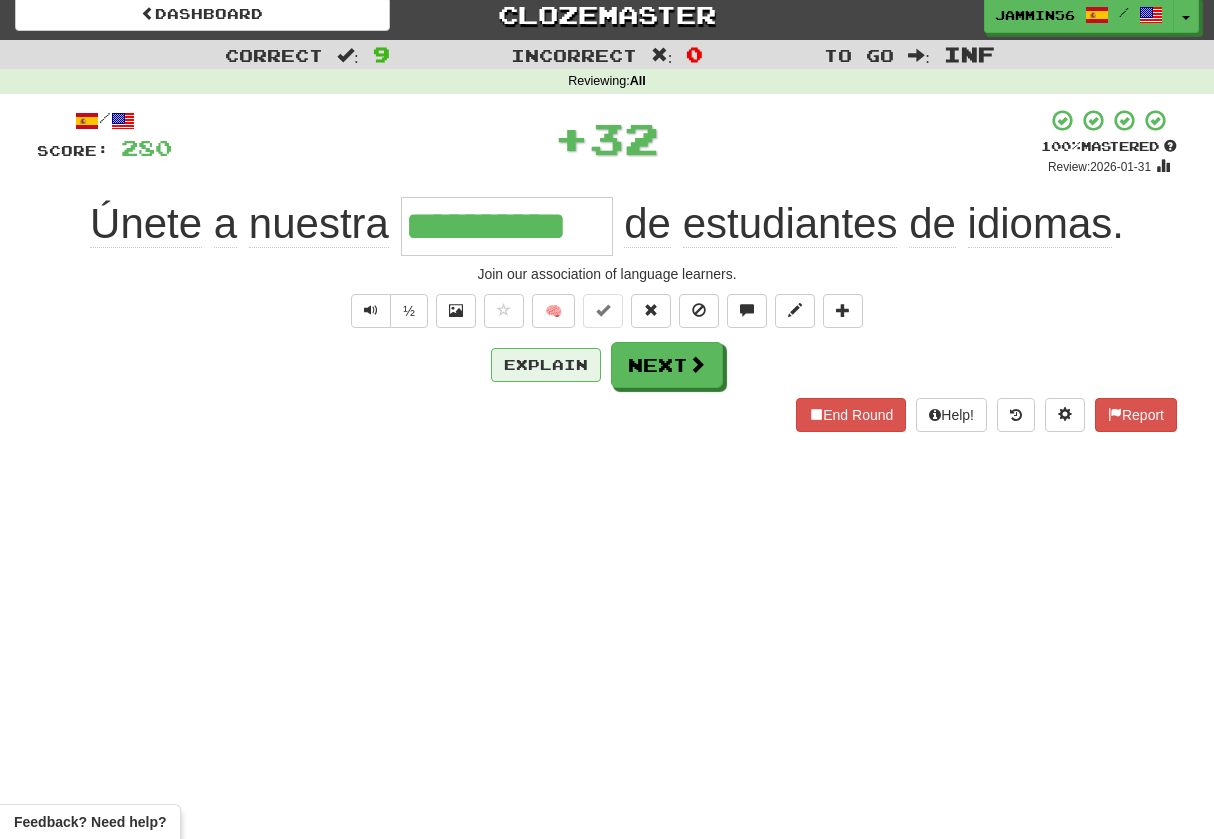 click on "Explain" at bounding box center (546, 365) 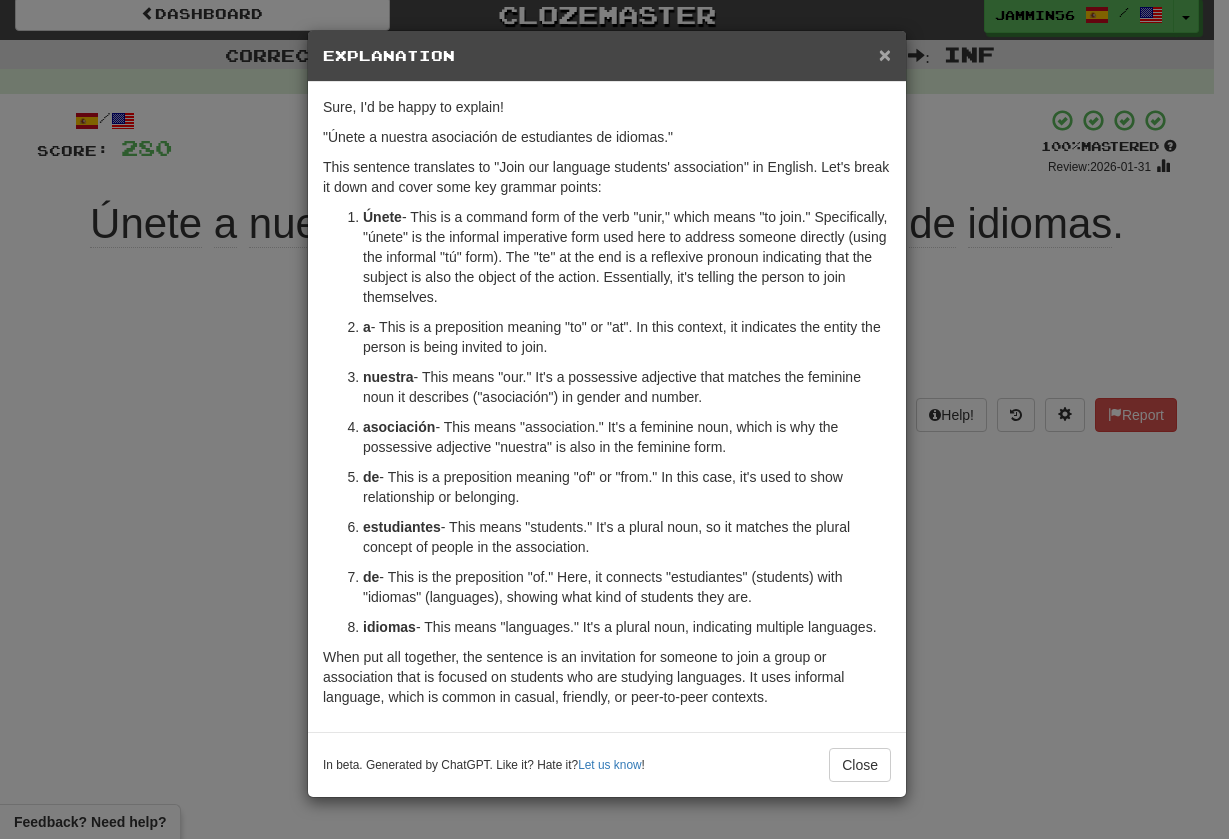 click on "×" at bounding box center [885, 54] 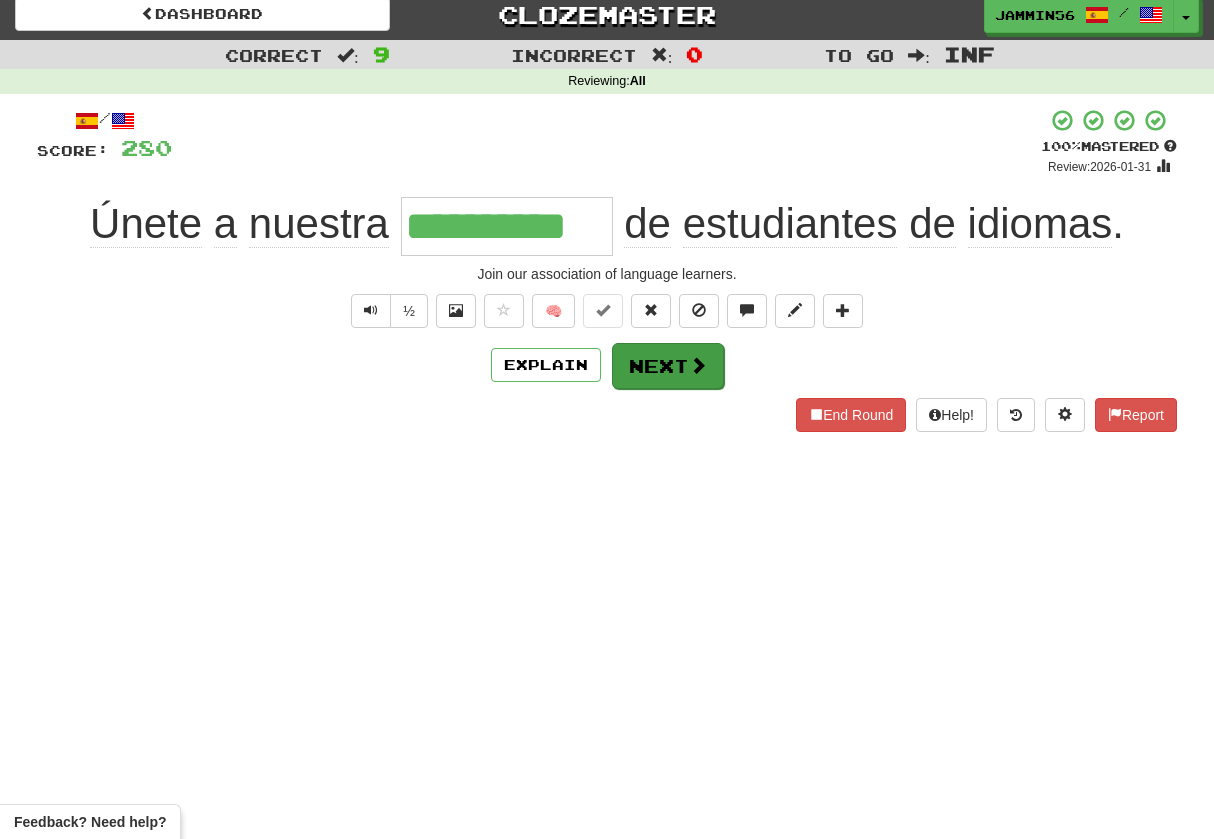 click on "Next" at bounding box center (668, 366) 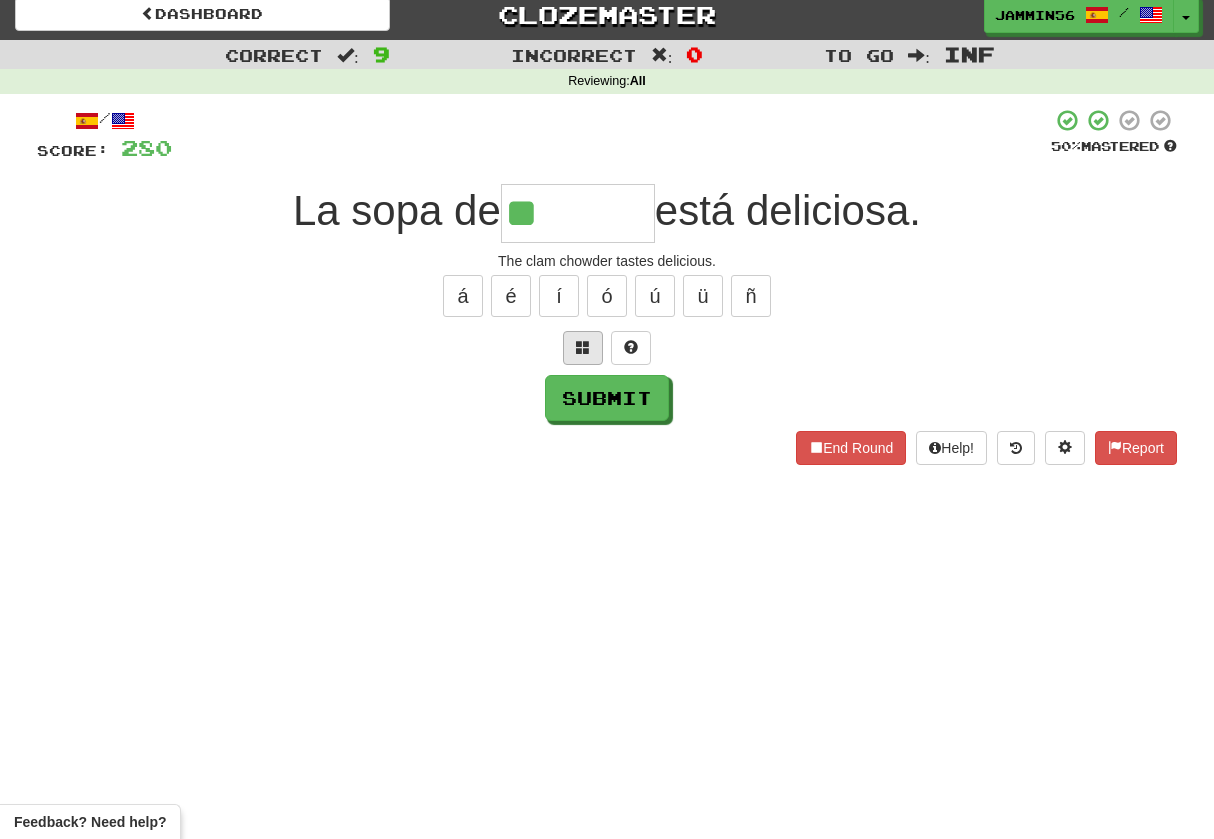 click at bounding box center [583, 348] 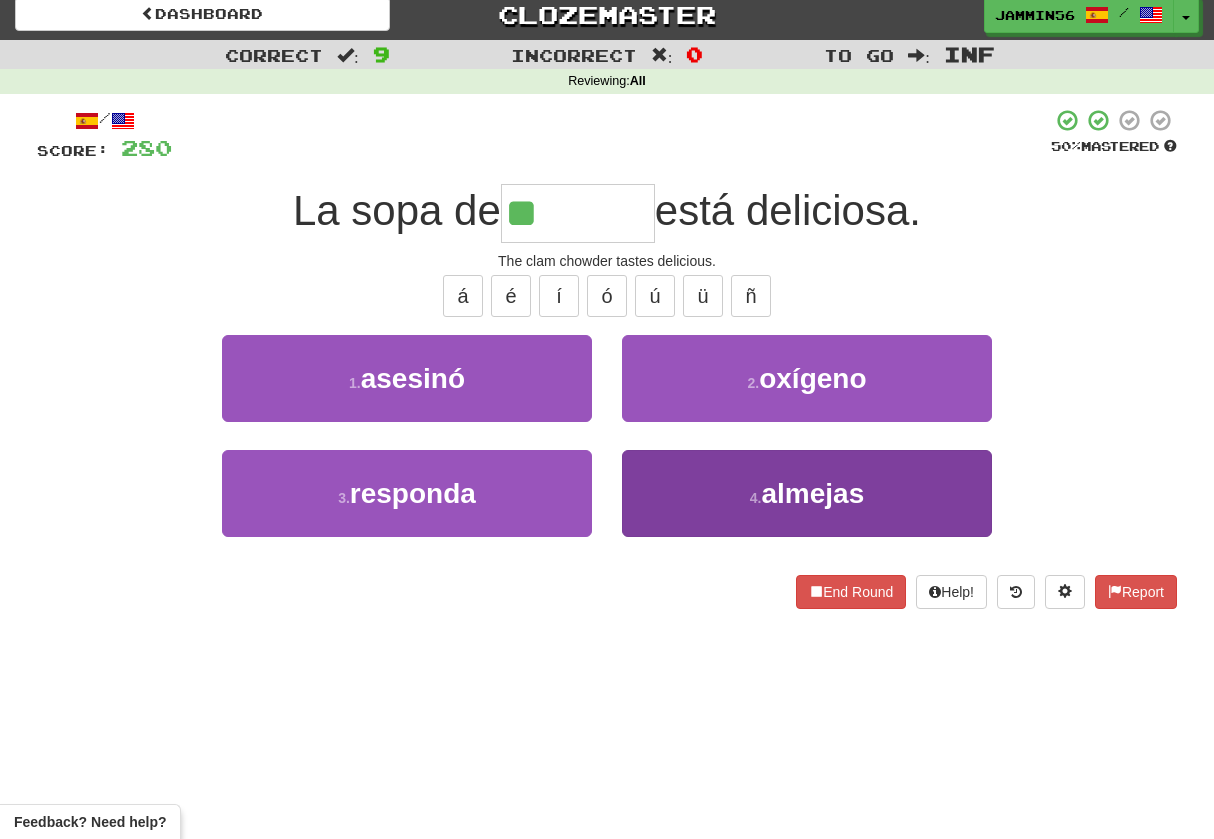 click on "4 .  almejas" at bounding box center [807, 493] 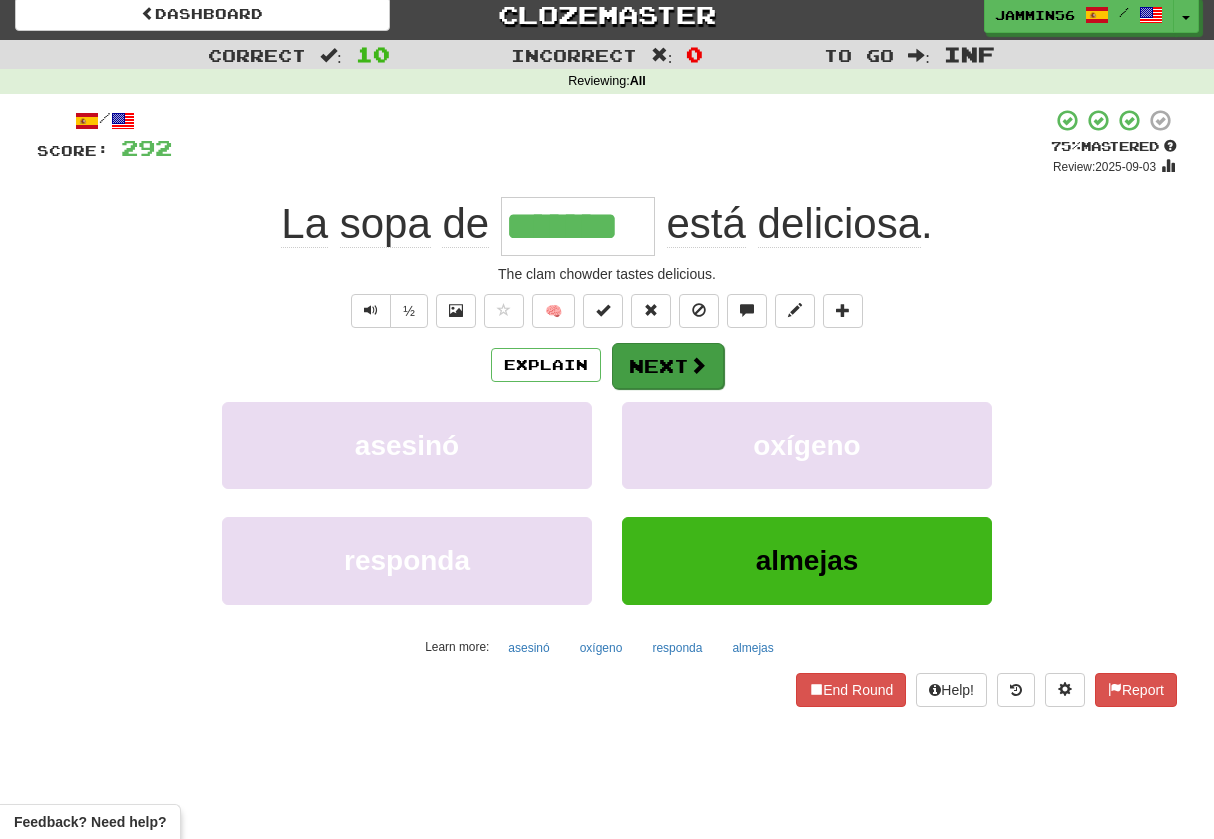 click at bounding box center [698, 365] 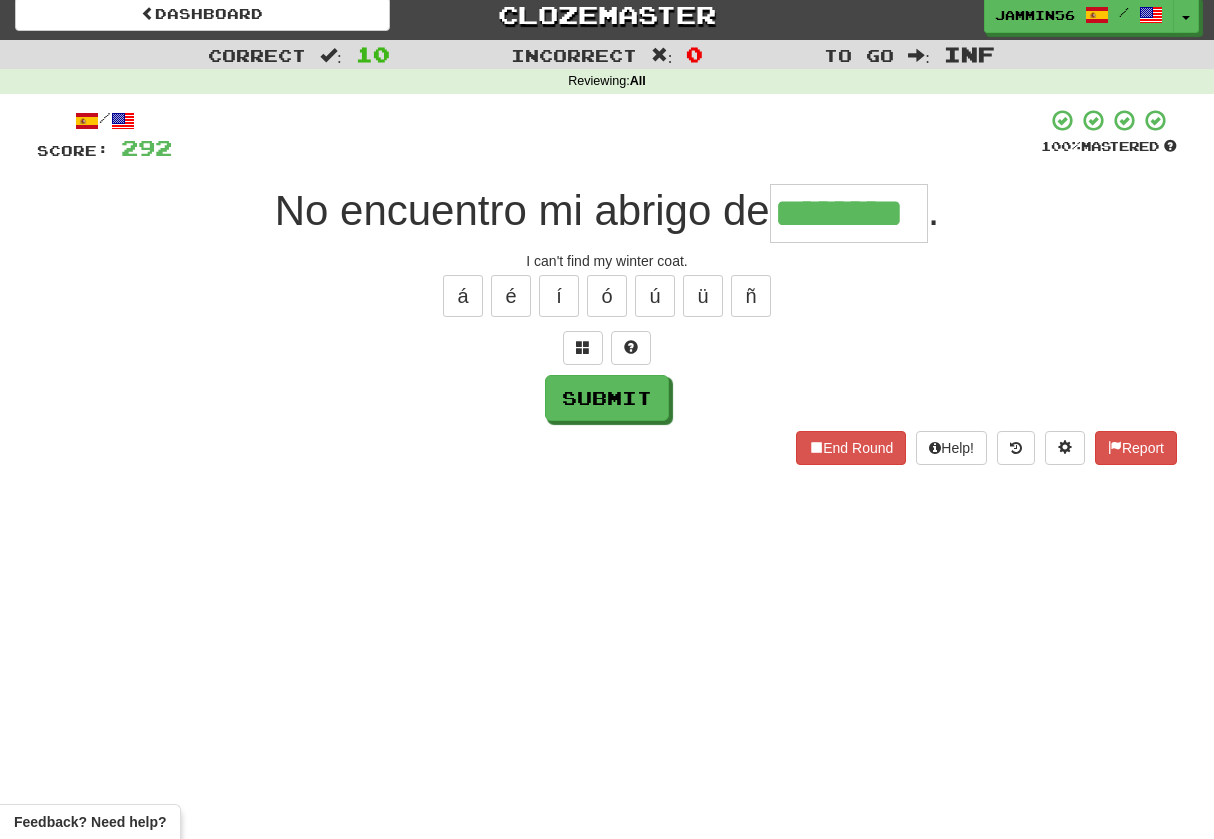 type on "********" 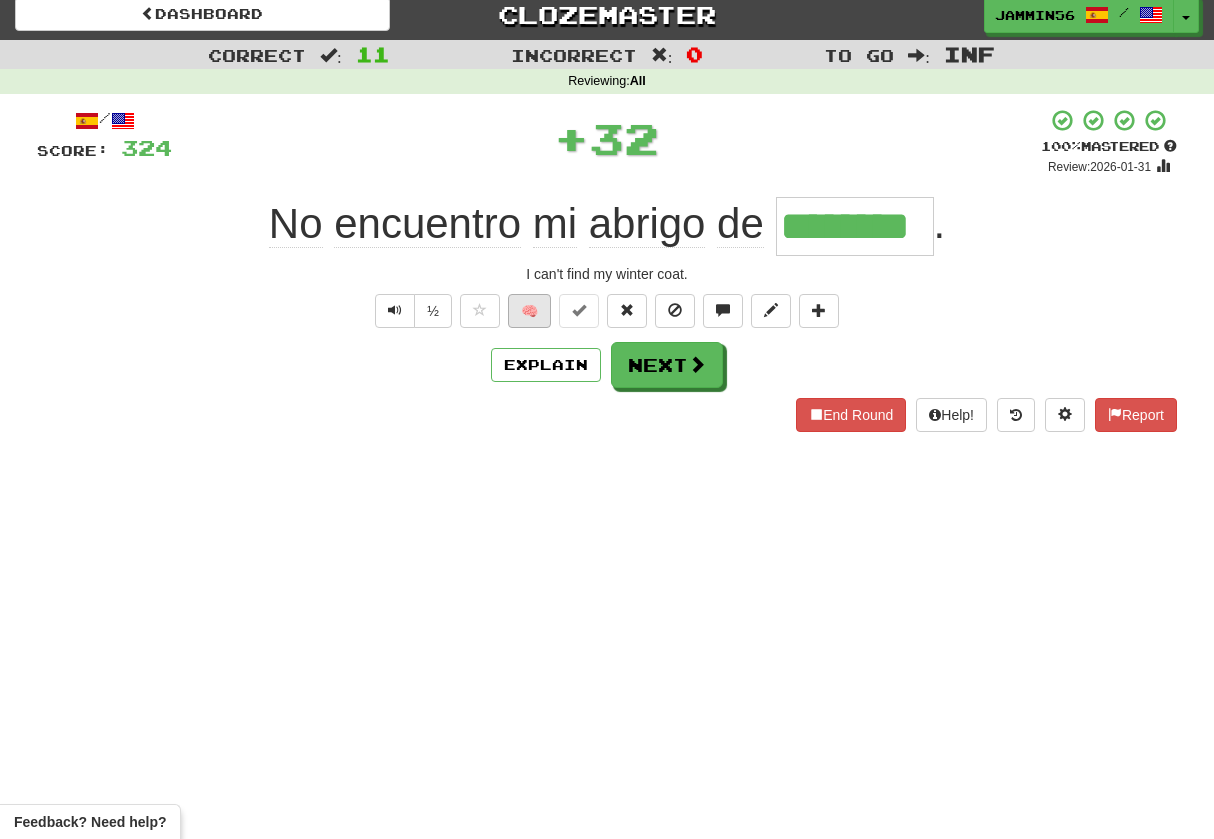 click on "🧠" at bounding box center (529, 311) 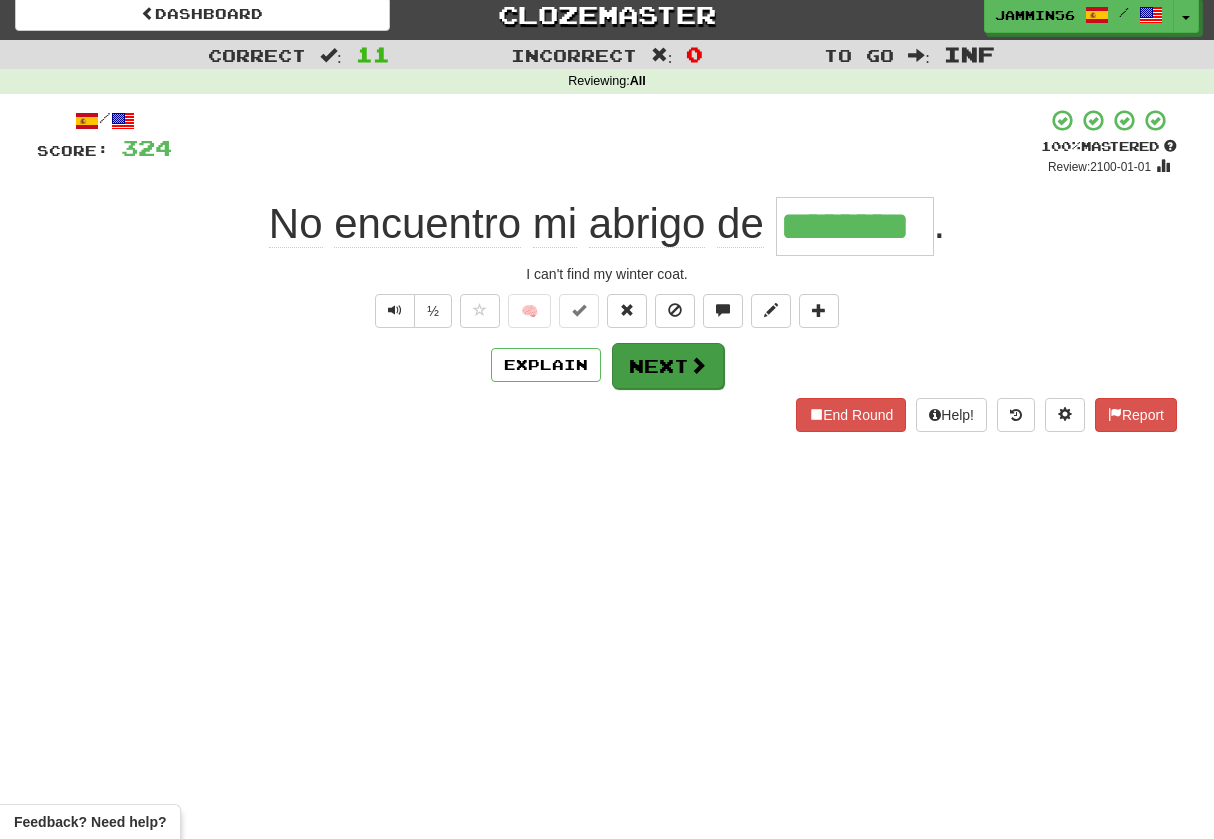 click on "Next" at bounding box center (668, 366) 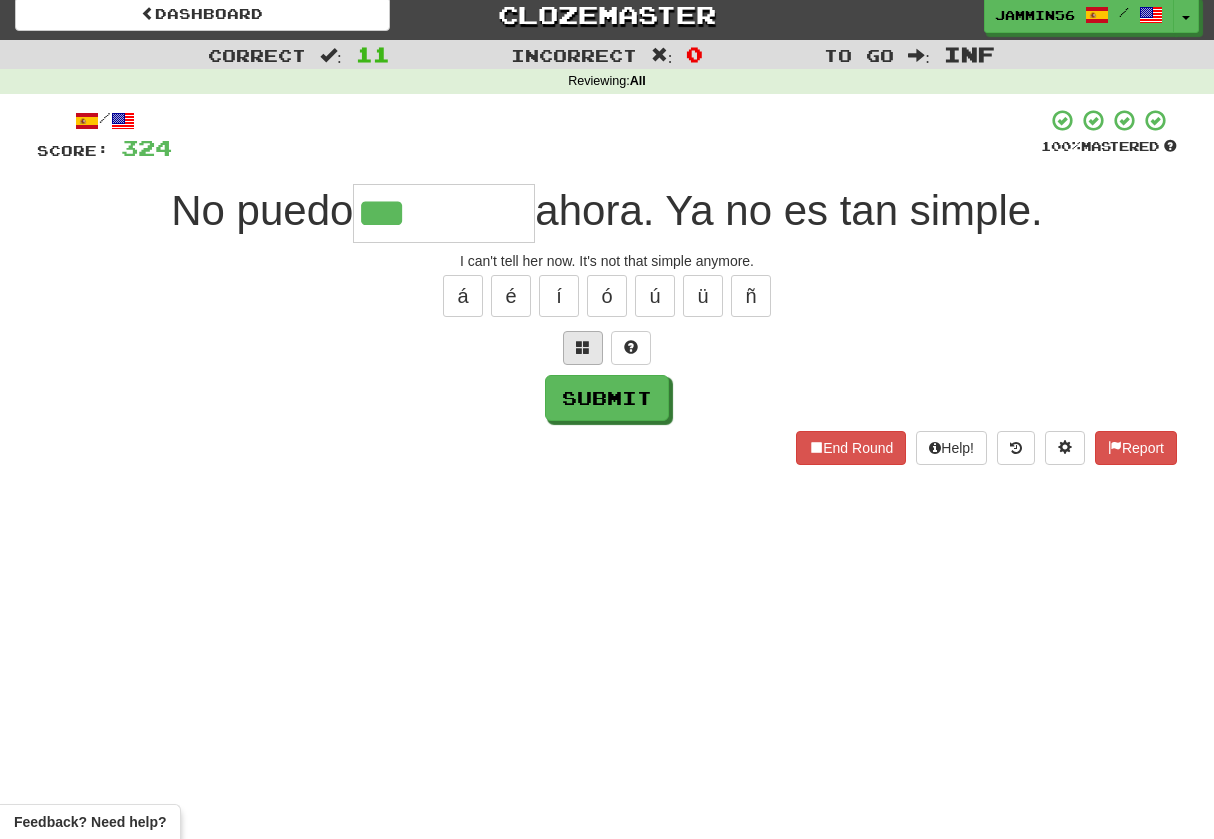 click at bounding box center [583, 347] 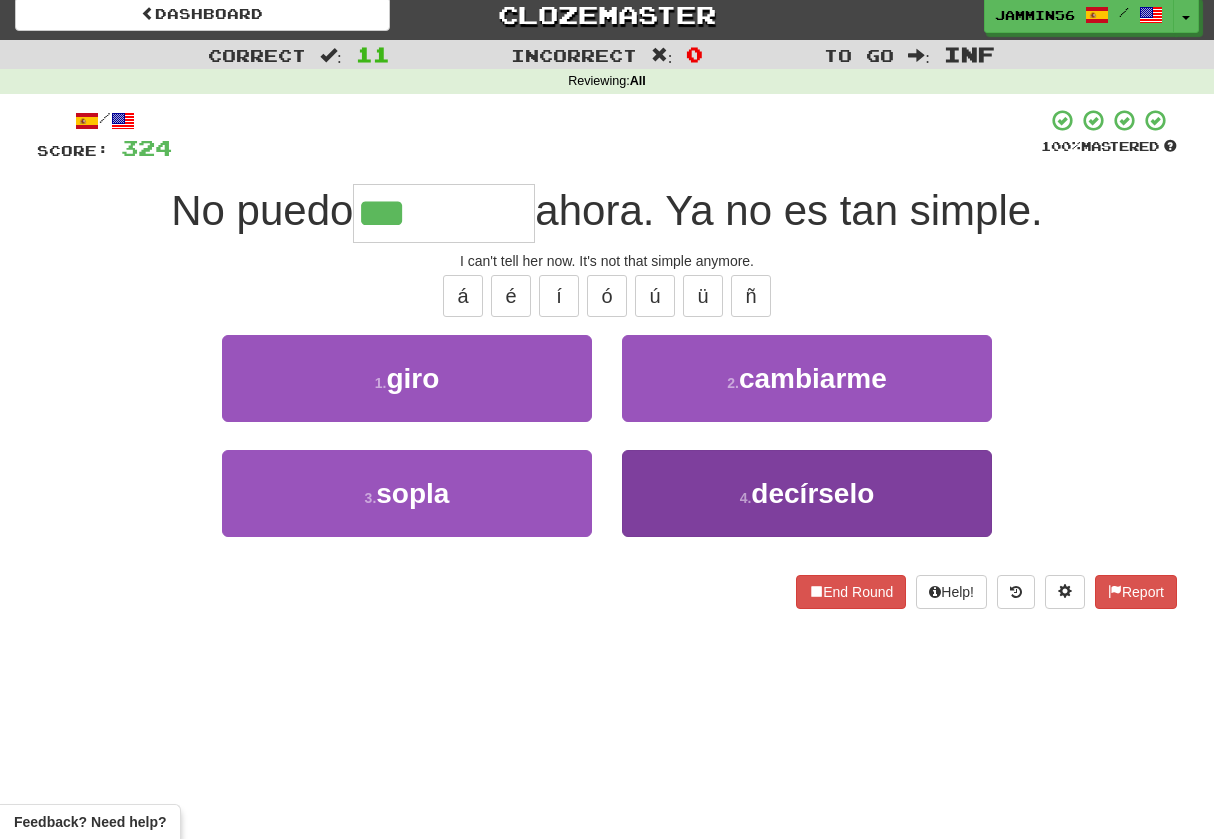 click on "4 .  decírselo" at bounding box center (807, 493) 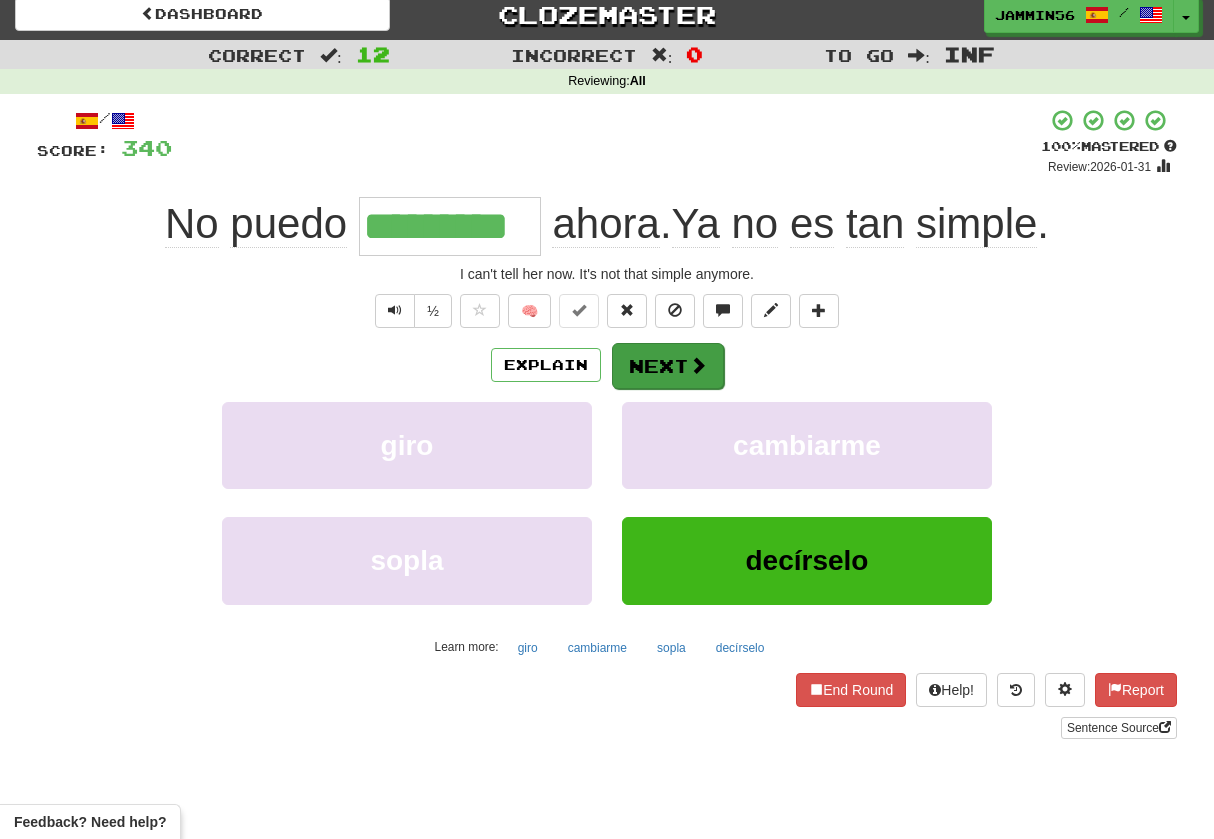 click on "Next" at bounding box center (668, 366) 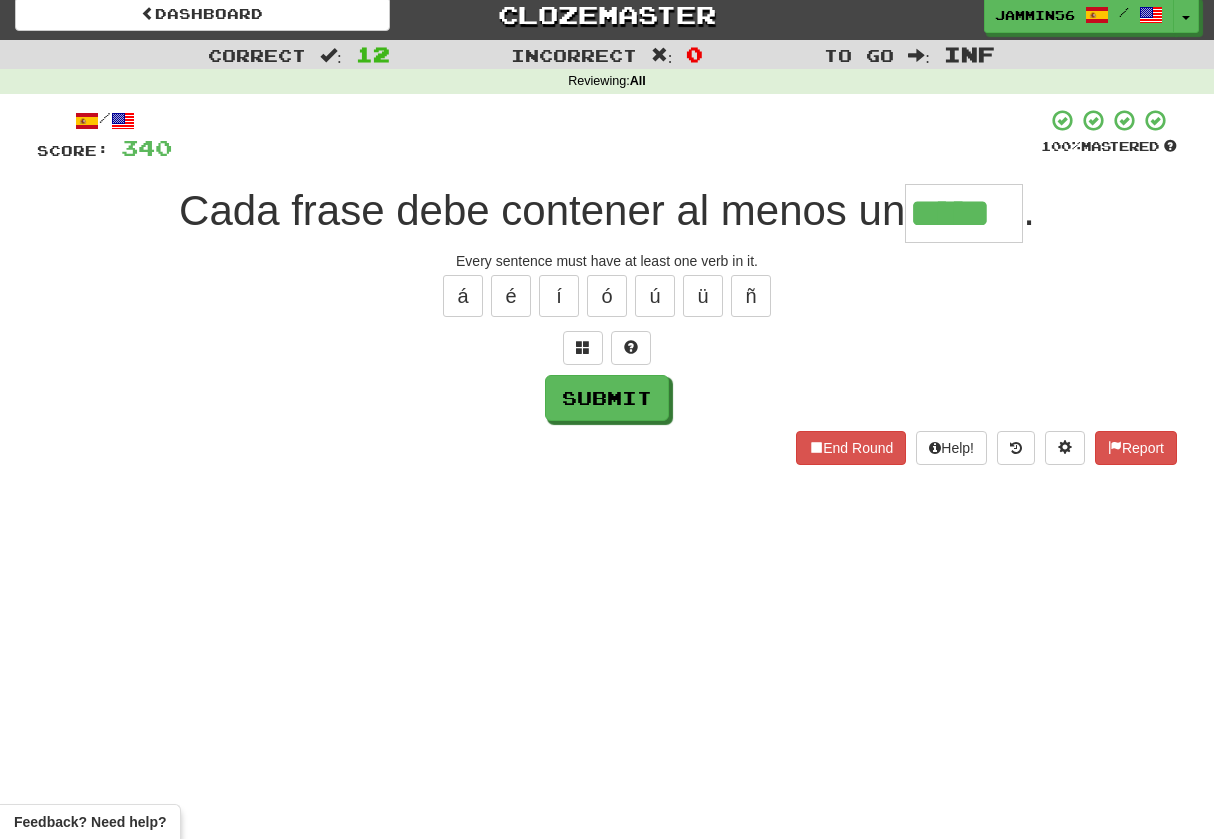 type on "*****" 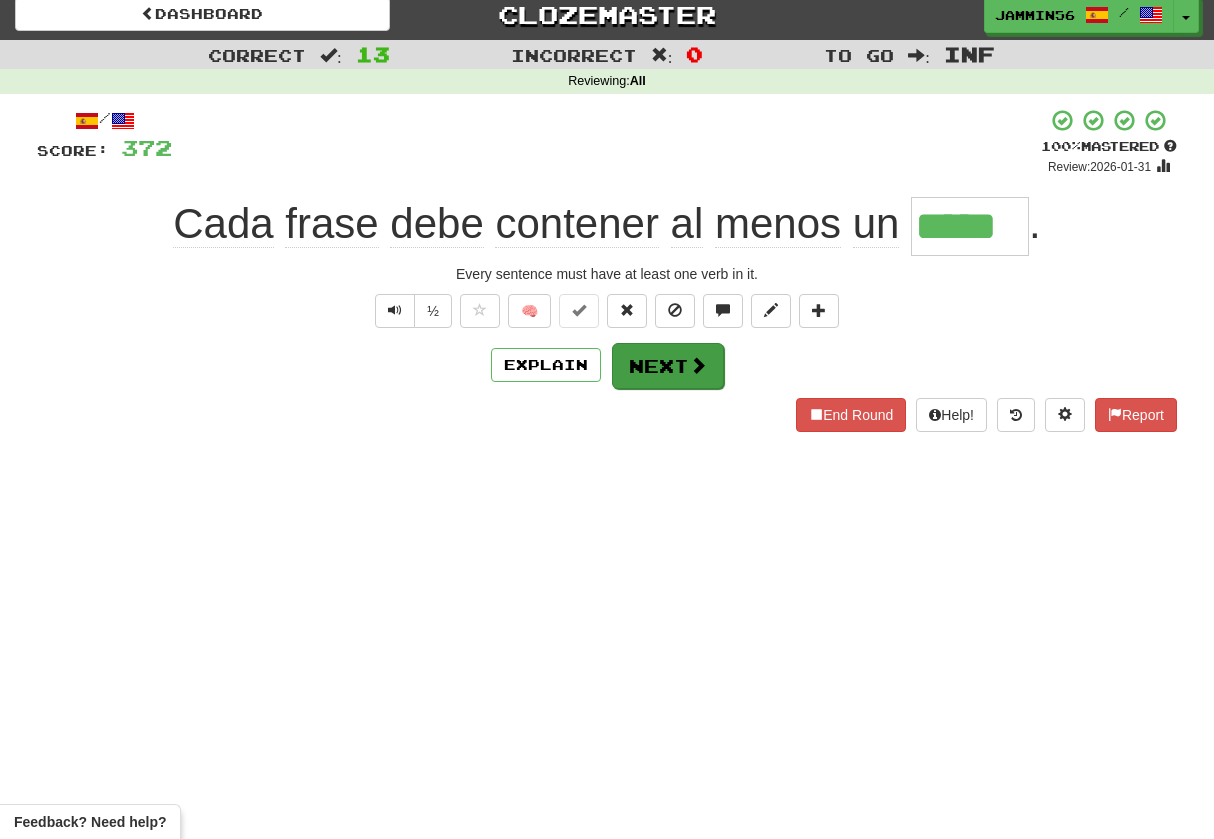 click on "Next" at bounding box center [668, 366] 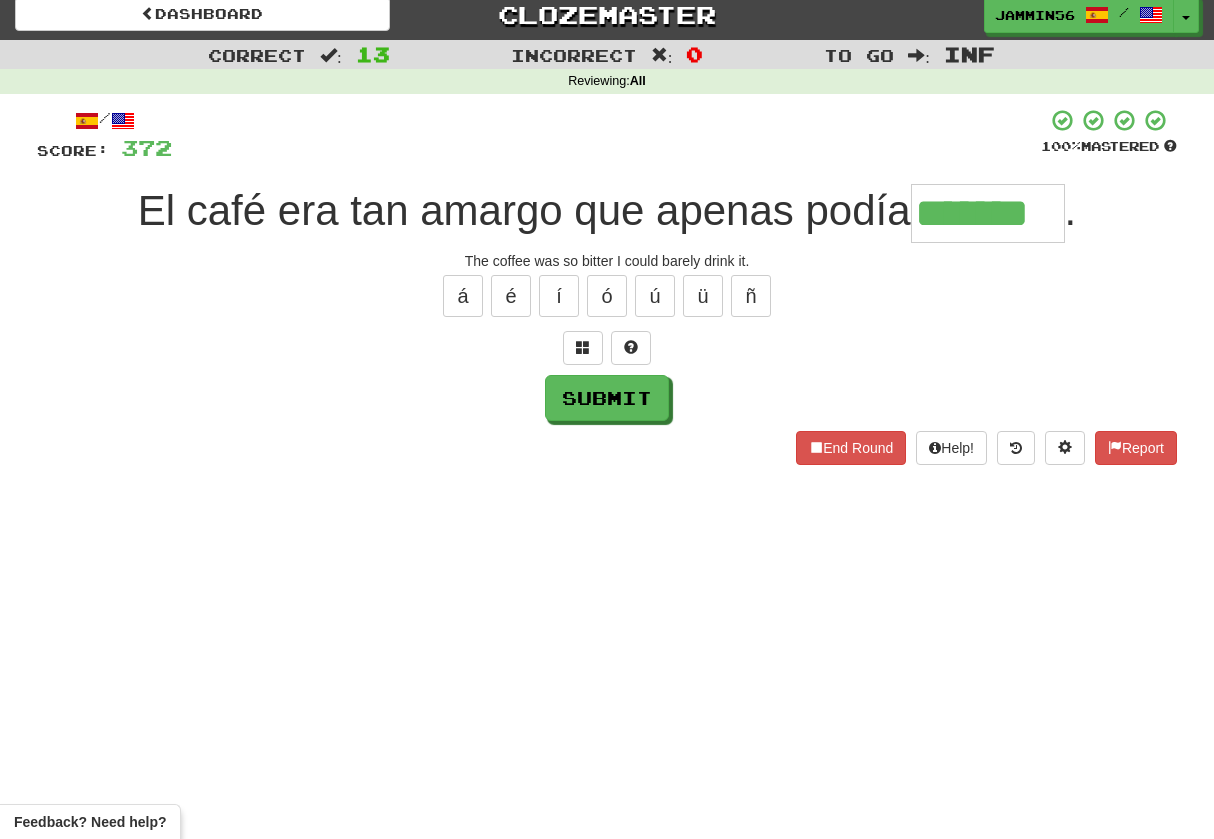 type on "*******" 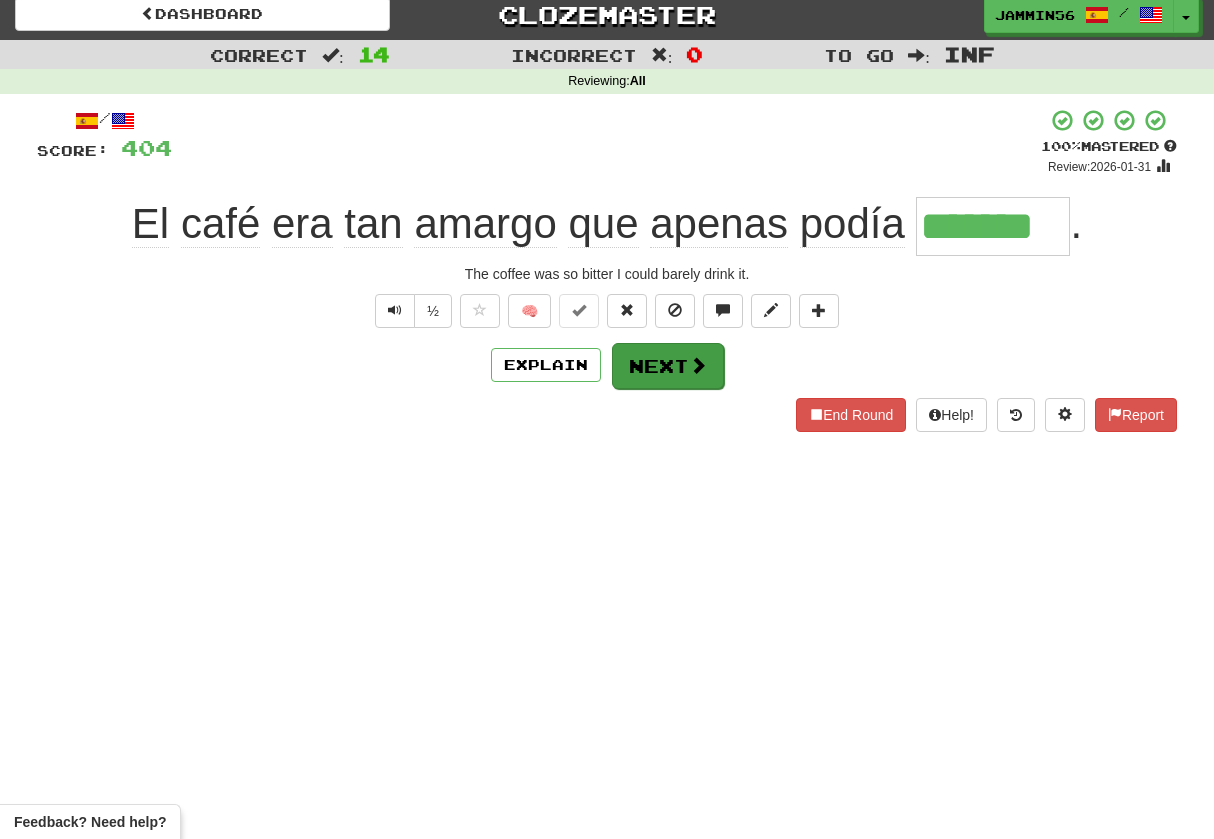 click on "Next" at bounding box center (668, 366) 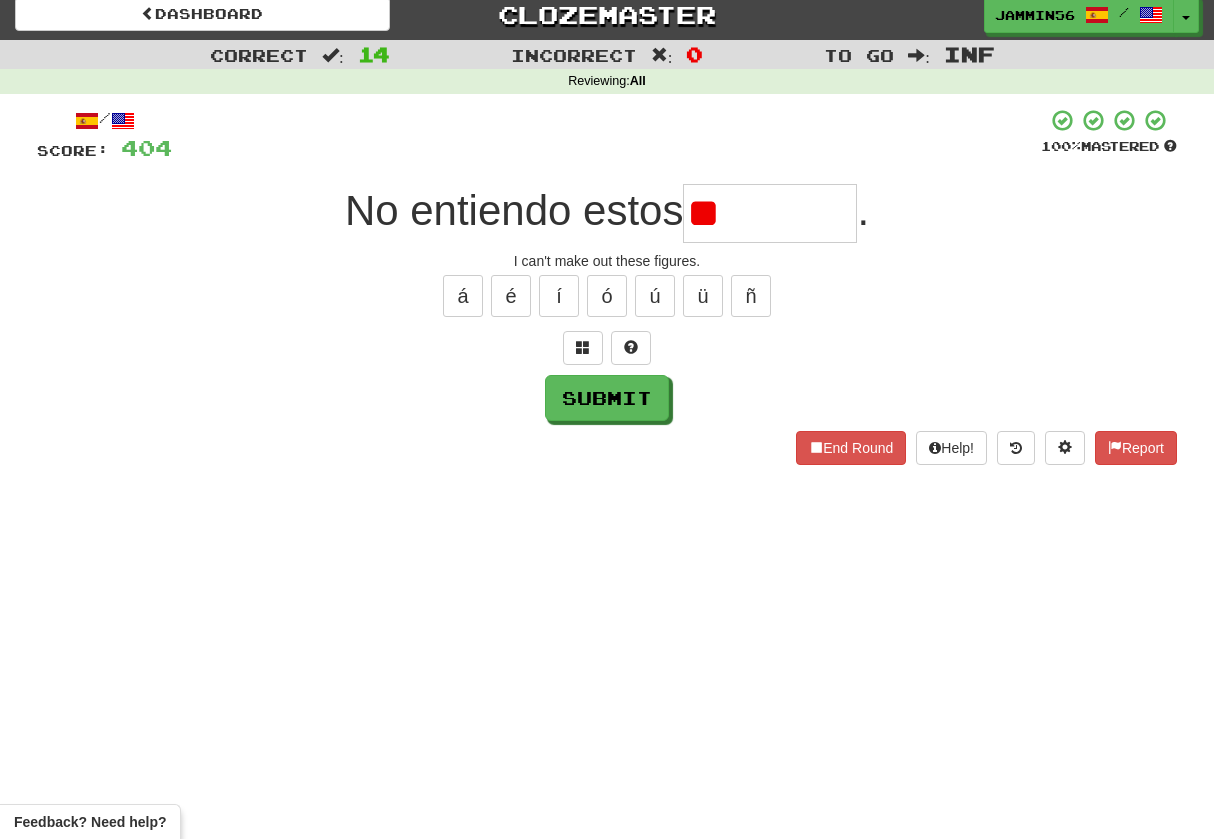 type on "*" 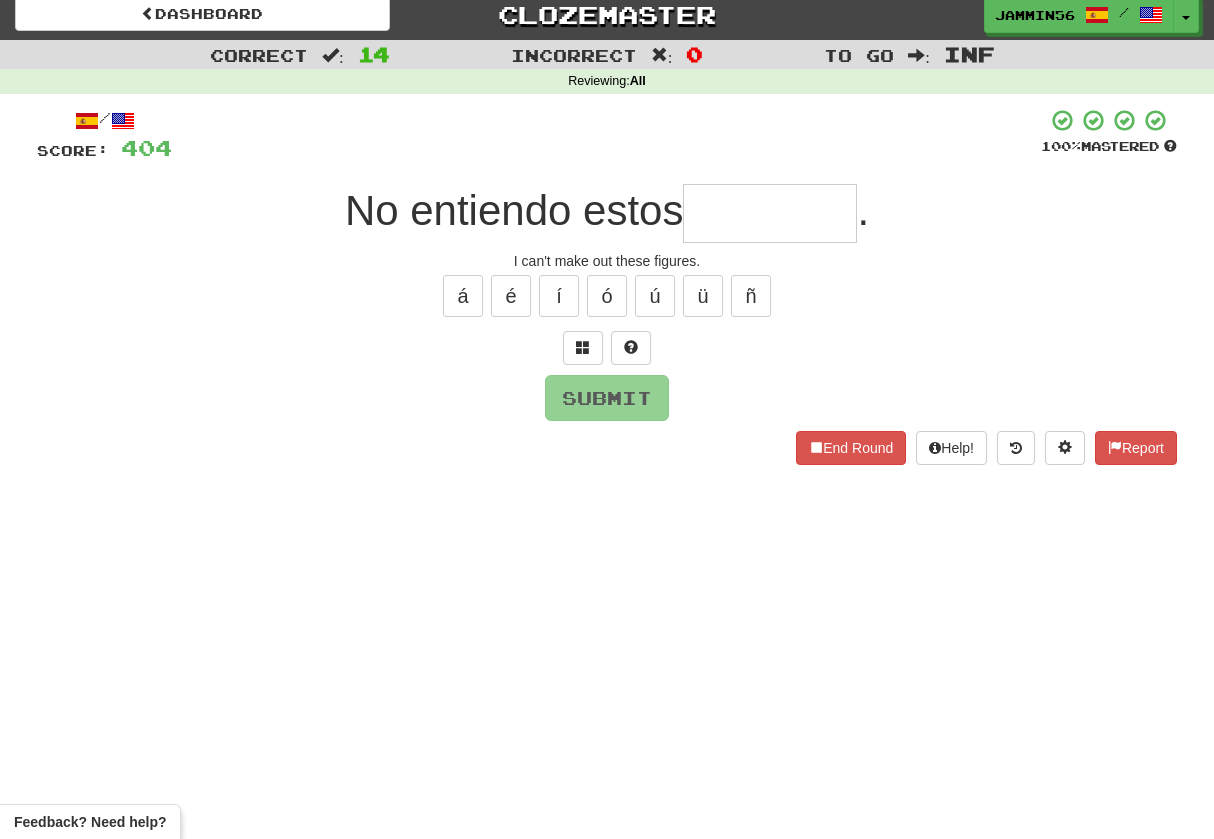 type on "*" 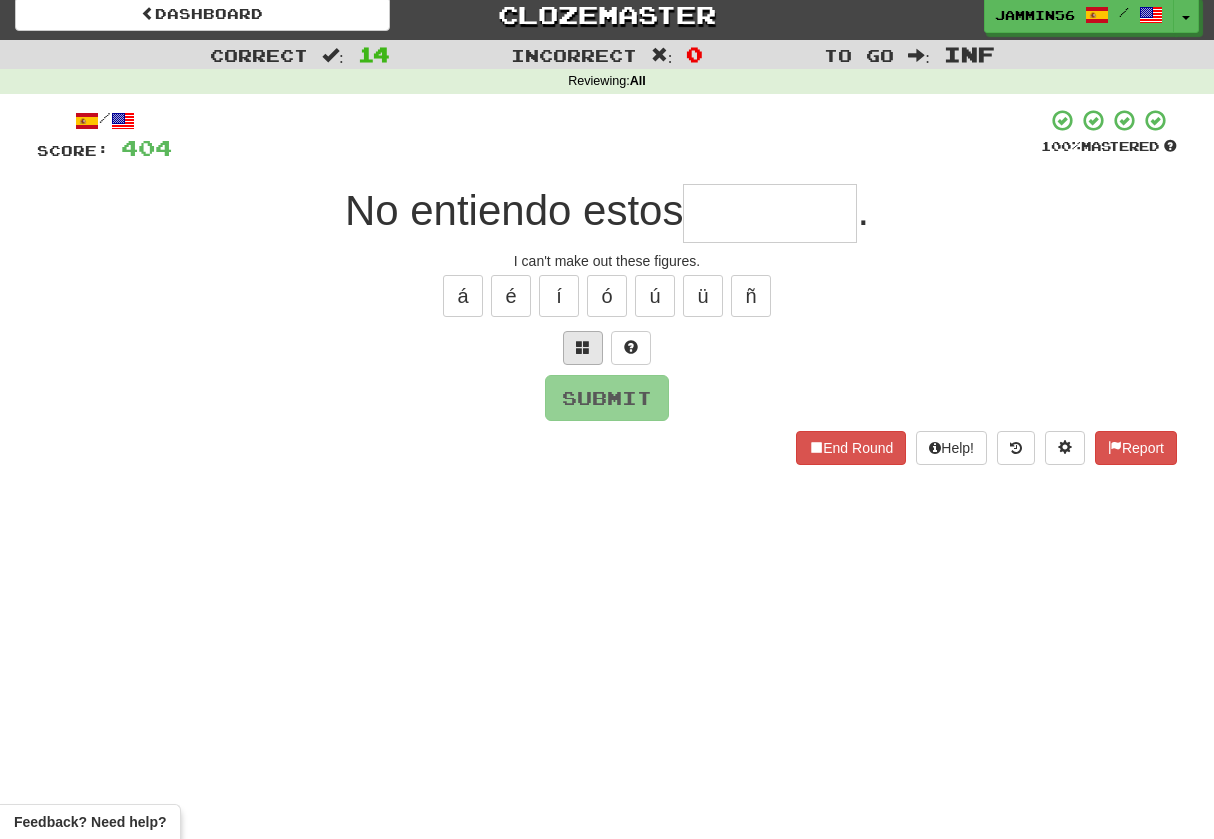 click at bounding box center [583, 348] 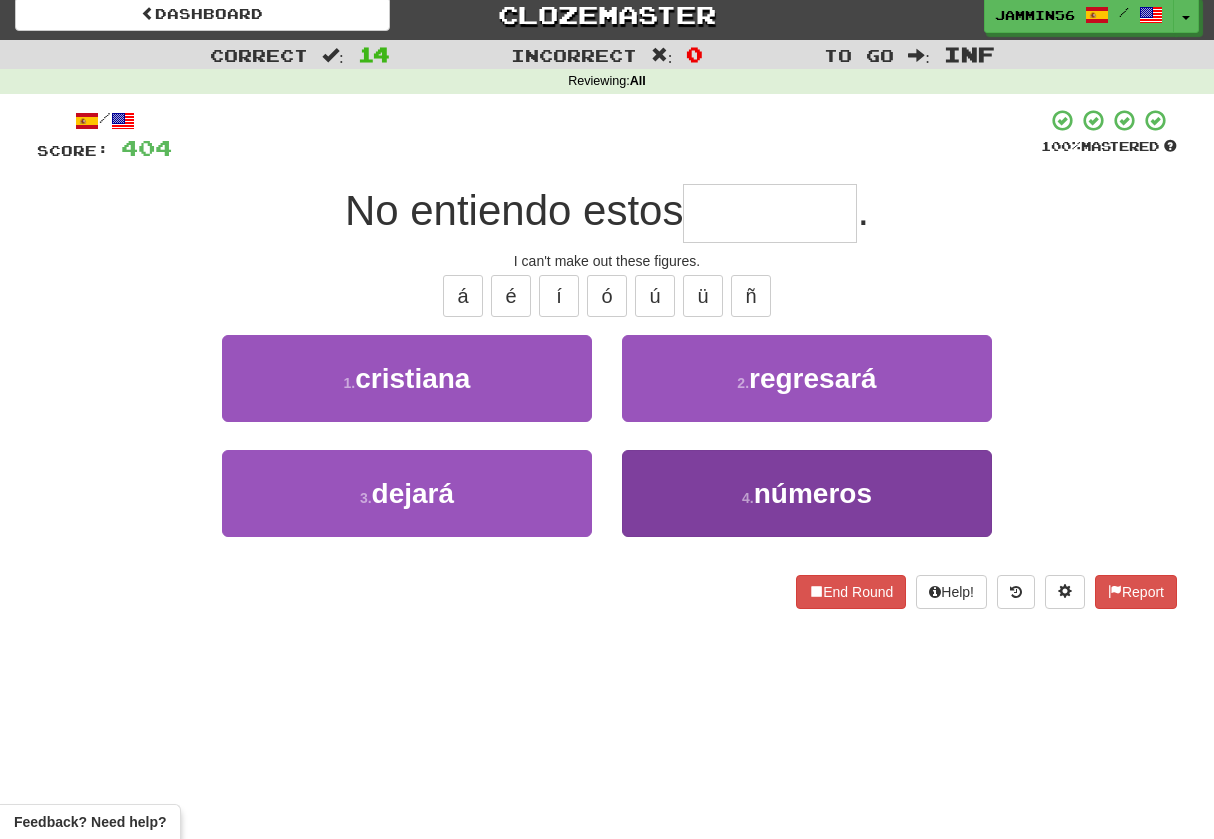 click on "4 .  números" at bounding box center (807, 493) 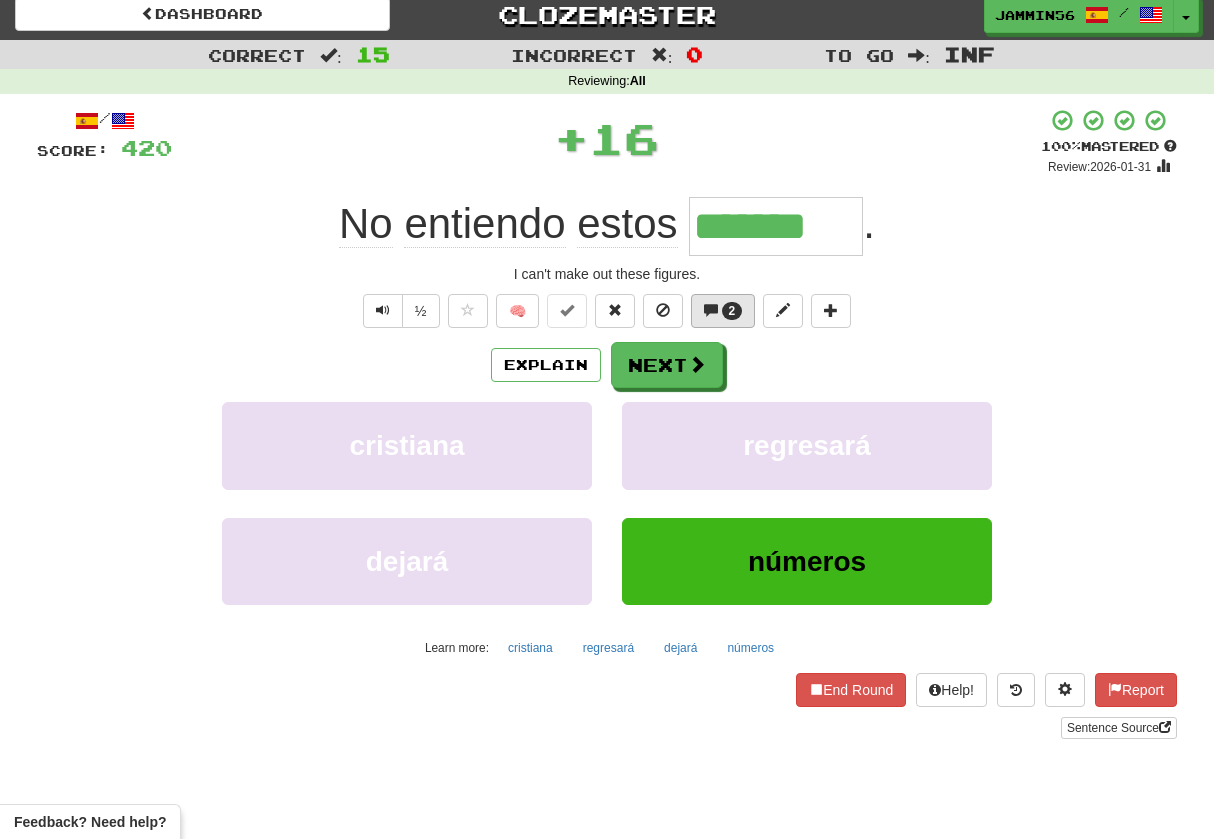 click on "2" at bounding box center (732, 311) 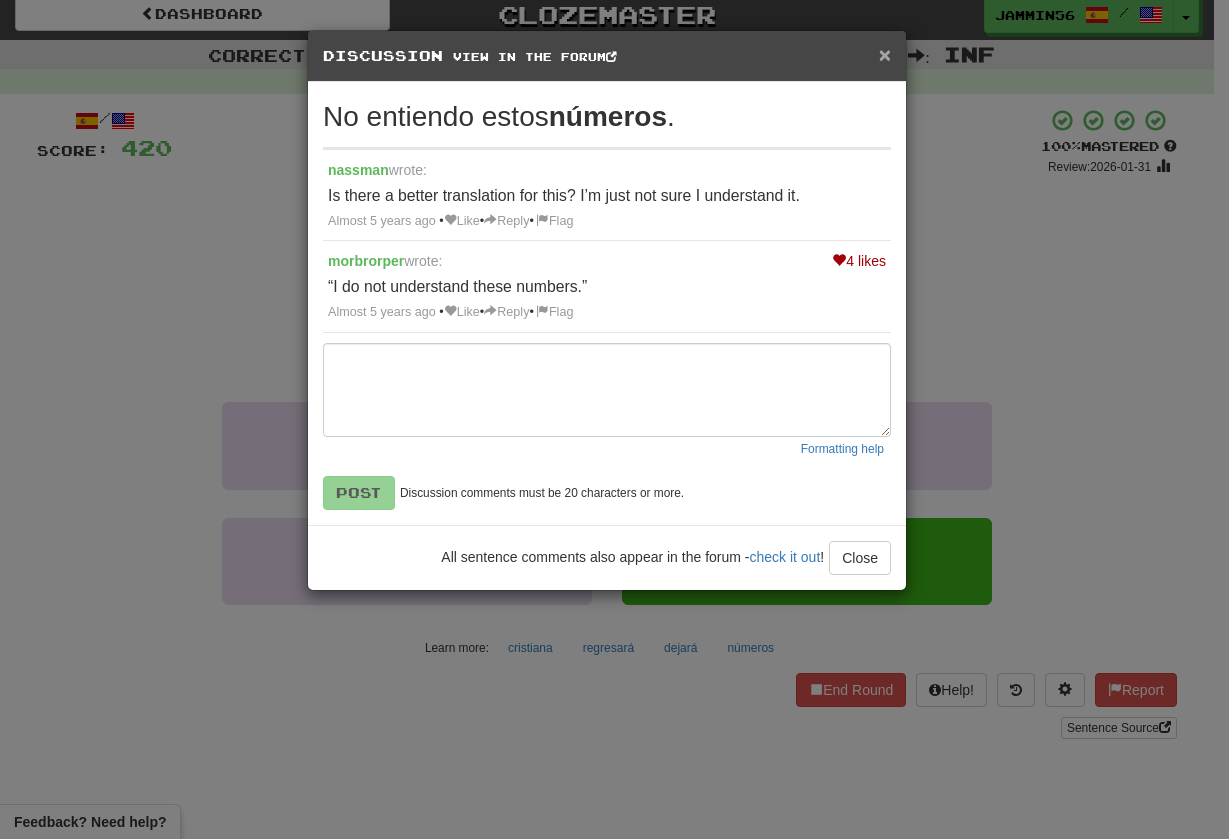 click on "×" at bounding box center (885, 54) 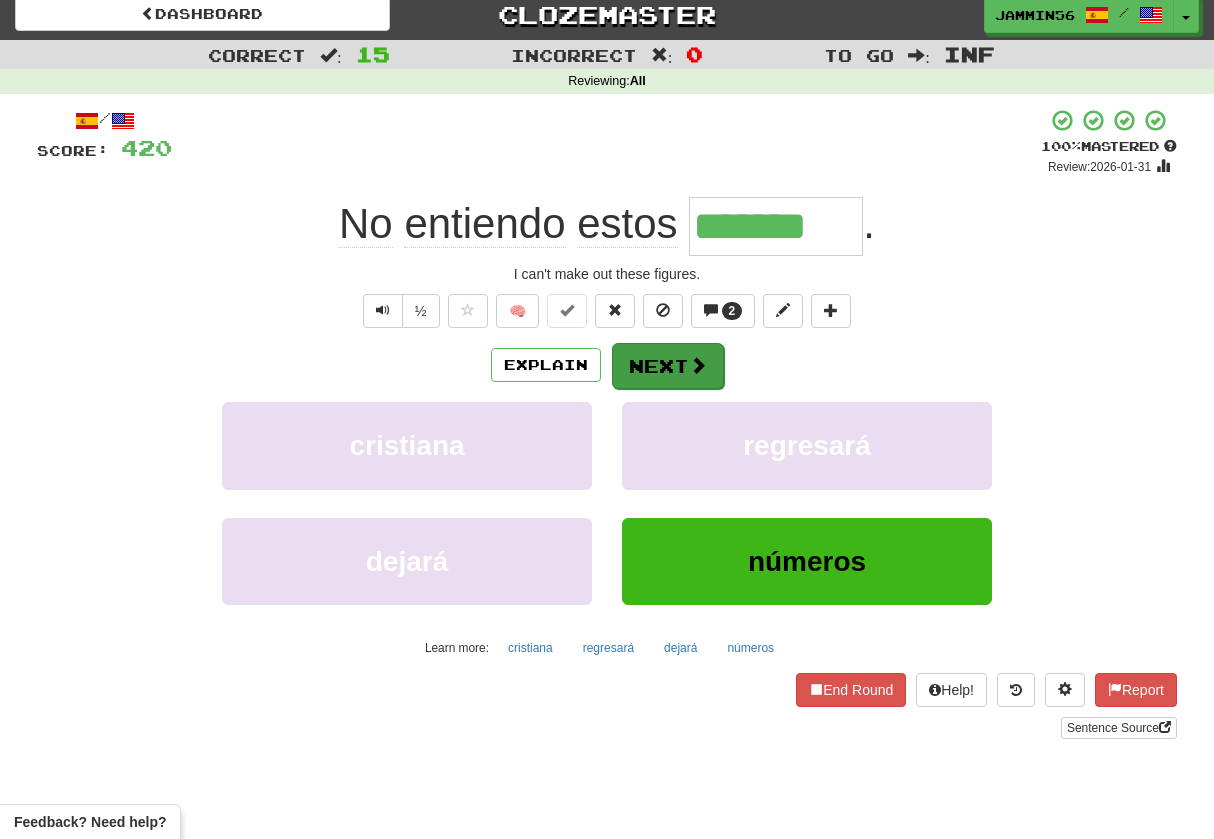 click on "Next" at bounding box center (668, 366) 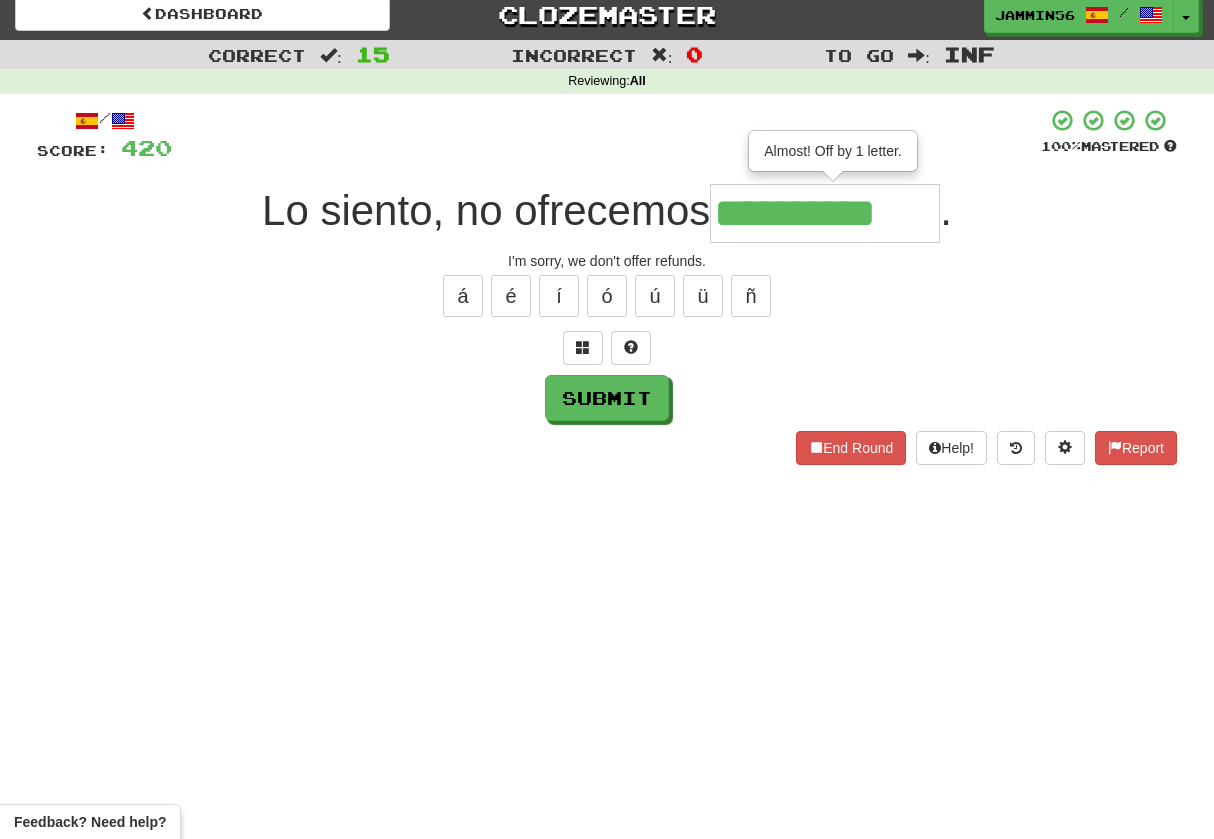 type on "**********" 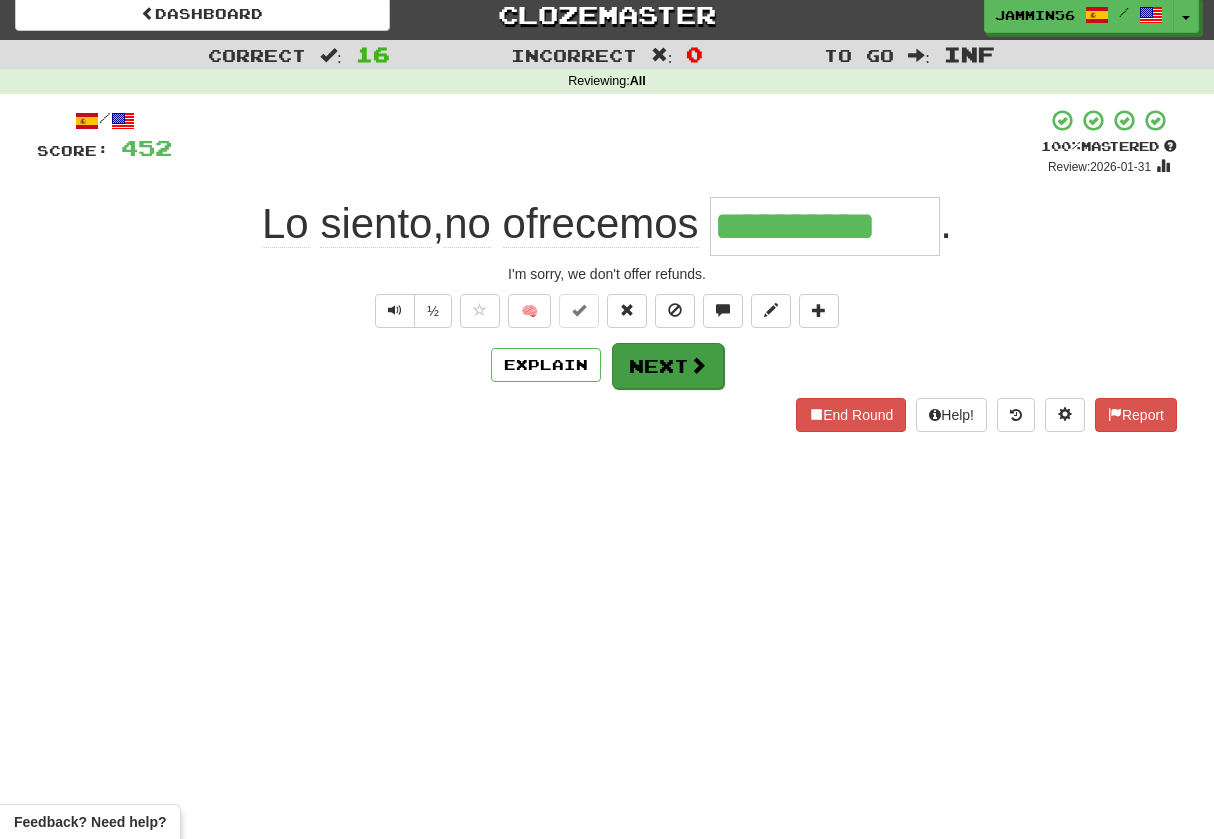 click on "Next" at bounding box center [668, 366] 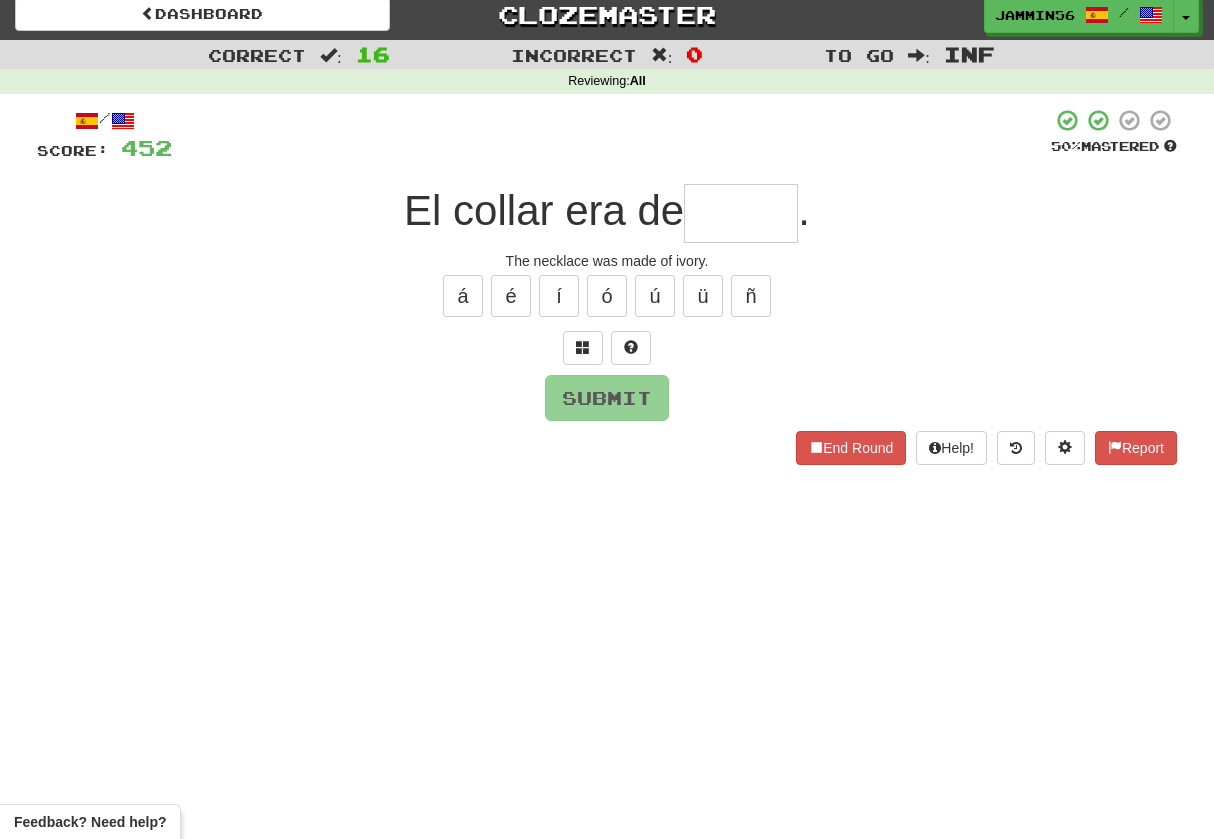 type on "*" 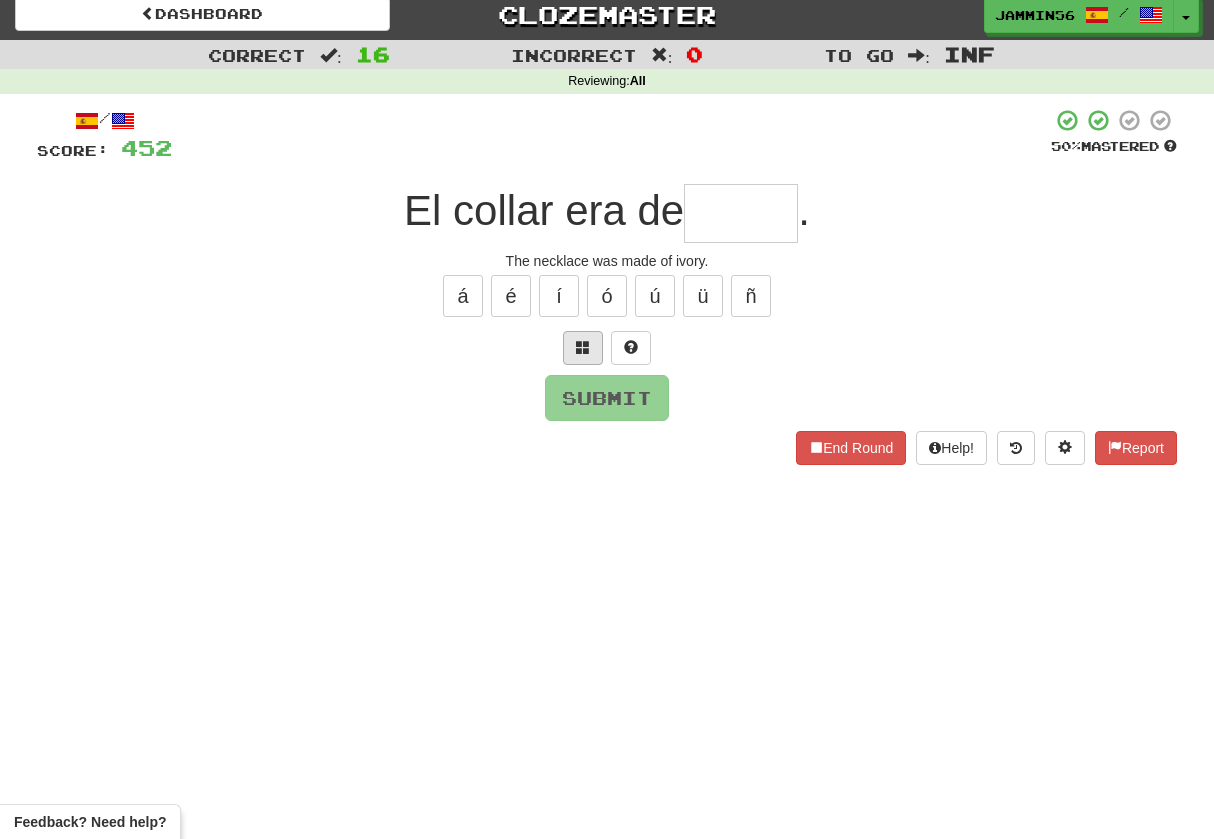 click at bounding box center (583, 348) 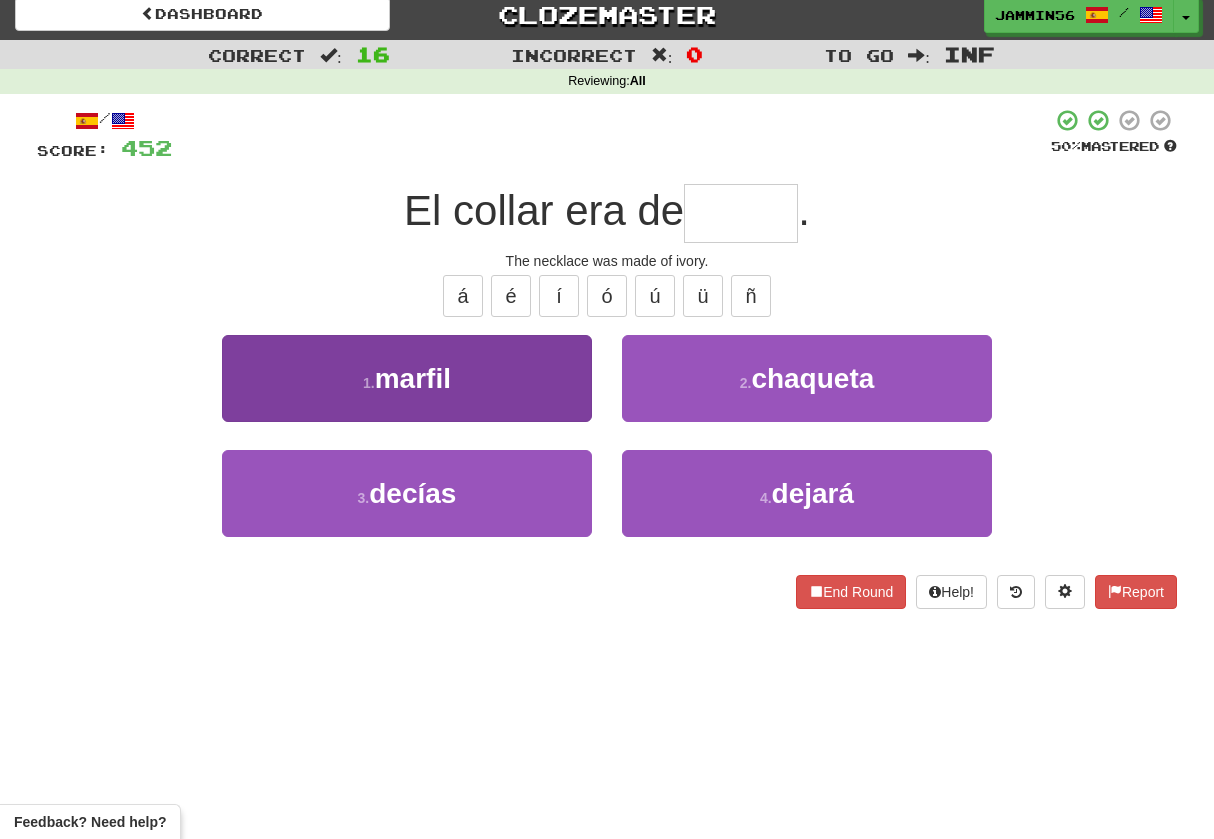 click on "1 .  marfil" at bounding box center (407, 378) 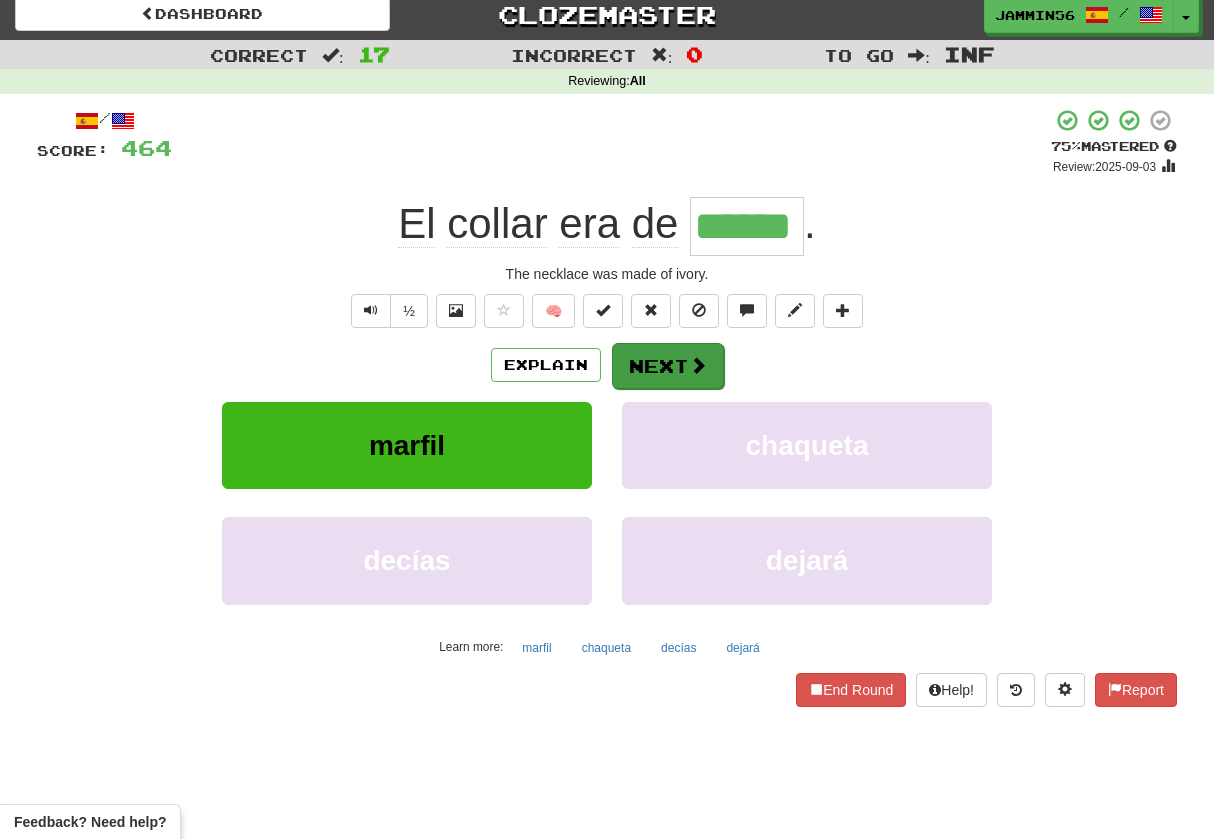 click on "Next" at bounding box center [668, 366] 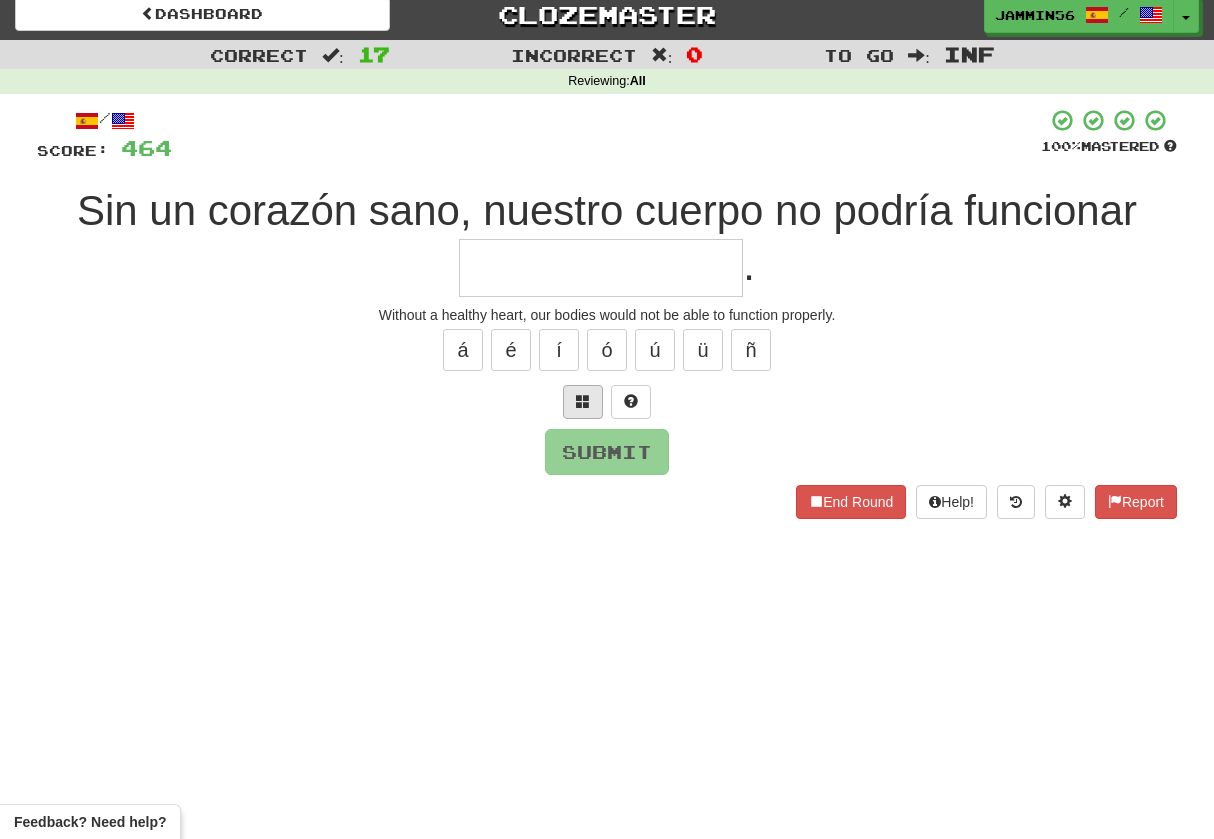 click at bounding box center [583, 402] 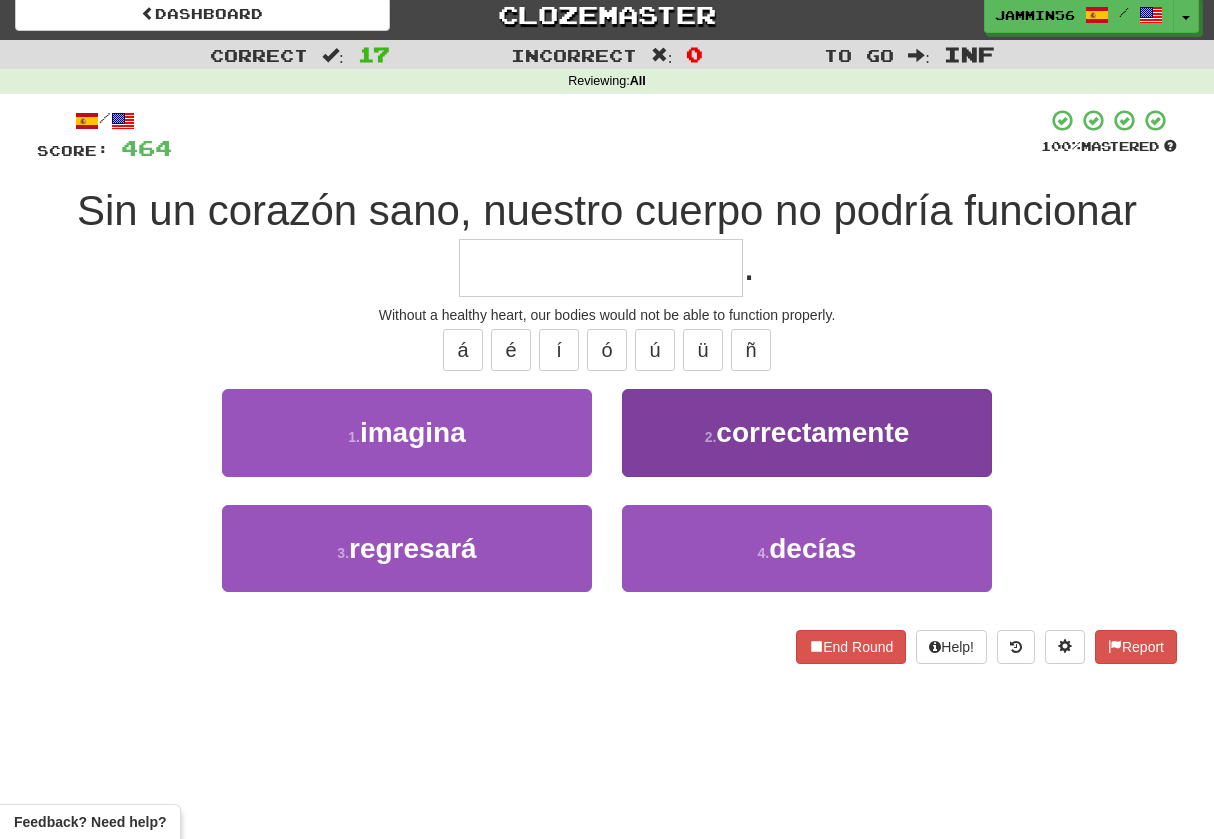 click on "correctamente" at bounding box center (812, 432) 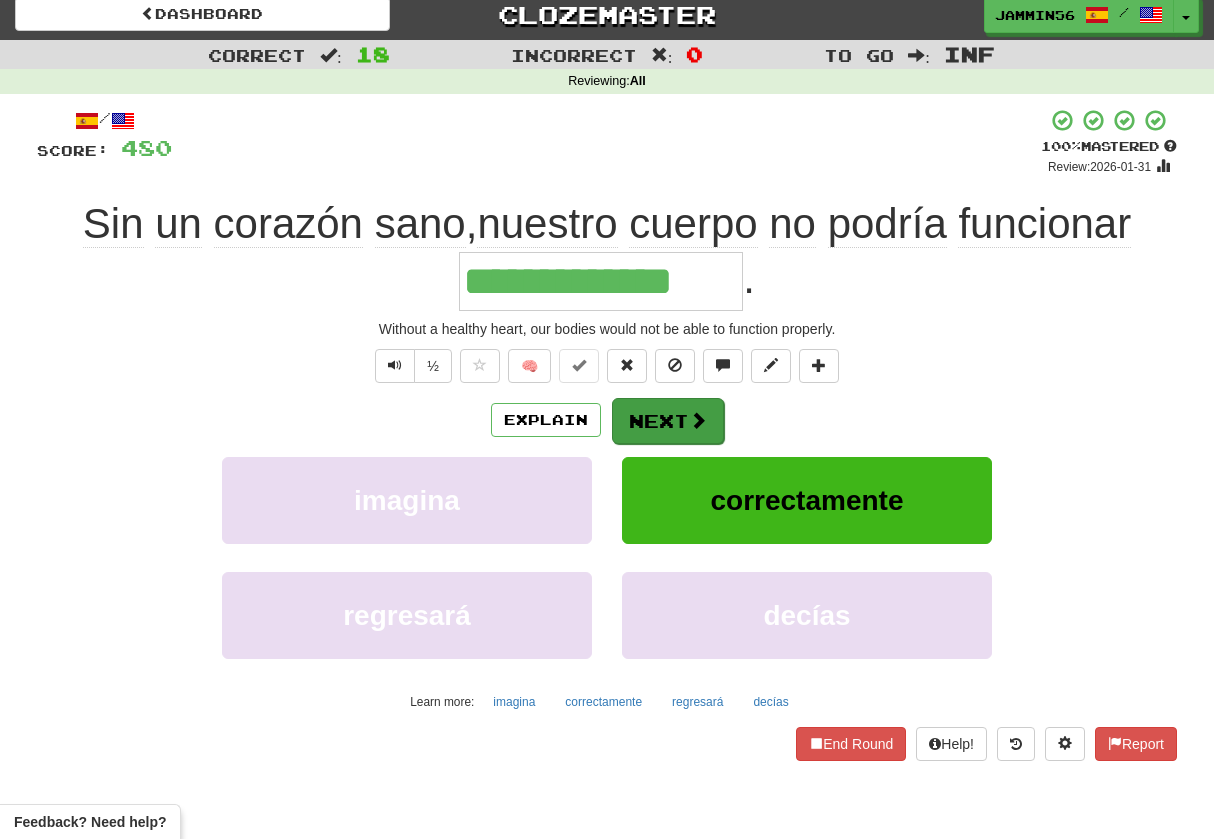 click on "Next" at bounding box center [668, 421] 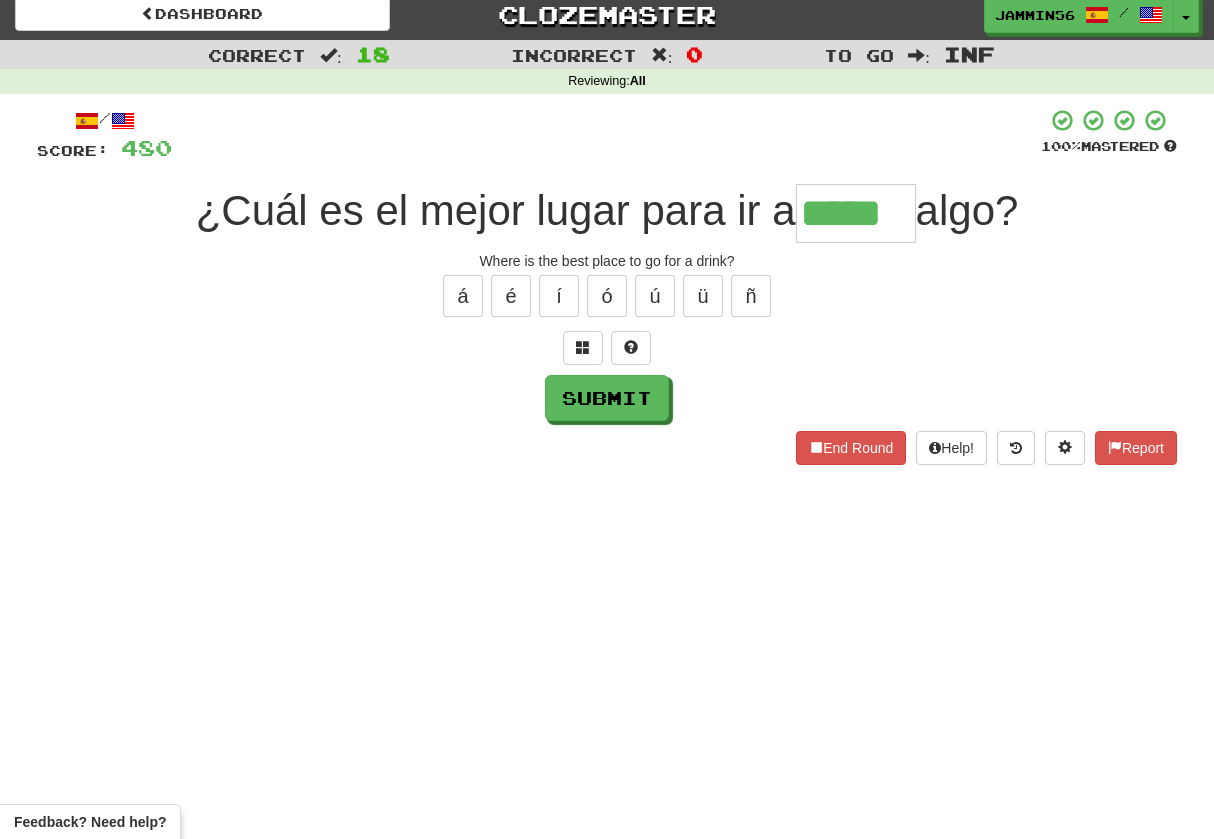 type on "*****" 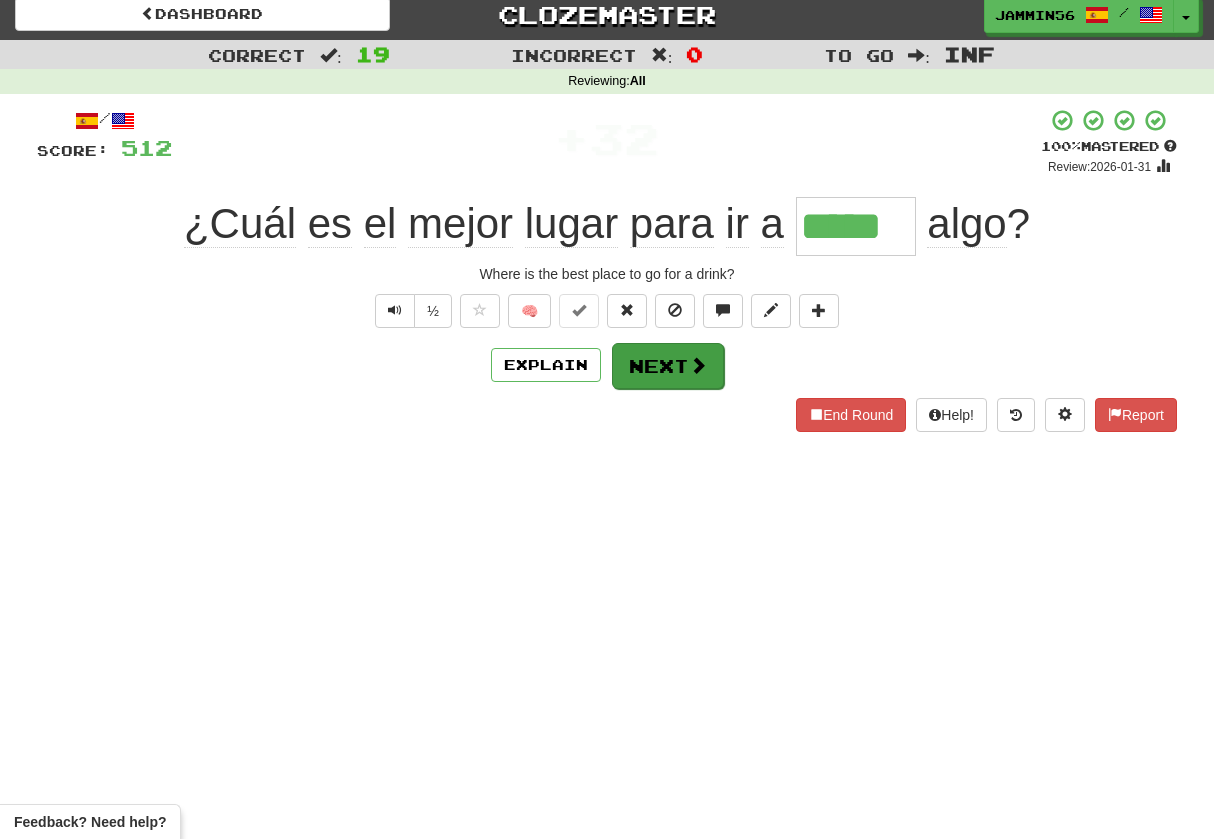 click on "Next" at bounding box center [668, 366] 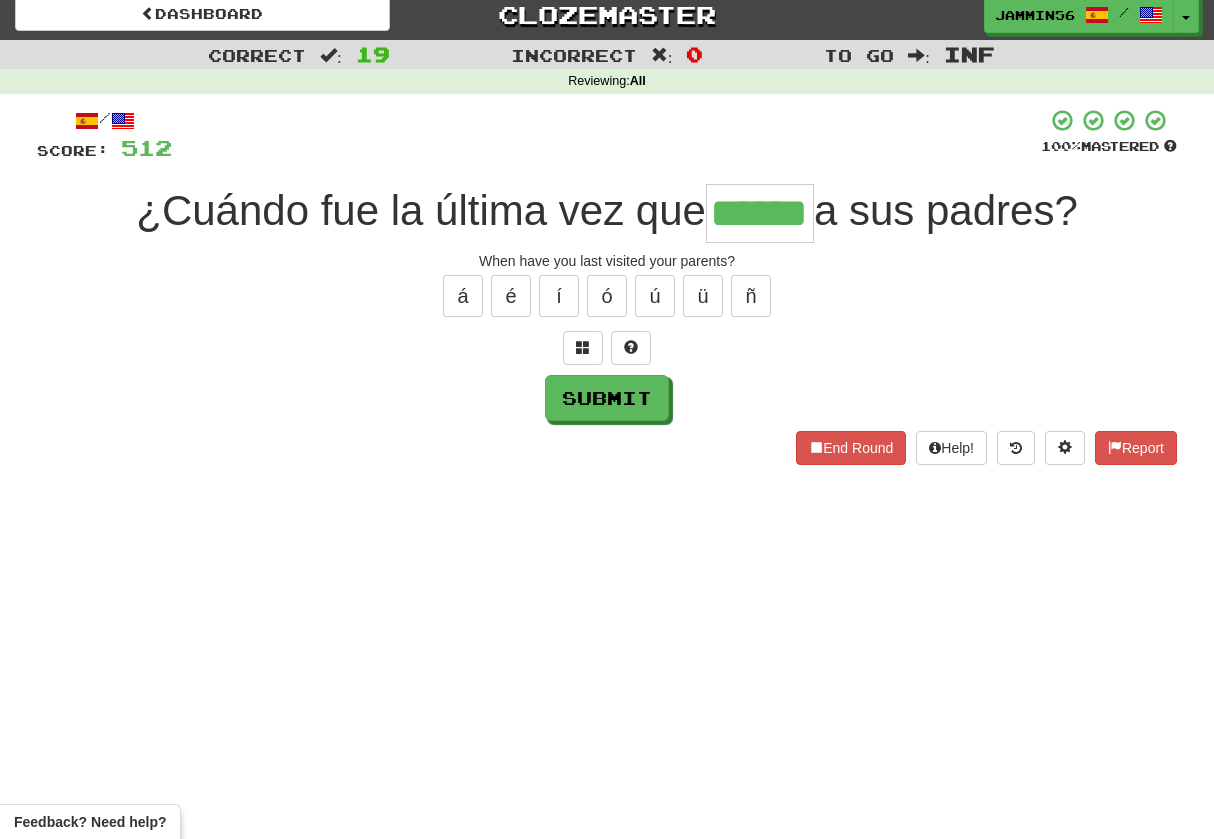 type on "******" 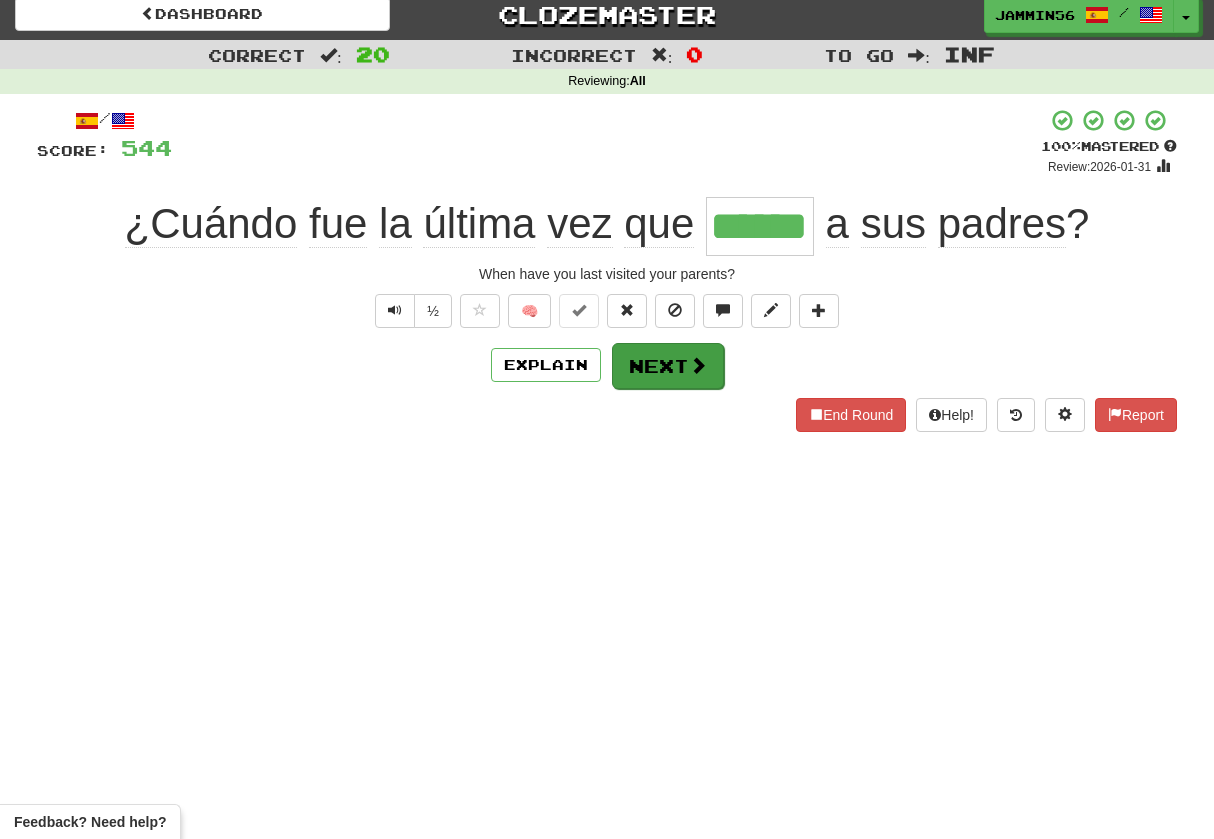 click on "Next" at bounding box center [668, 366] 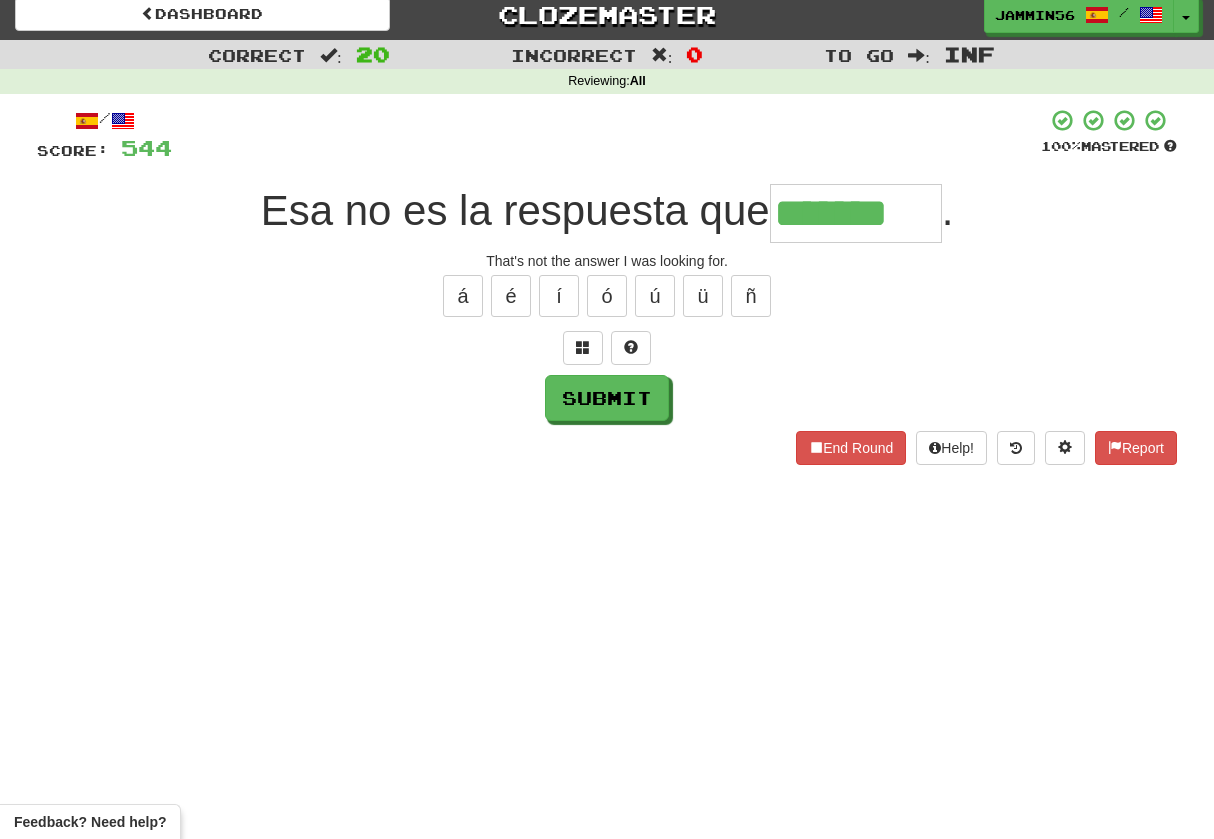 type on "*******" 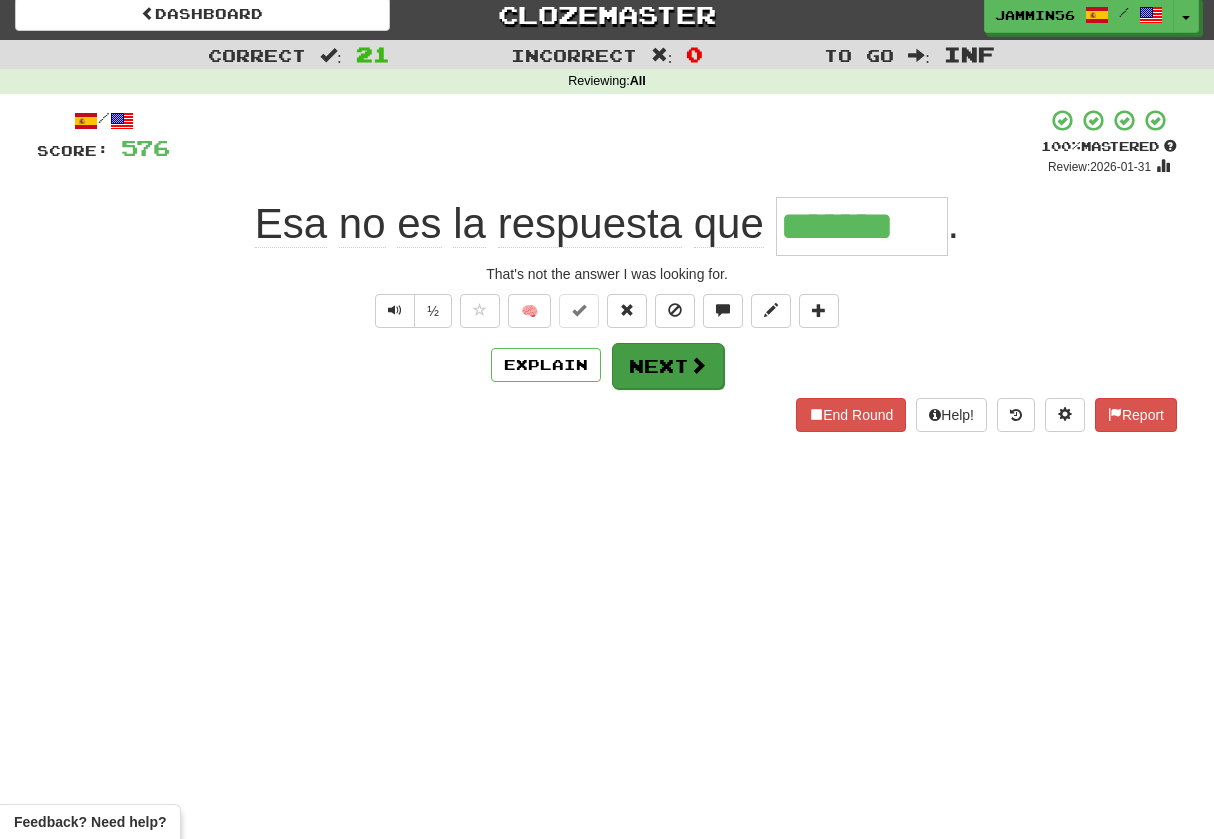 click on "Next" at bounding box center [668, 366] 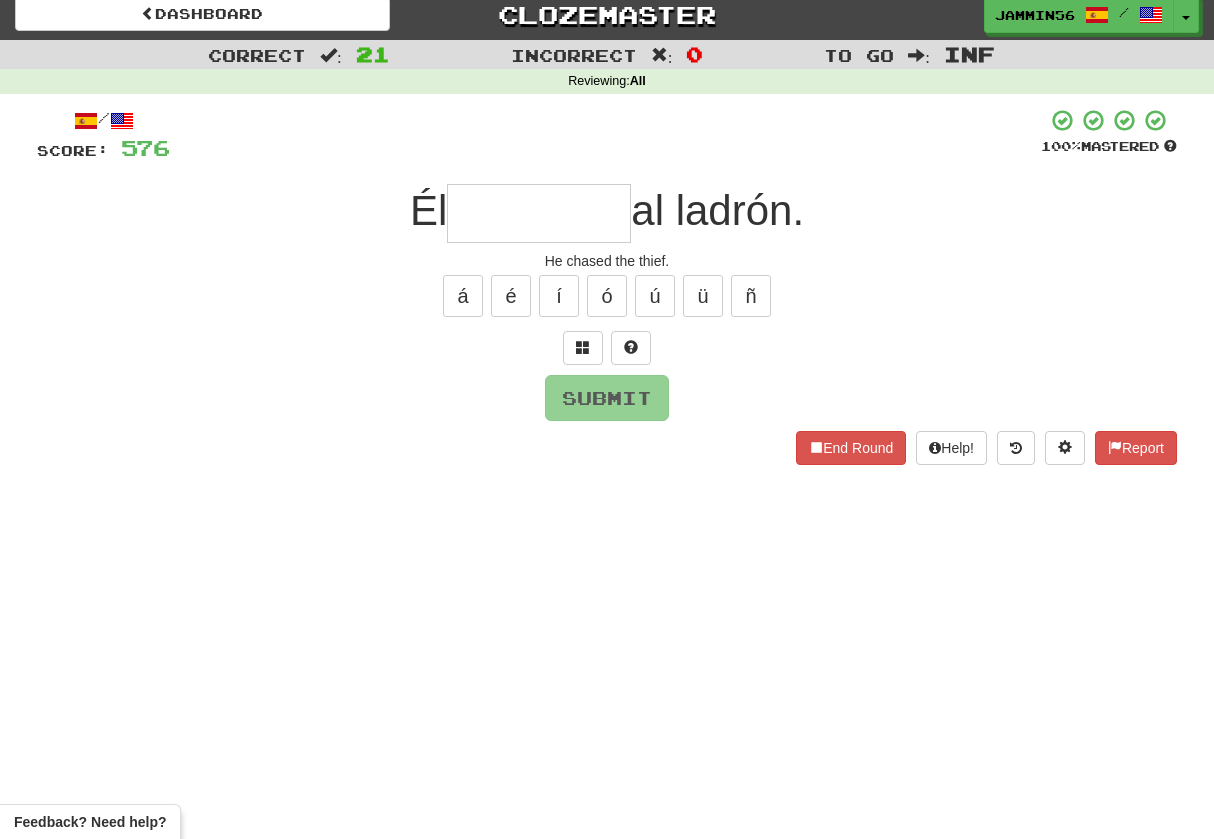 type on "*" 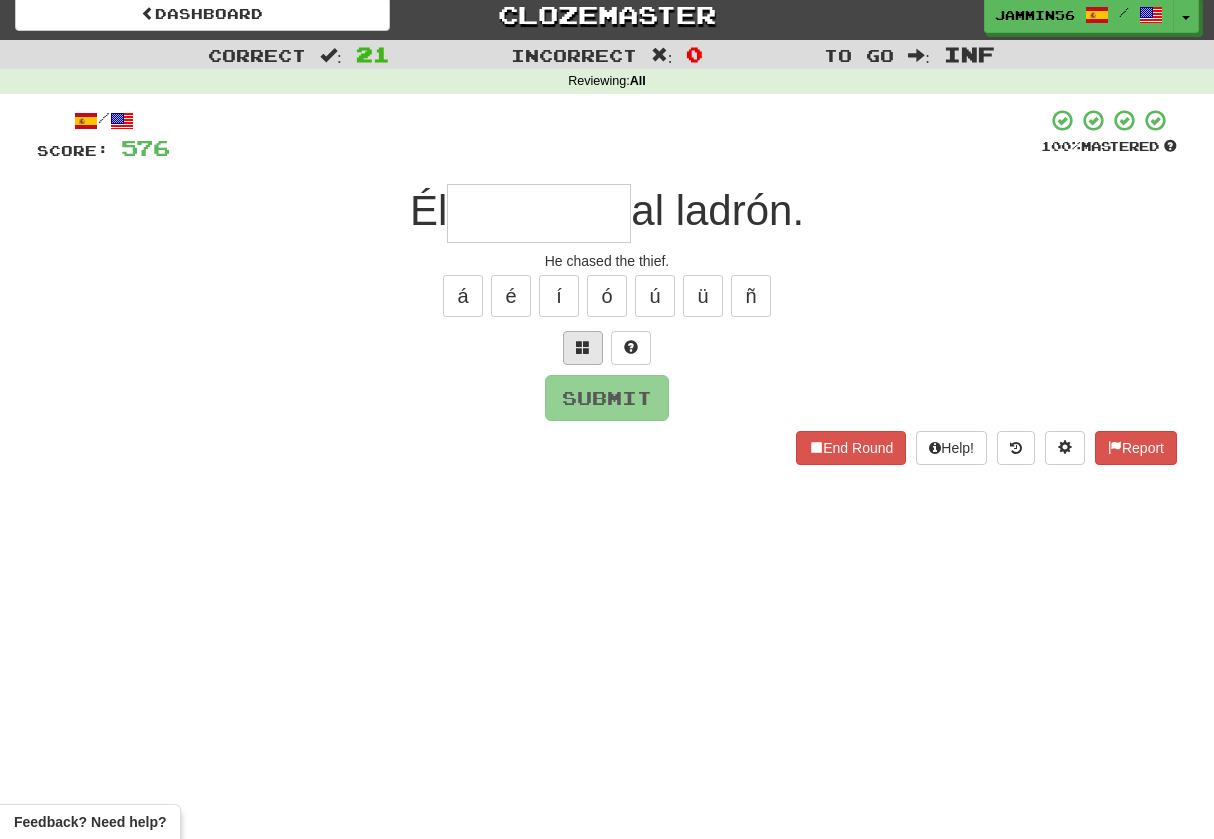 click at bounding box center (583, 348) 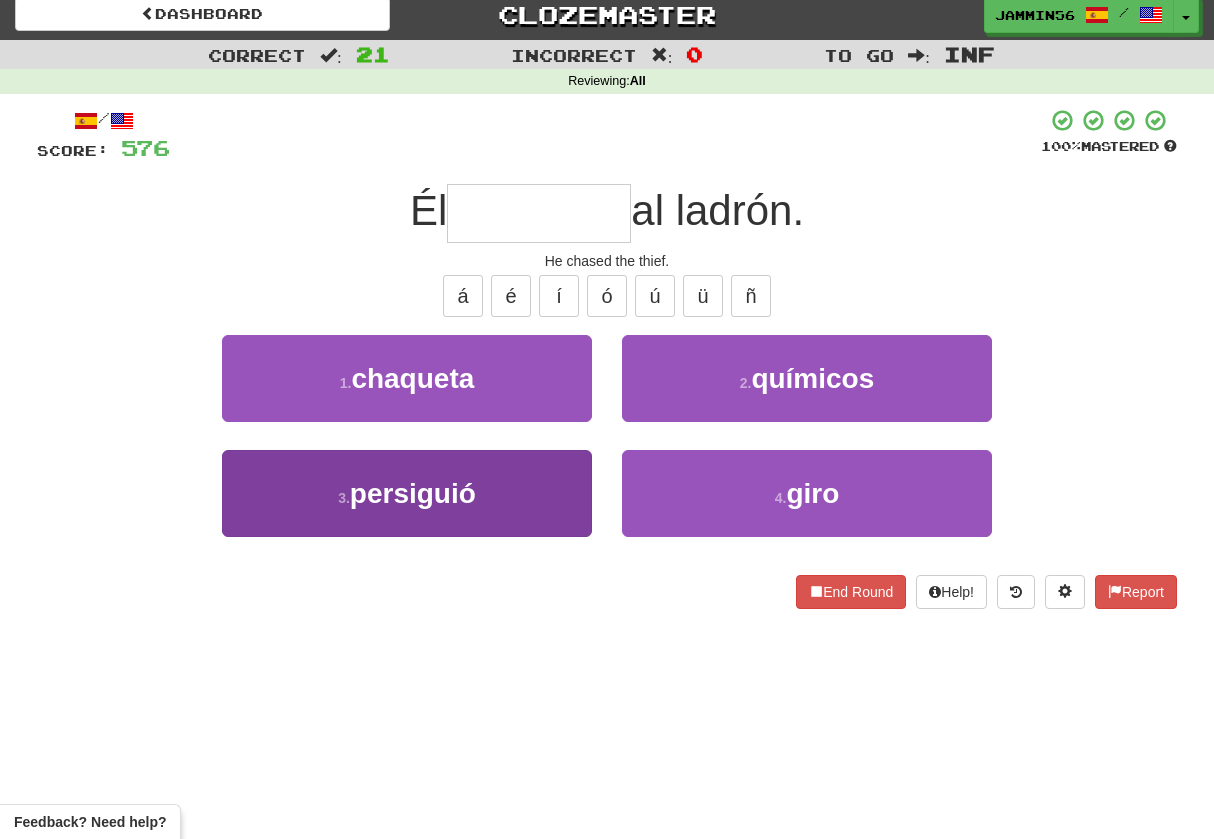 click on "3 .  persiguió" at bounding box center (407, 493) 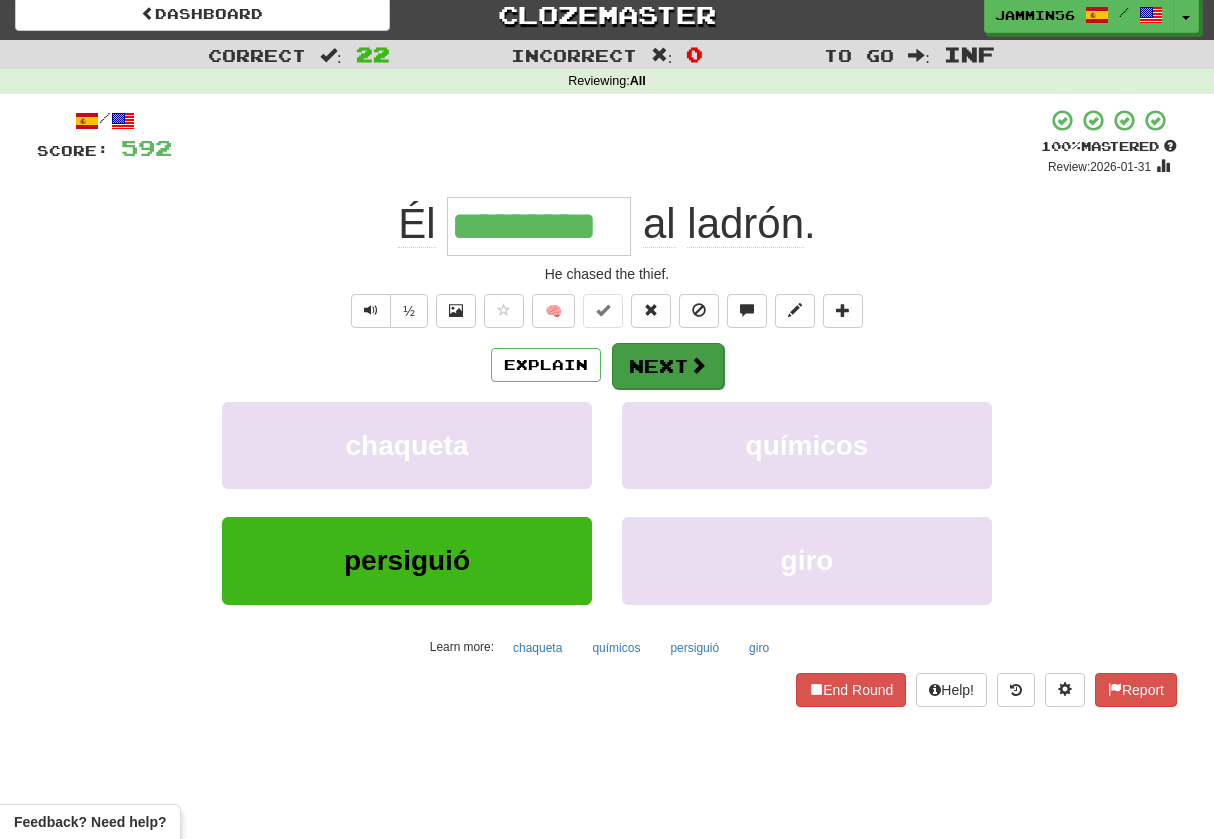 click on "Next" at bounding box center (668, 366) 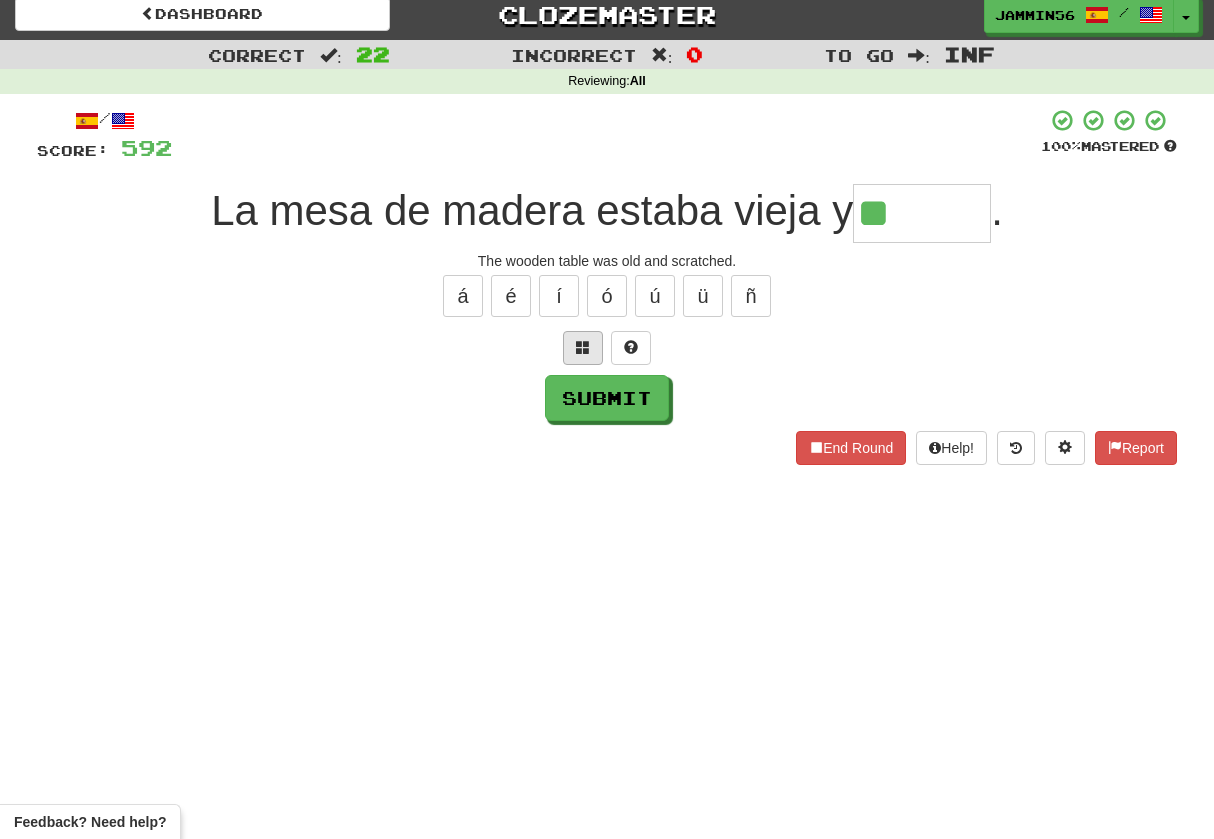 click at bounding box center [583, 347] 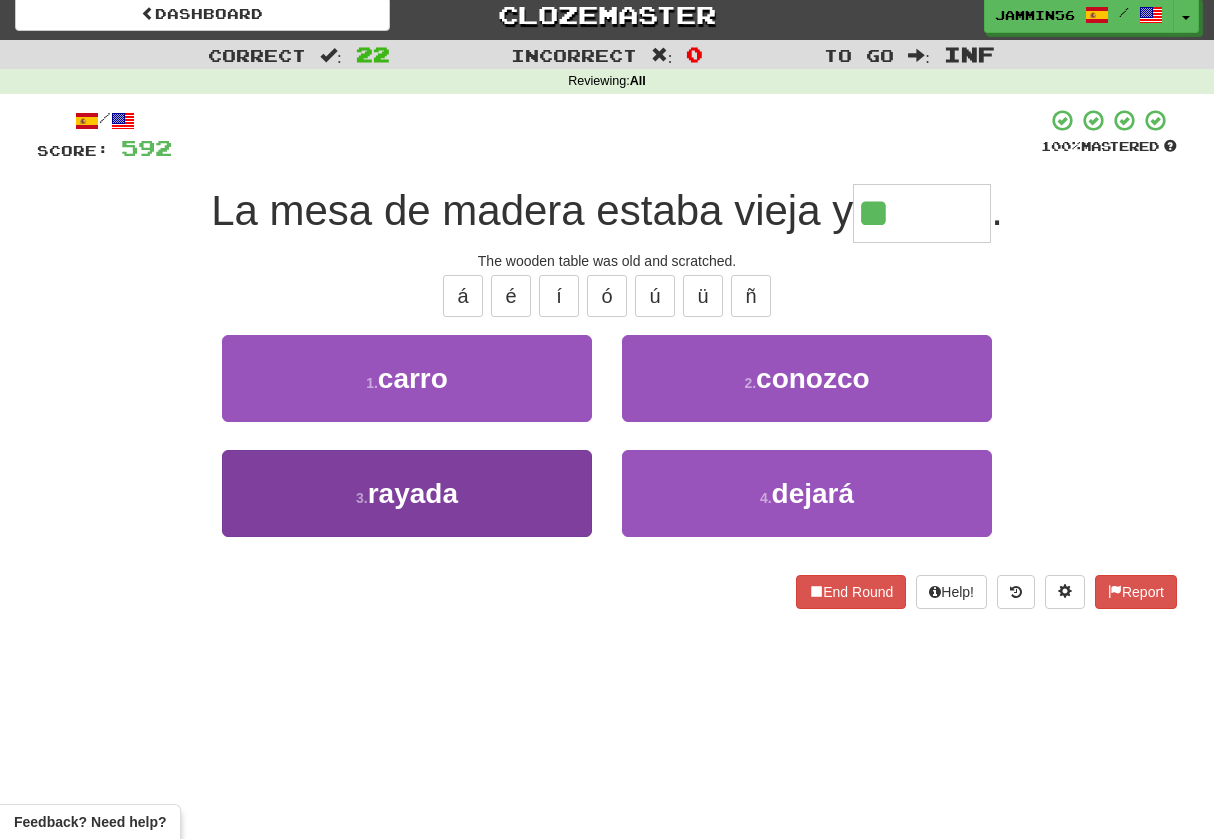 click on "3 .  rayada" at bounding box center (407, 493) 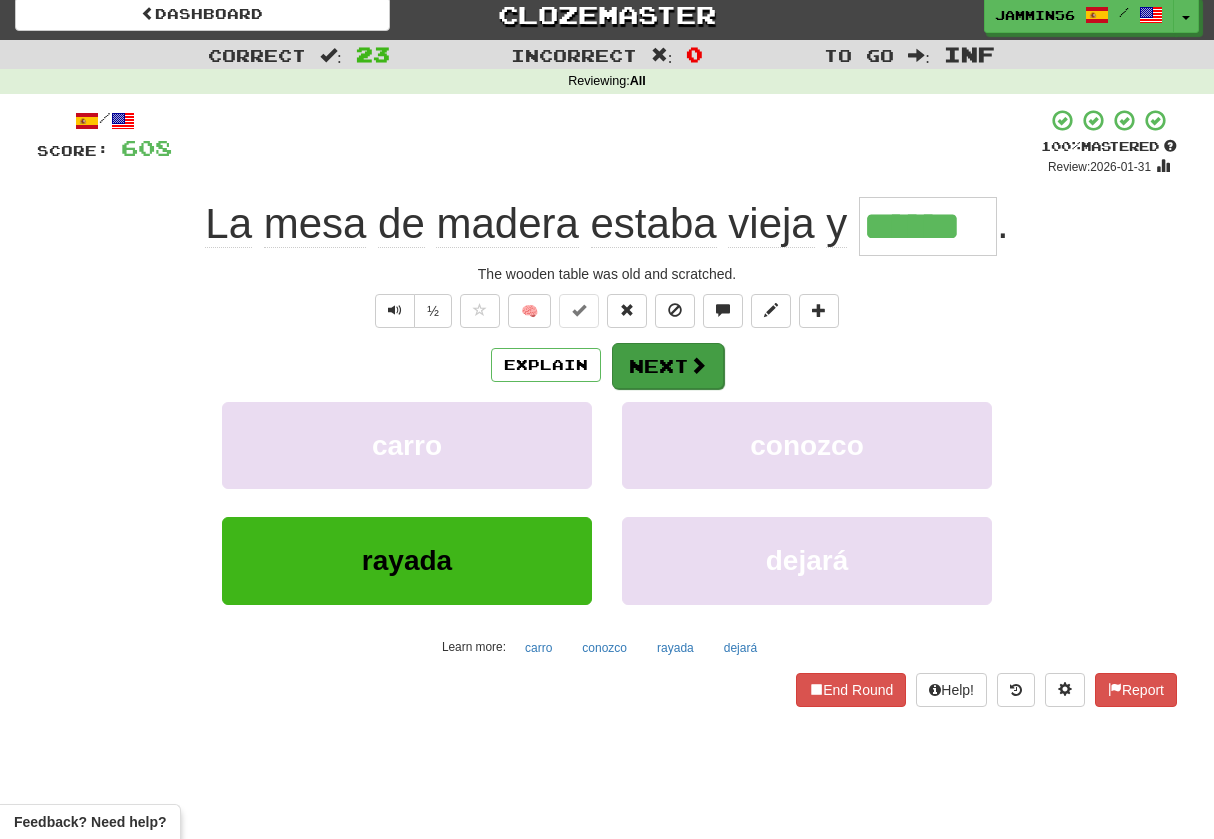 click on "Next" at bounding box center [668, 366] 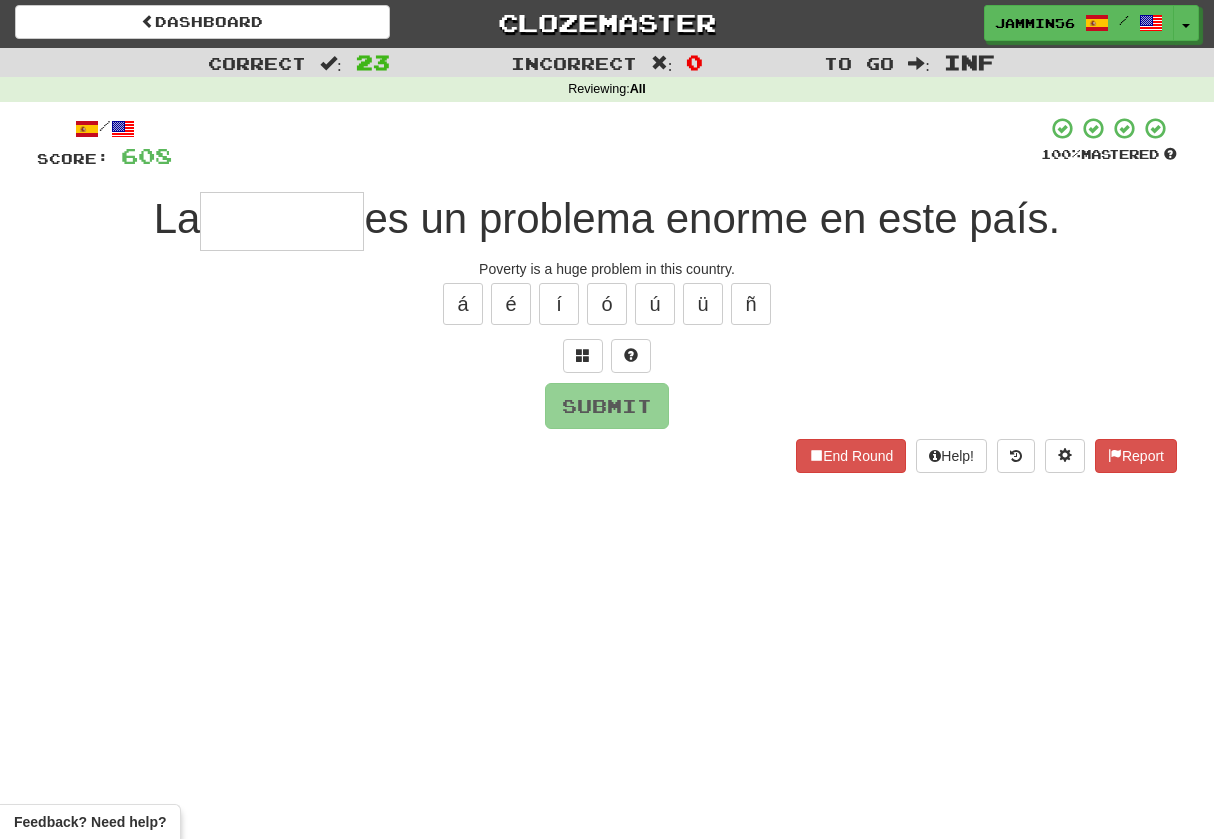 scroll, scrollTop: 0, scrollLeft: 0, axis: both 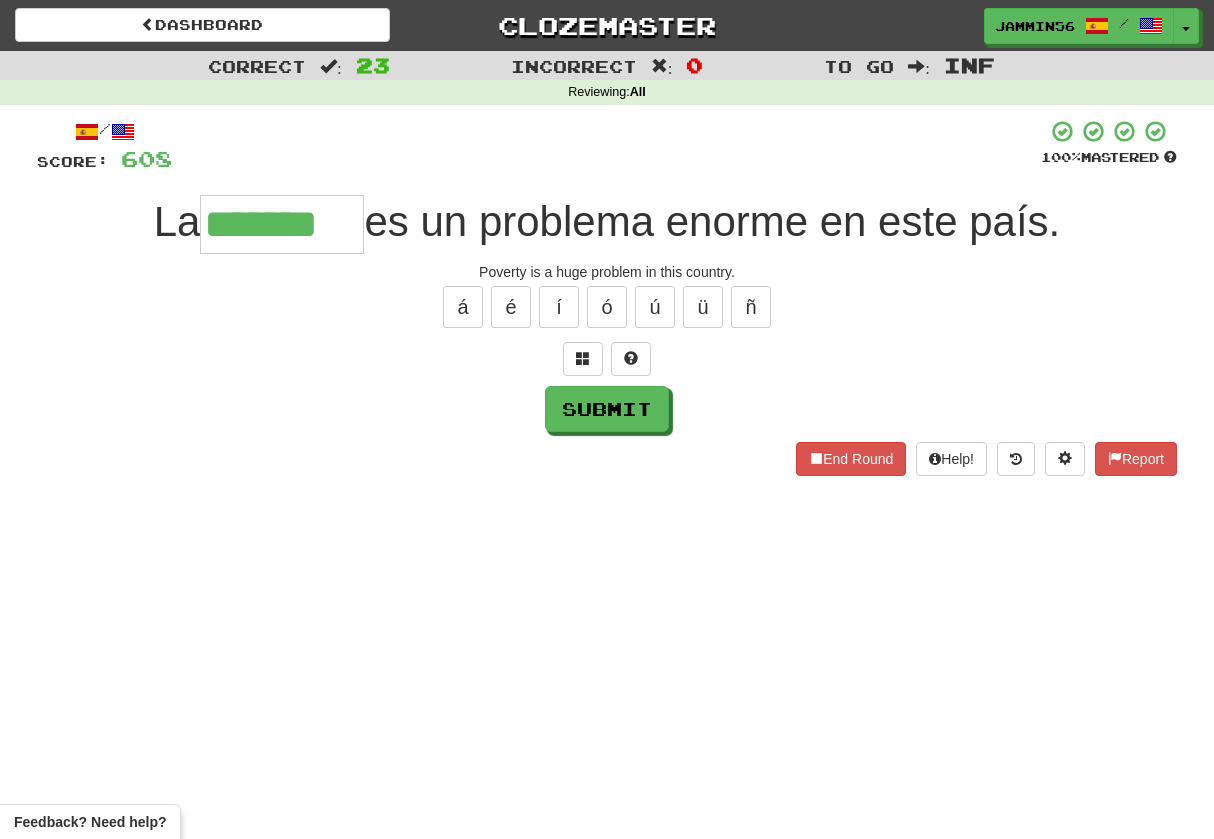 type on "*******" 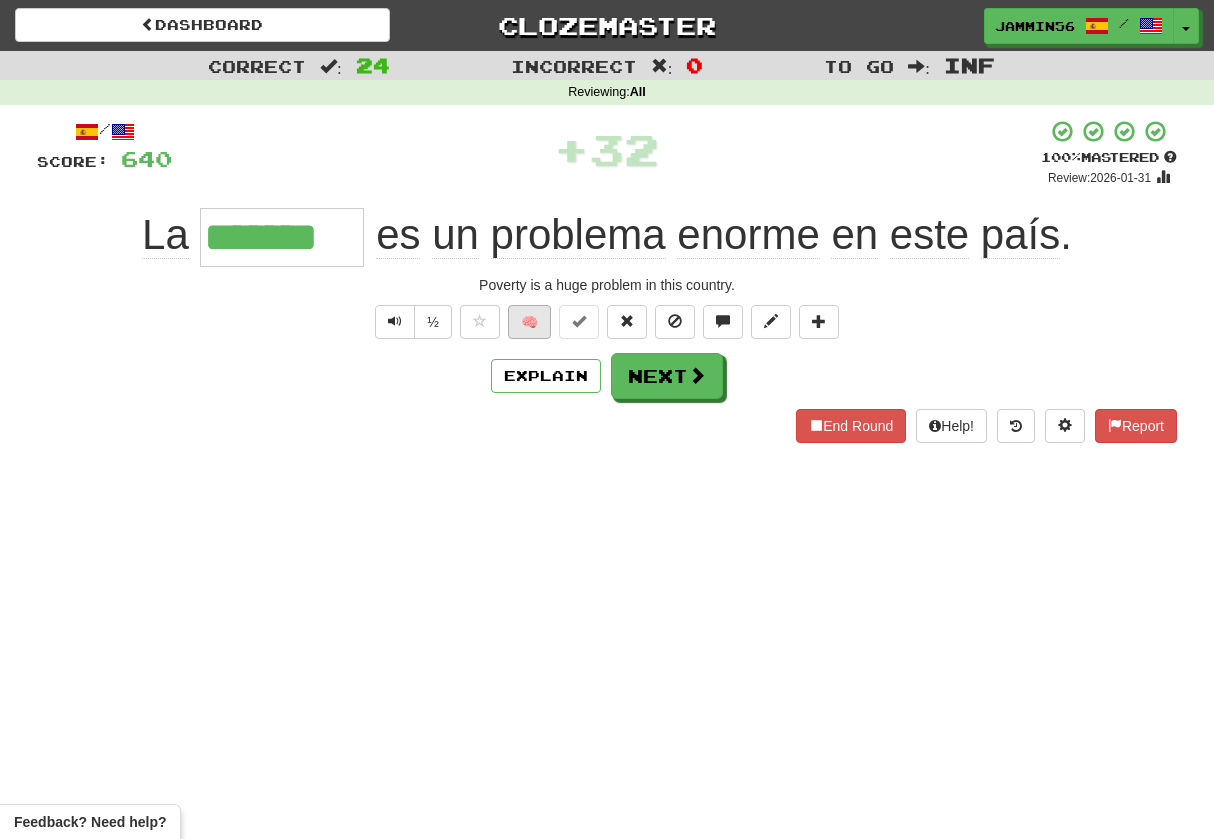 click on "🧠" at bounding box center [529, 322] 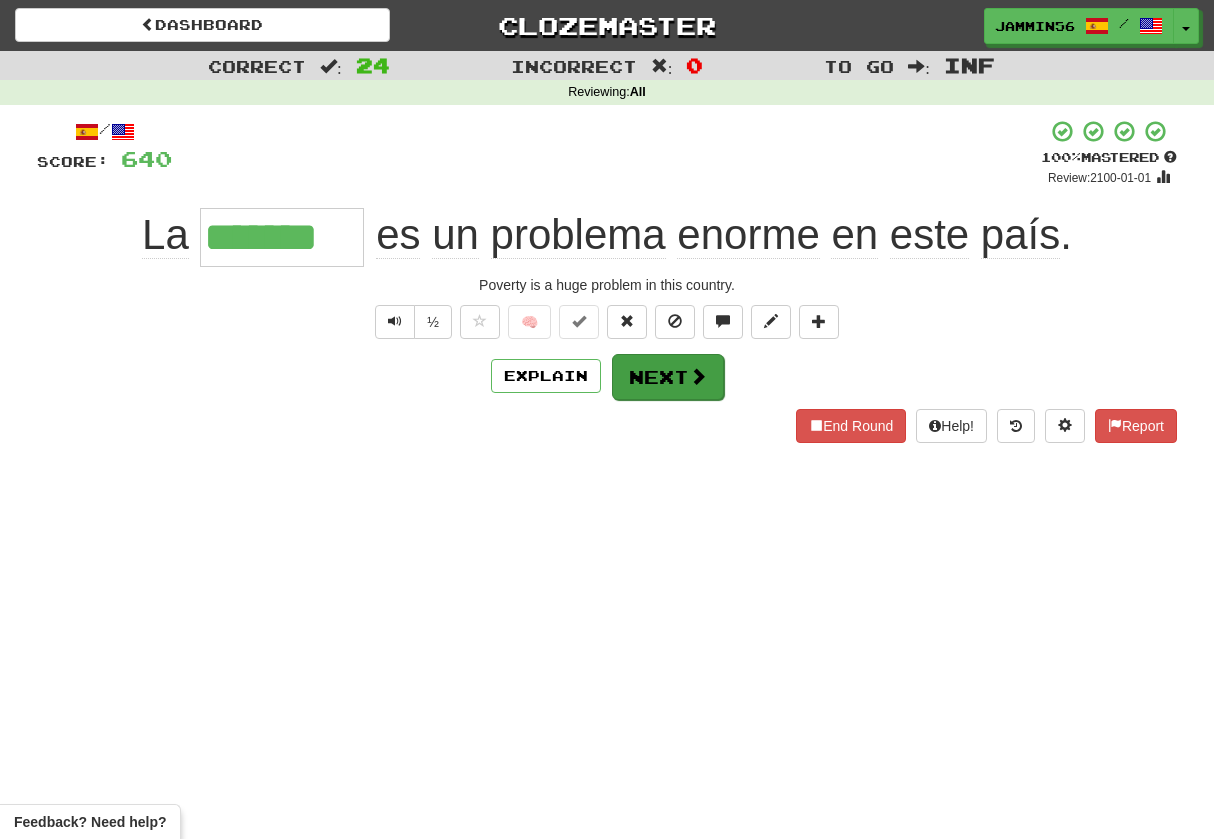 click on "Next" at bounding box center [668, 377] 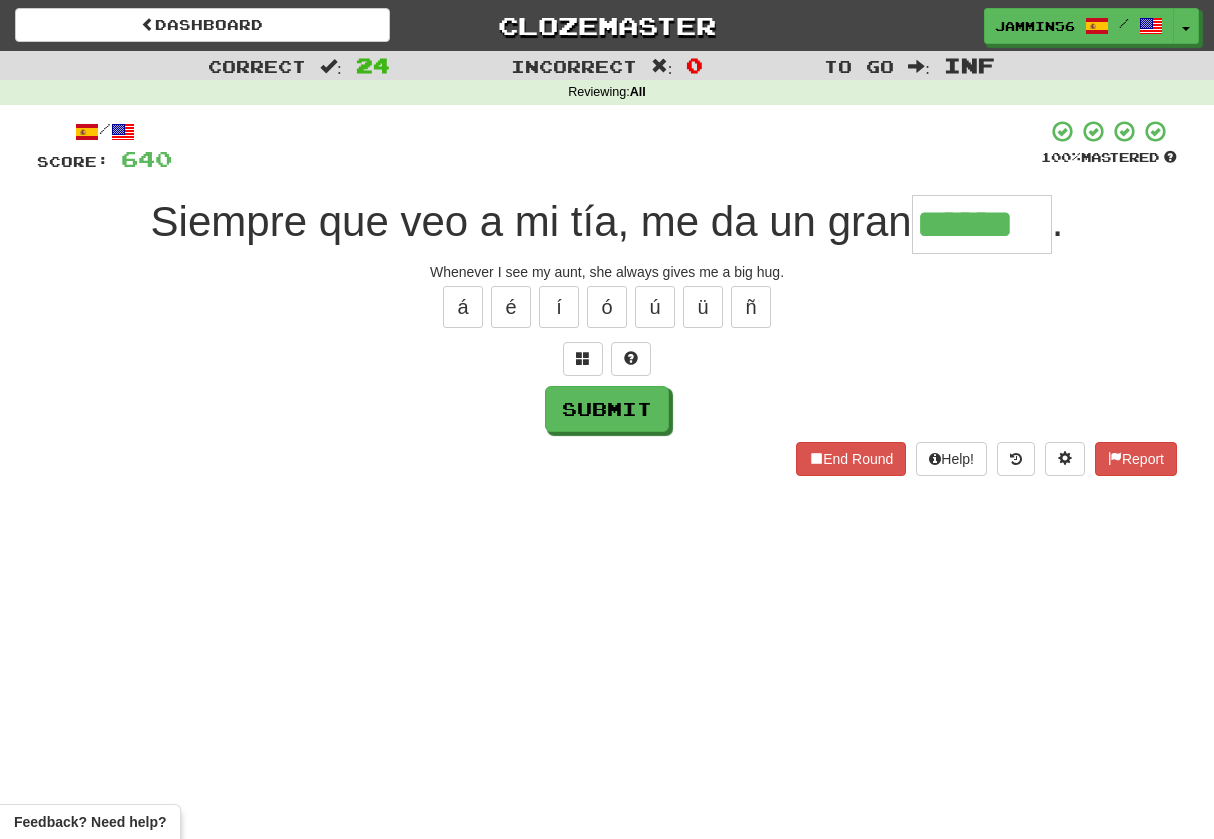 type on "******" 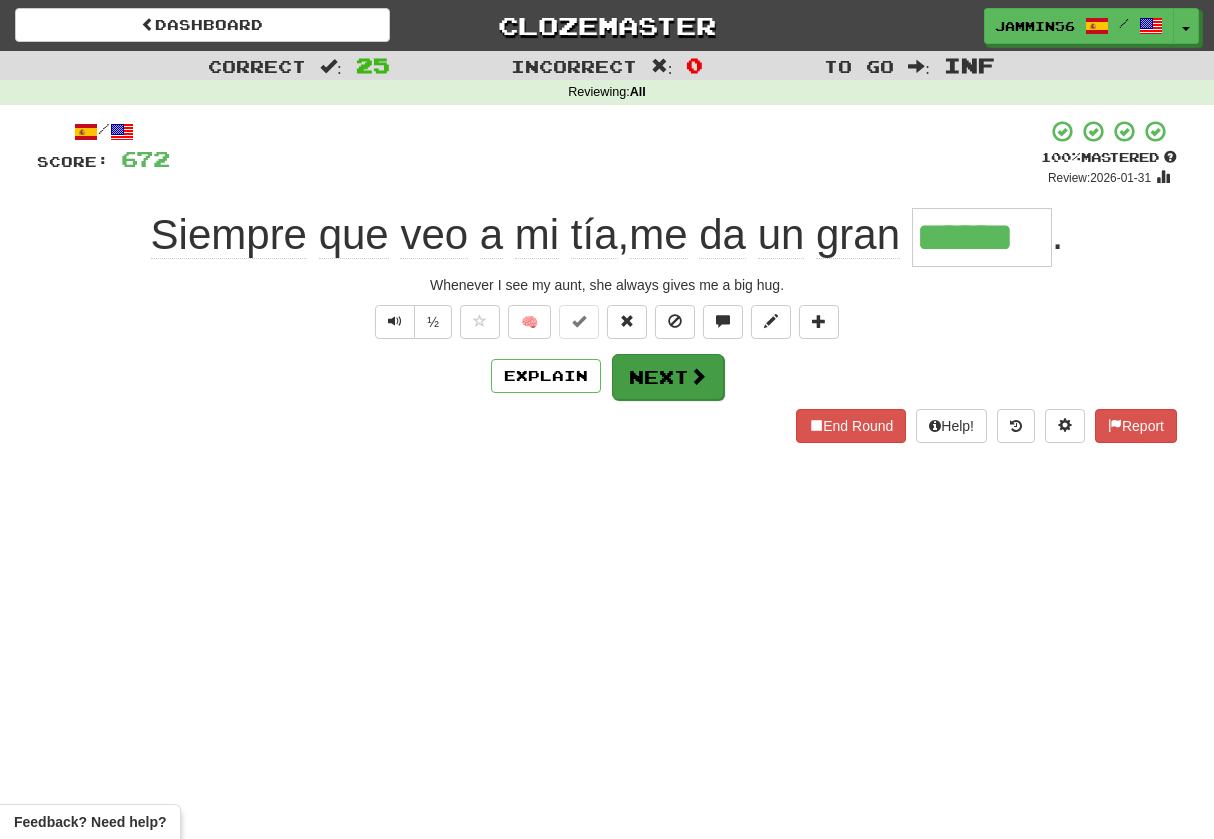 click on "Next" at bounding box center [668, 377] 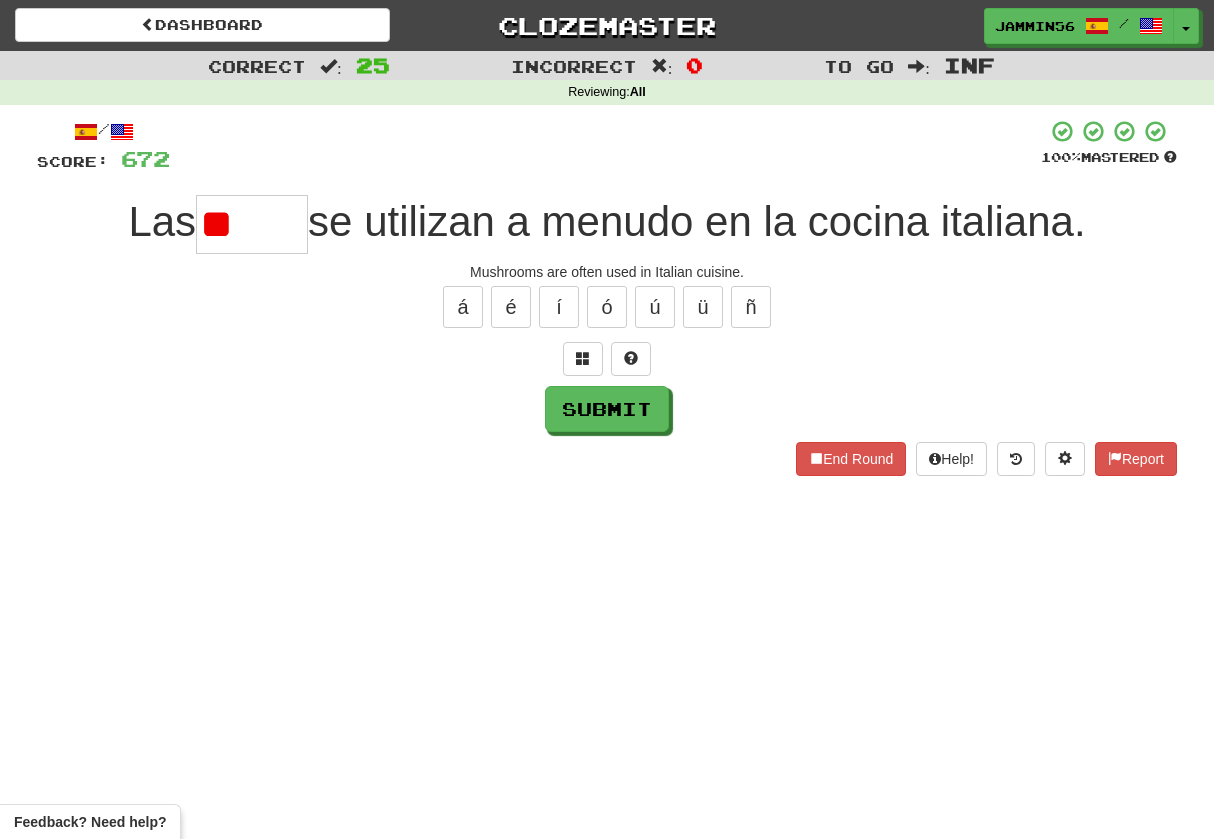 type on "*" 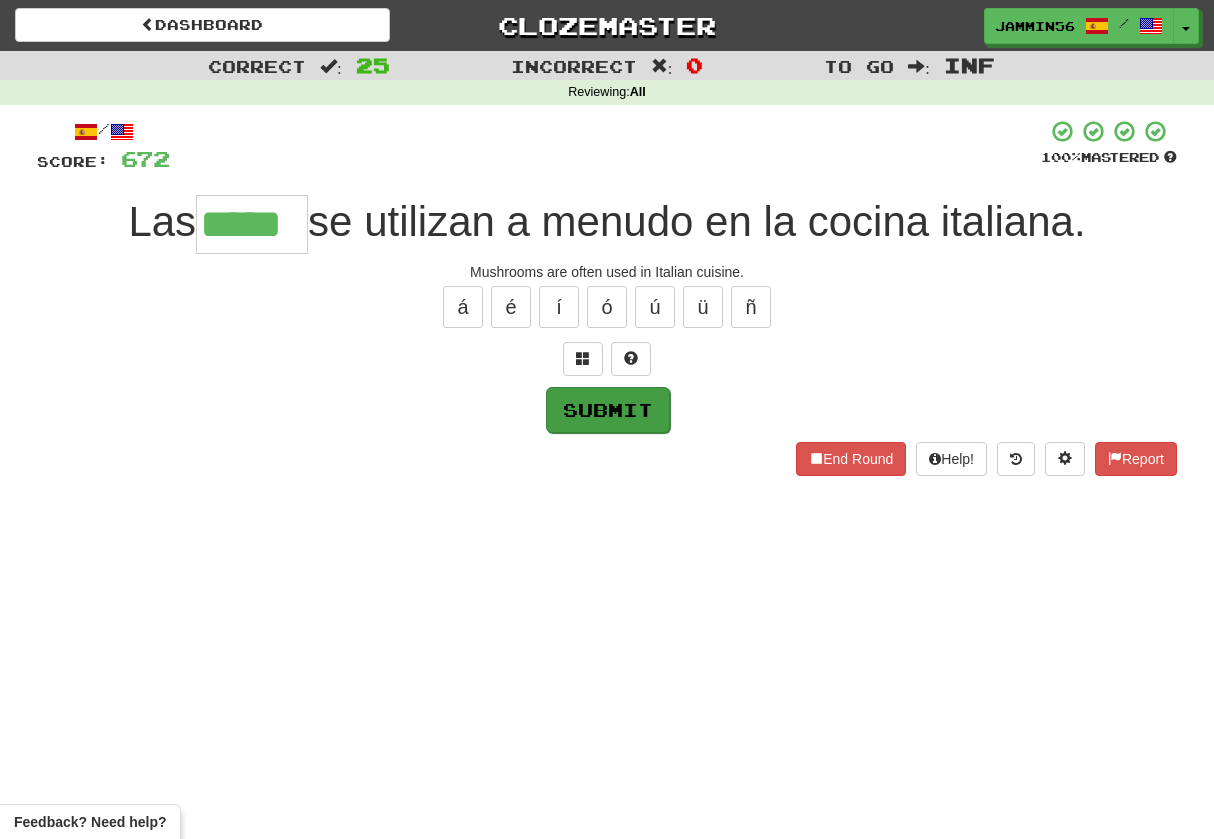type on "*****" 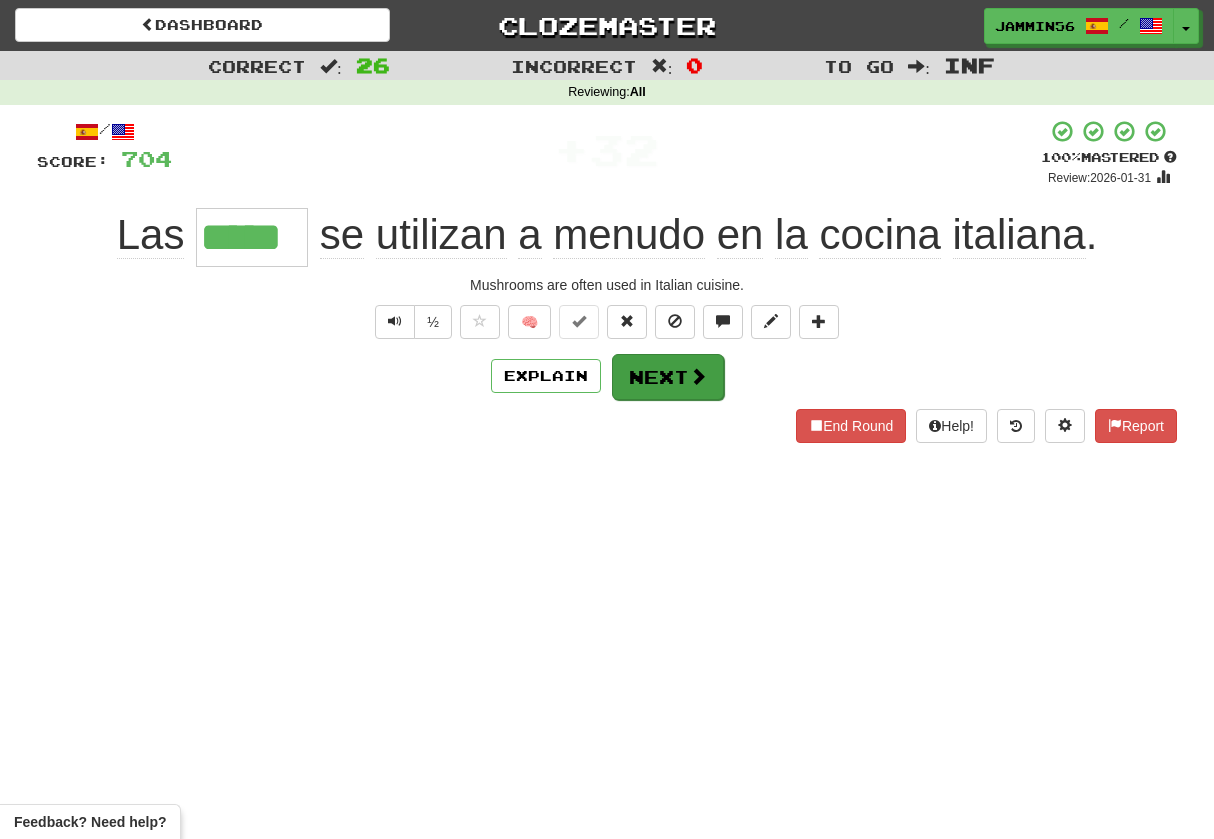 click on "Next" at bounding box center (668, 377) 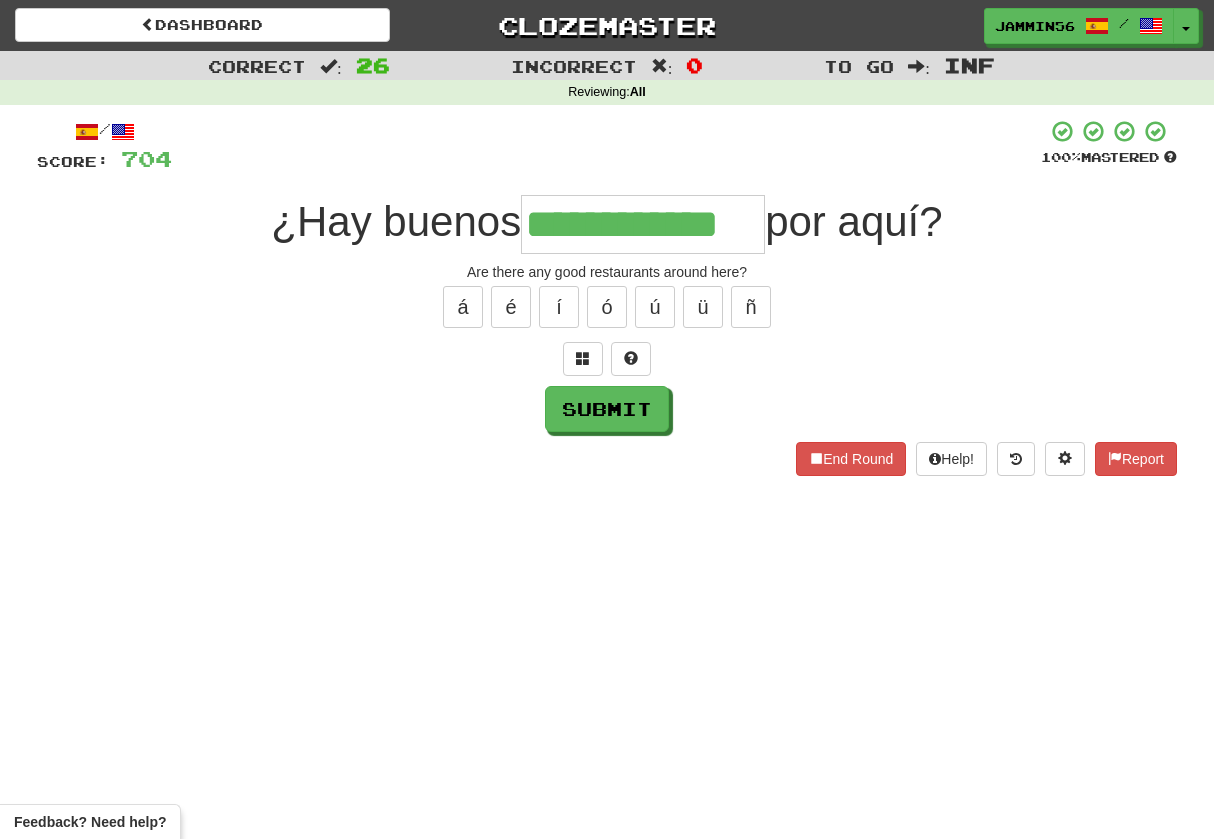 type on "**********" 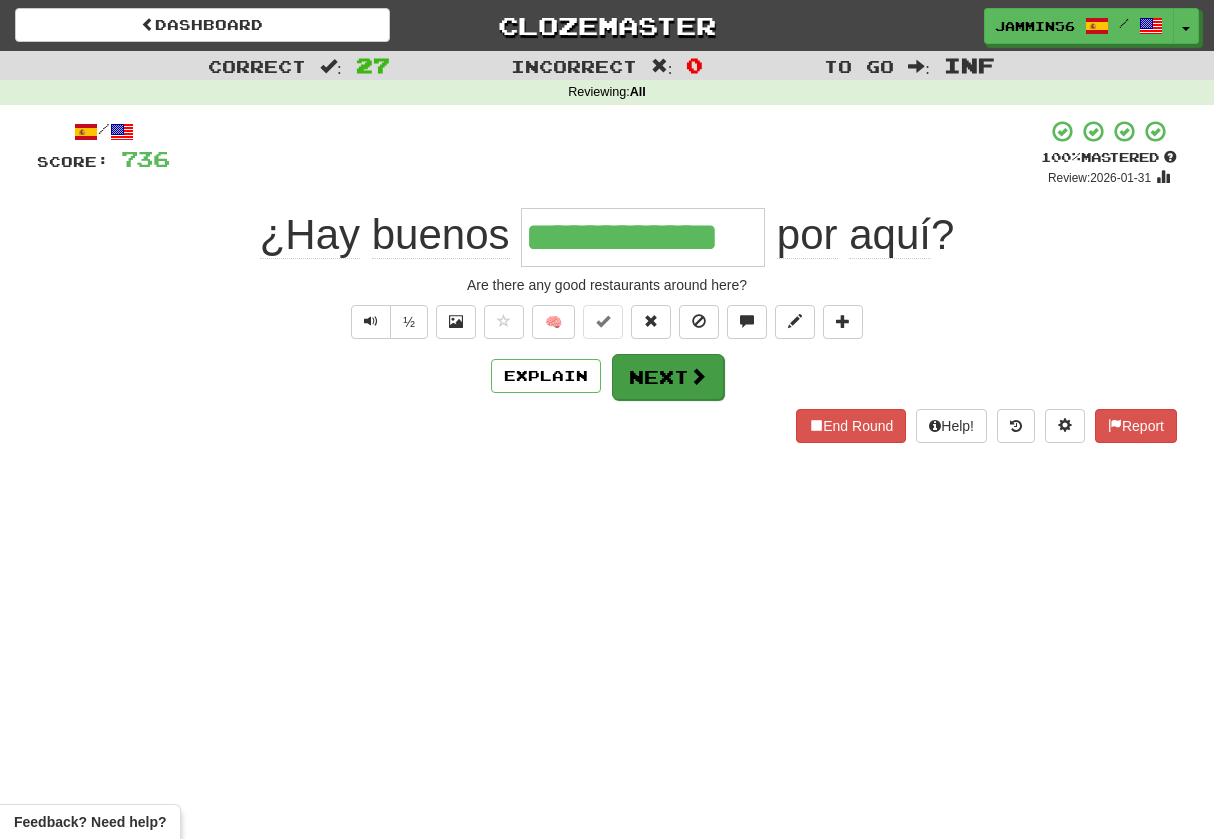 click on "Next" at bounding box center (668, 377) 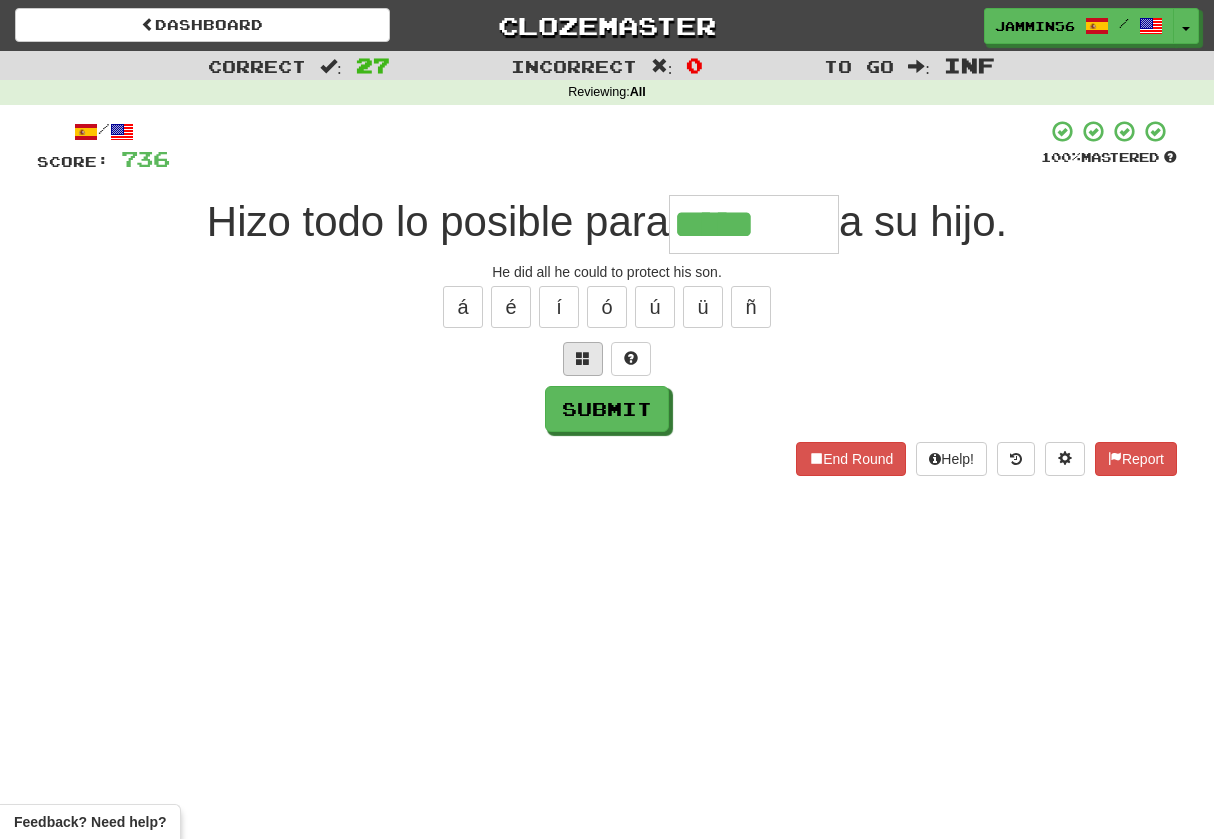 click at bounding box center (583, 358) 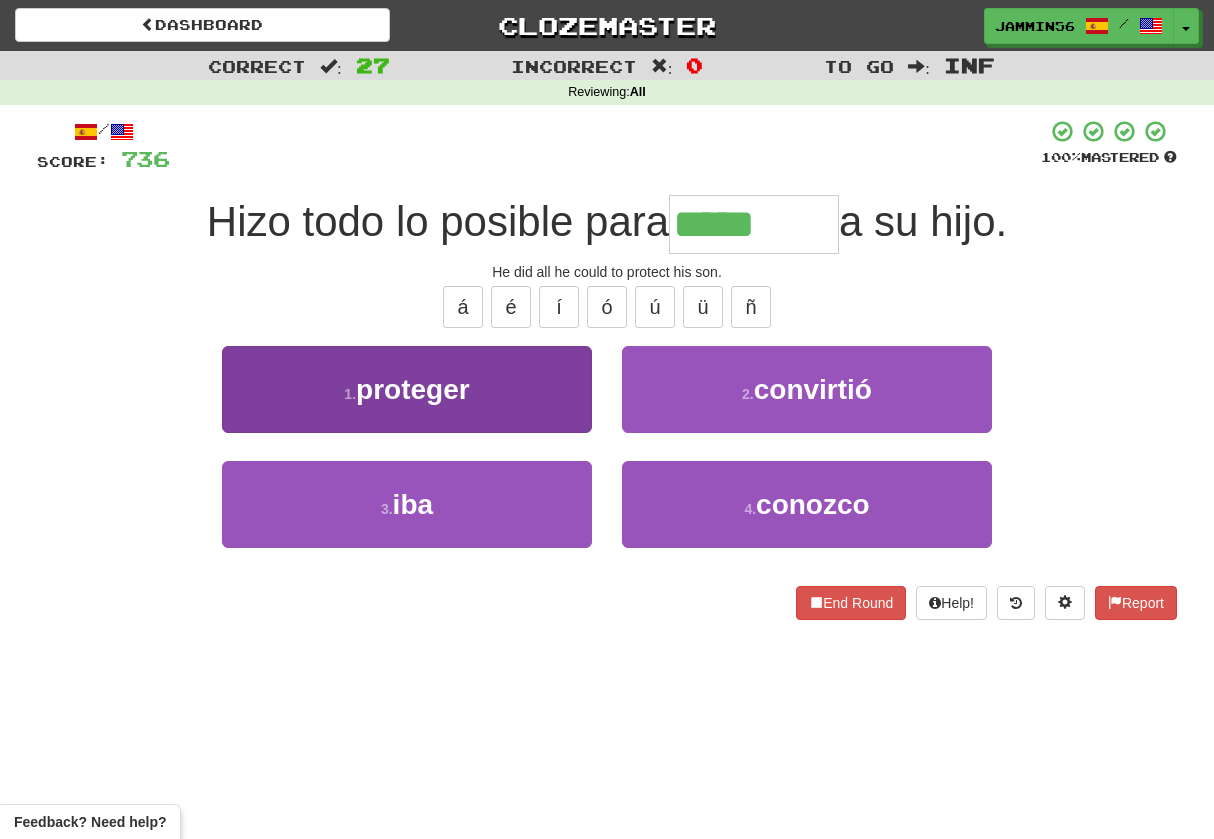 click on "1 .  proteger" at bounding box center [407, 389] 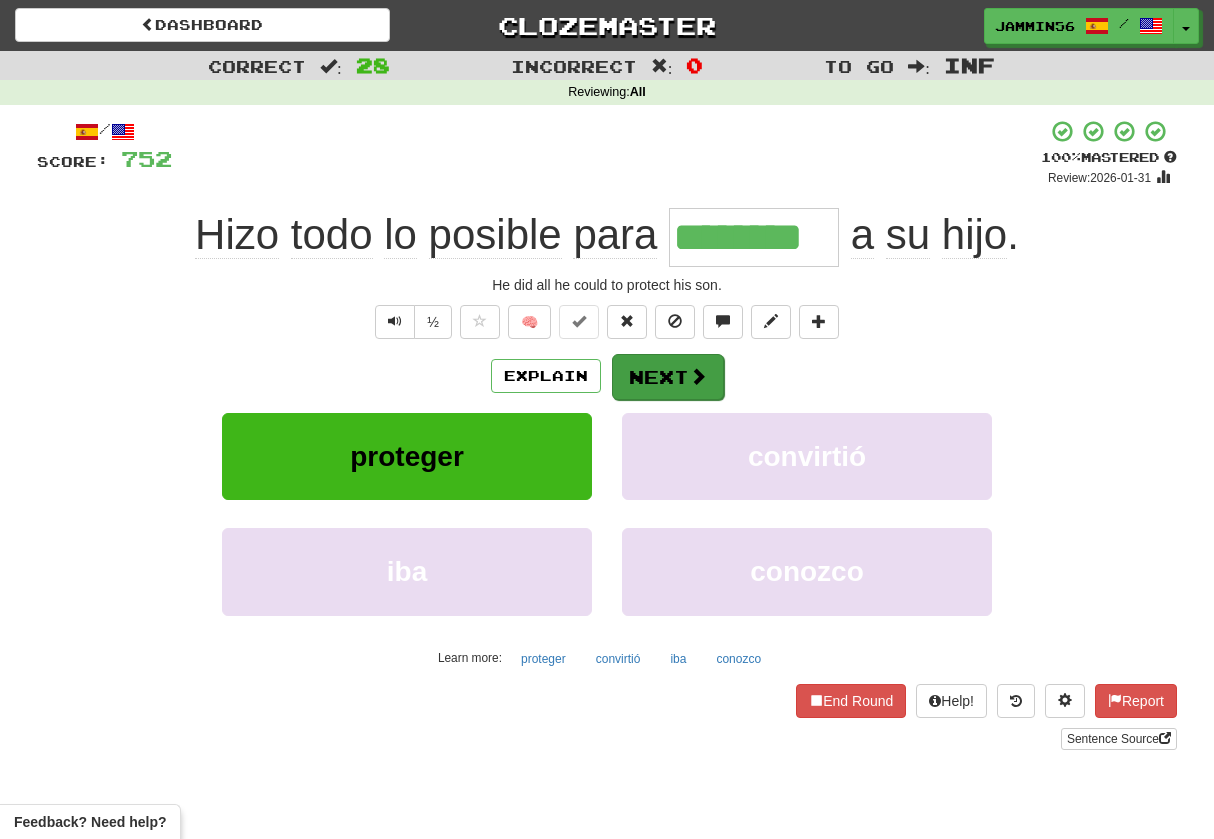 click on "Next" at bounding box center [668, 377] 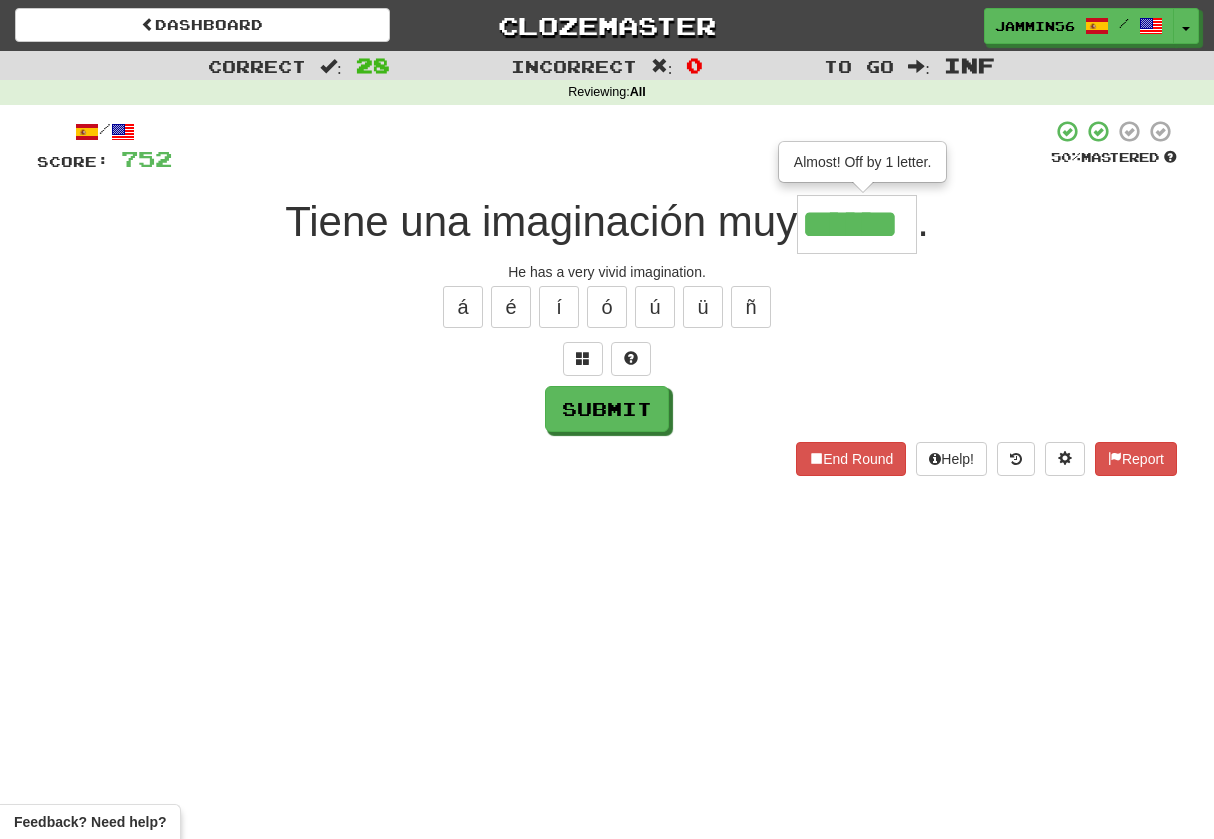 type on "******" 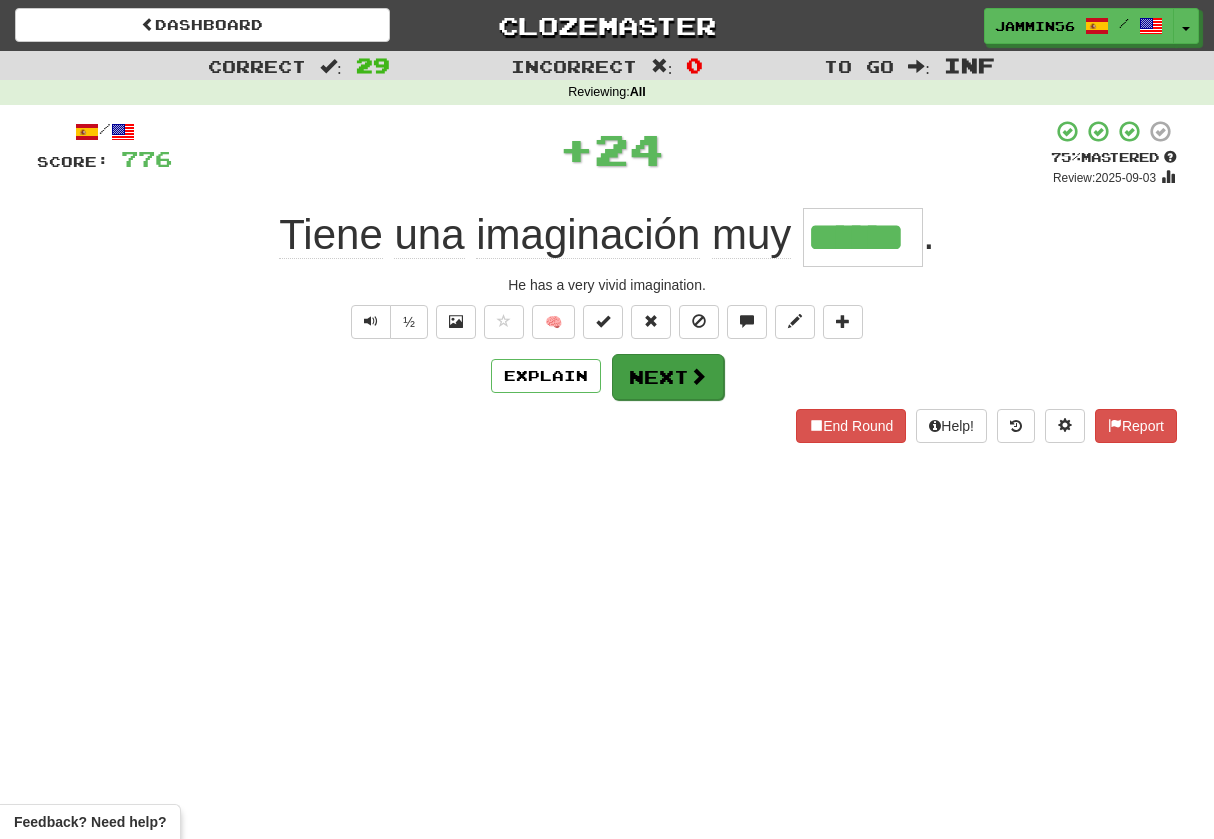 click on "Next" at bounding box center (668, 377) 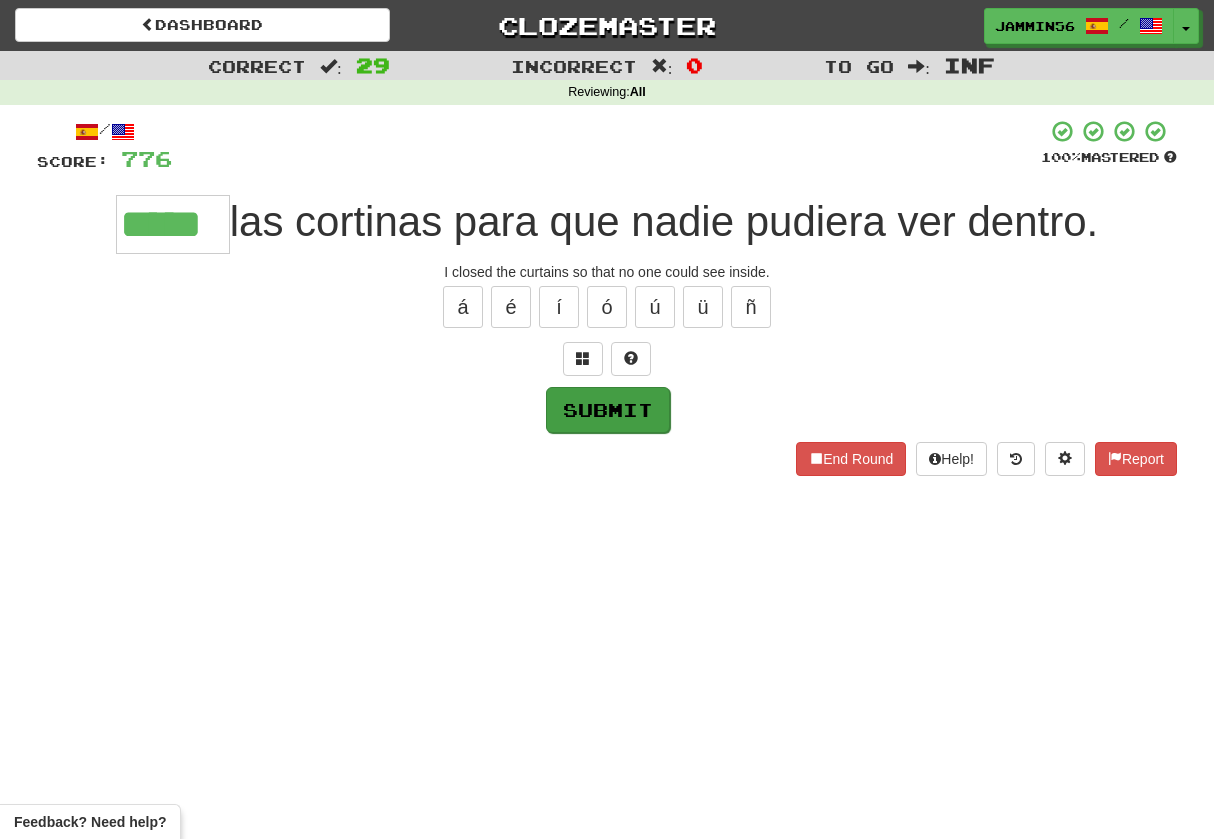 click on "Submit" at bounding box center [608, 410] 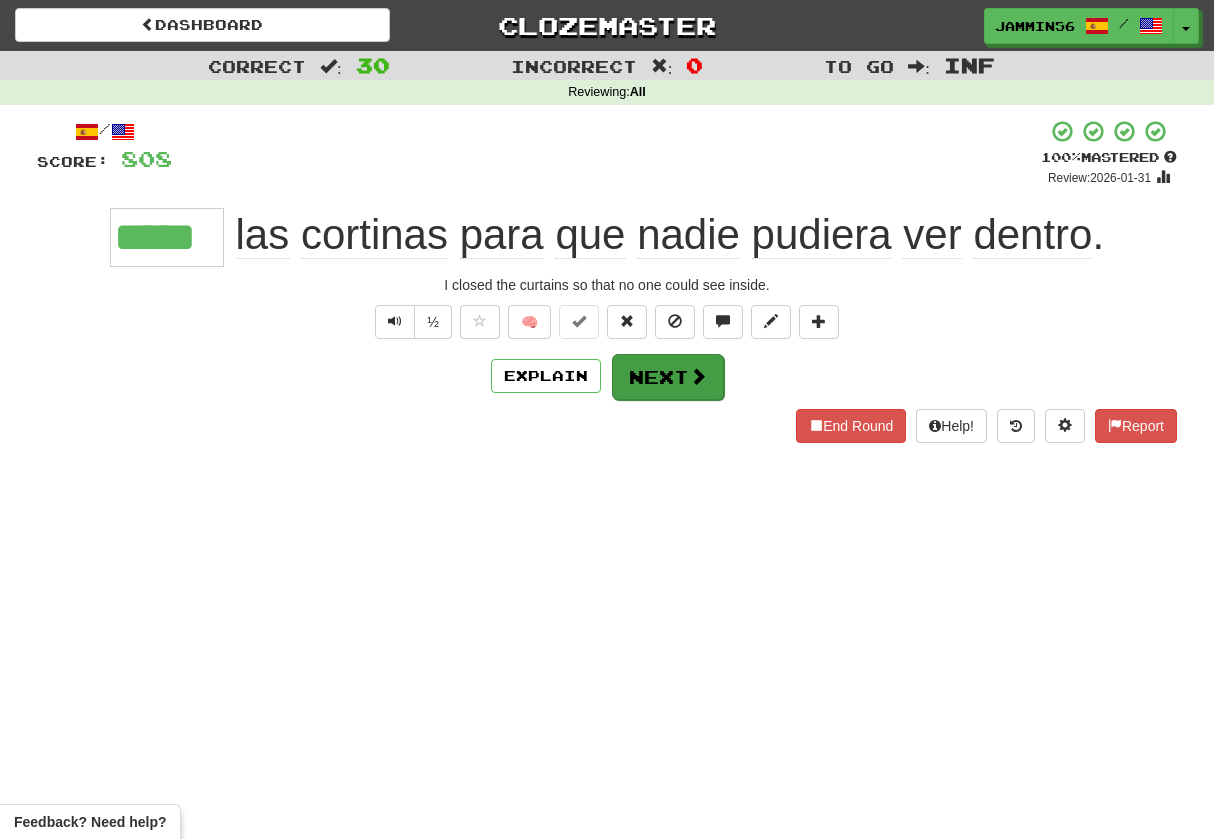 click on "Next" at bounding box center (668, 377) 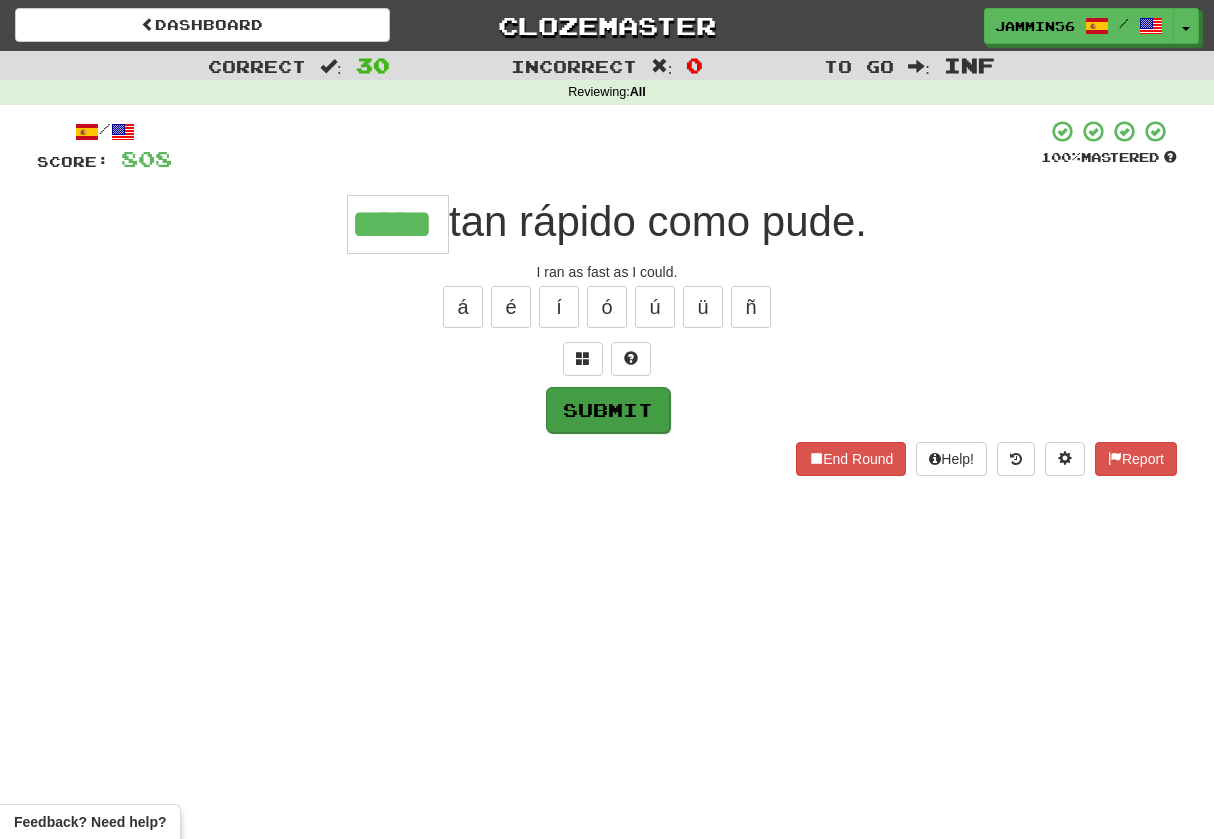 click on "Submit" at bounding box center (608, 410) 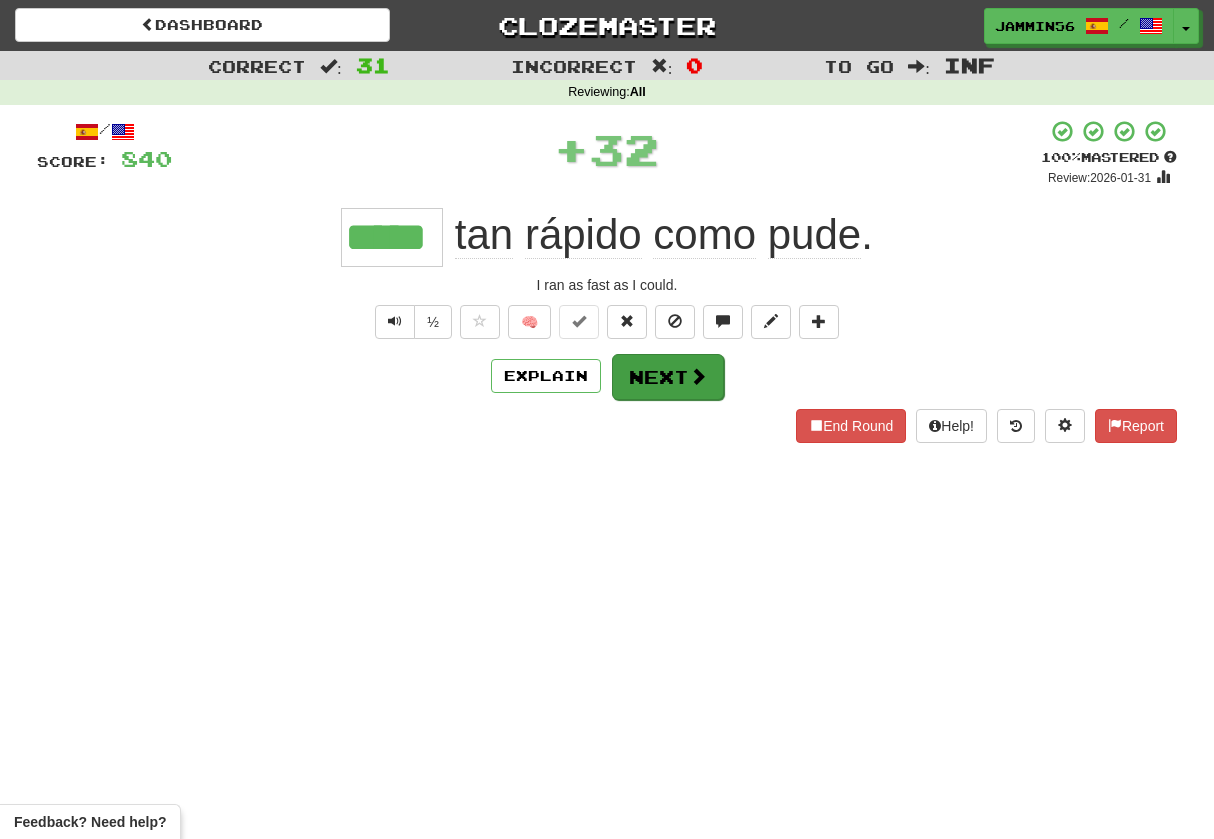 click on "Next" at bounding box center (668, 377) 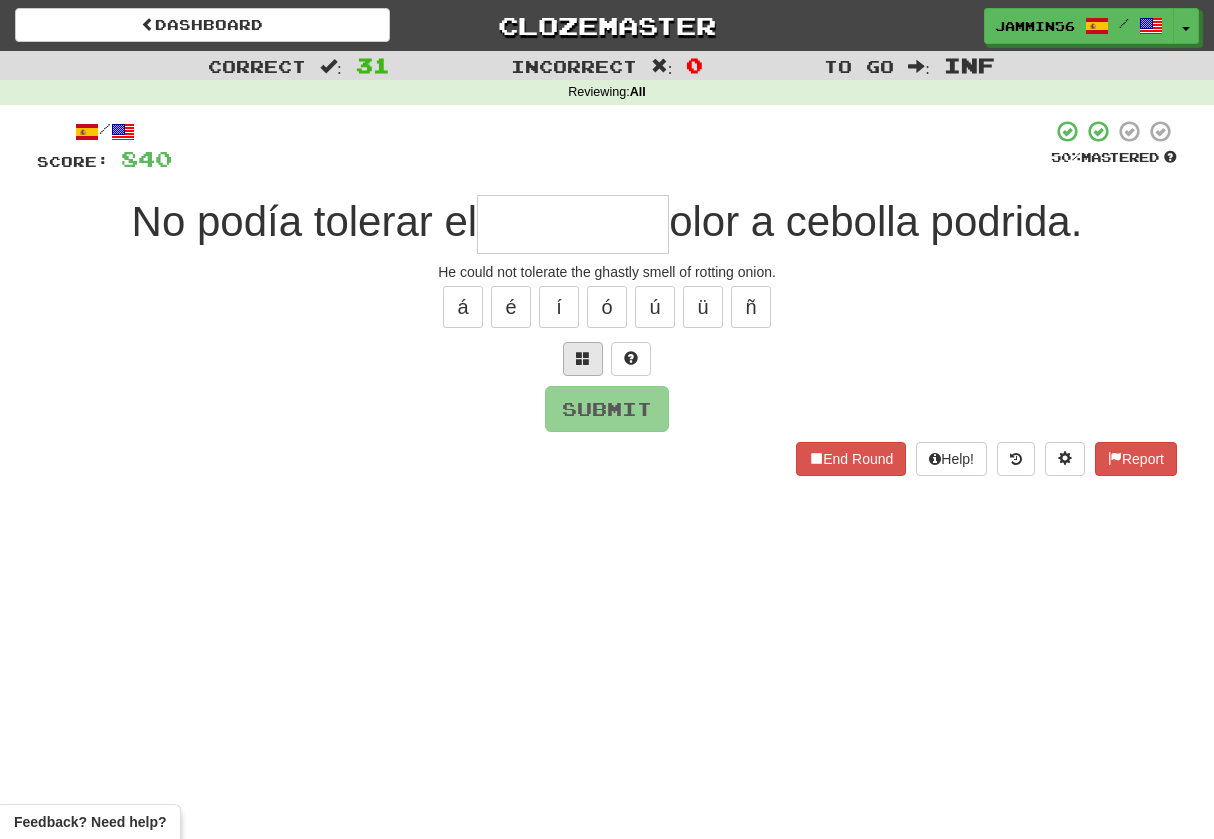 click at bounding box center [583, 359] 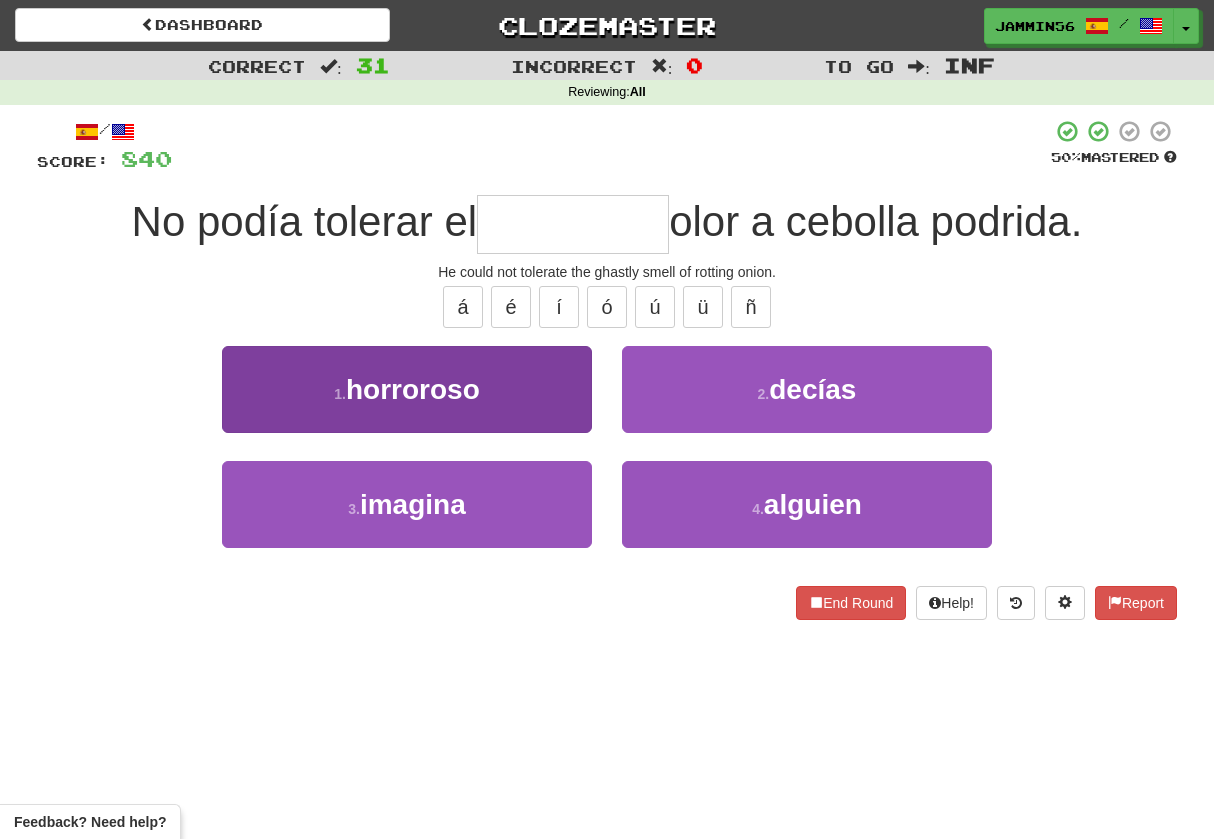 click on "1 .  horroroso" at bounding box center [407, 389] 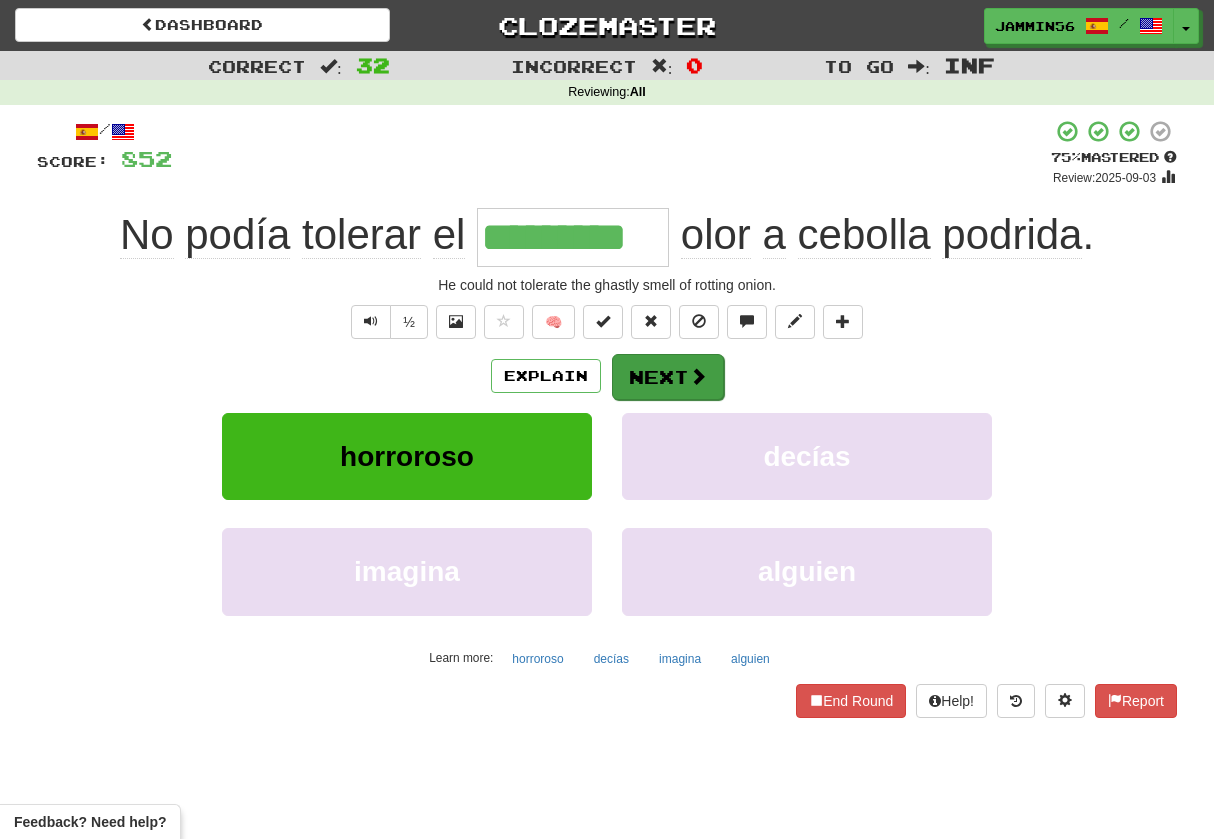 click on "Next" at bounding box center (668, 377) 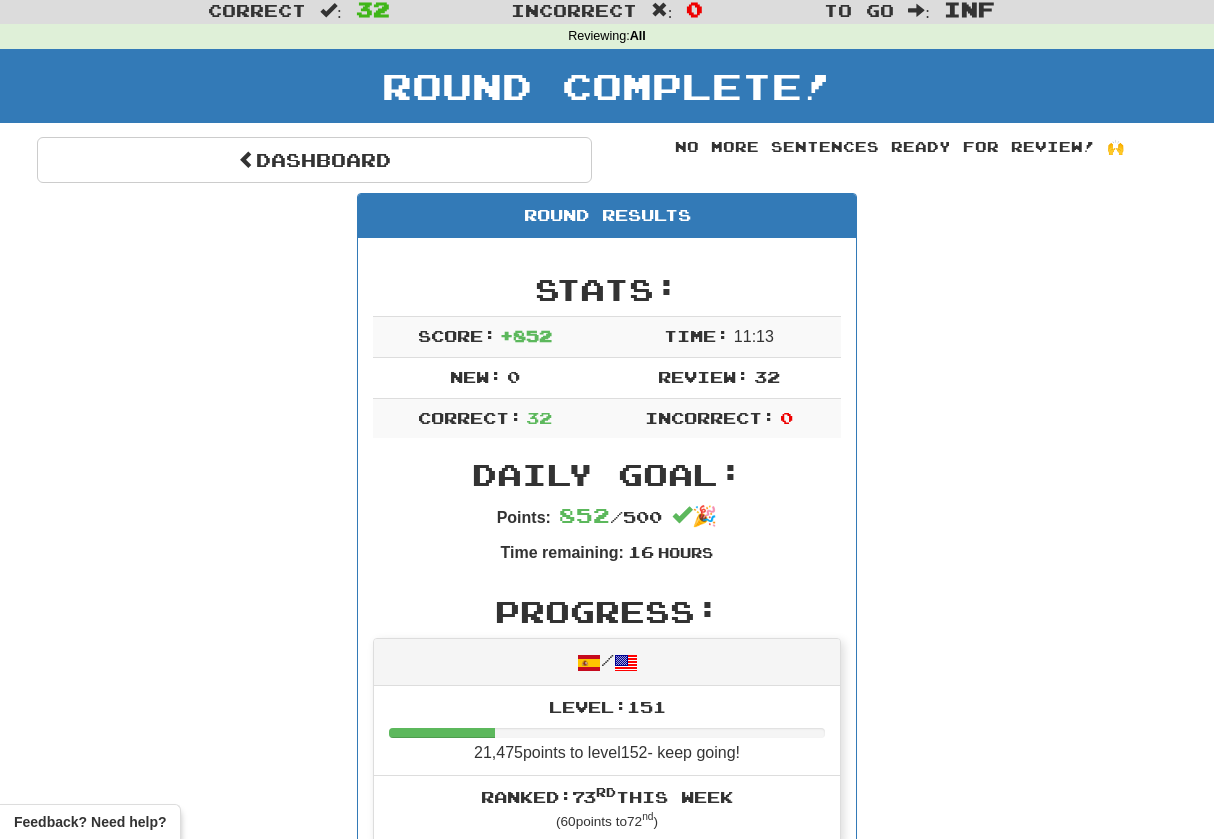 scroll, scrollTop: 0, scrollLeft: 0, axis: both 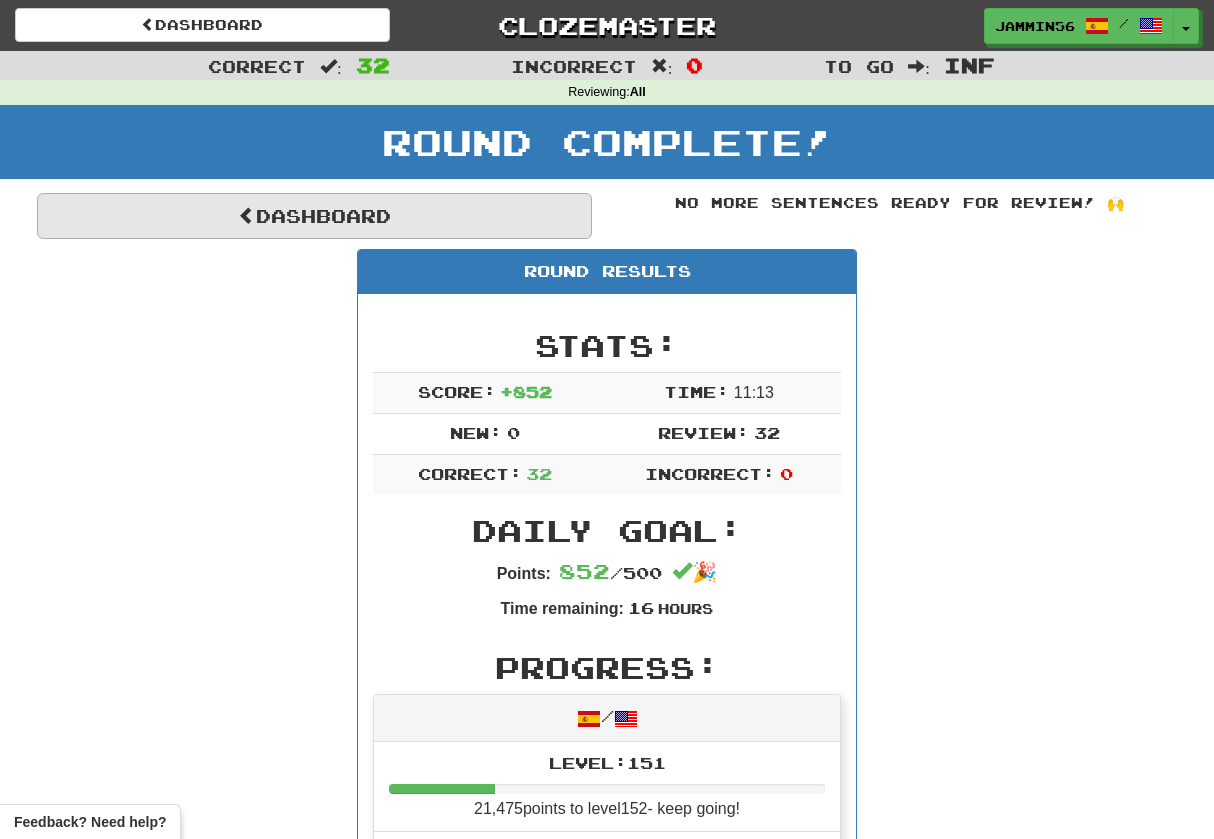 click on "Dashboard" at bounding box center (314, 216) 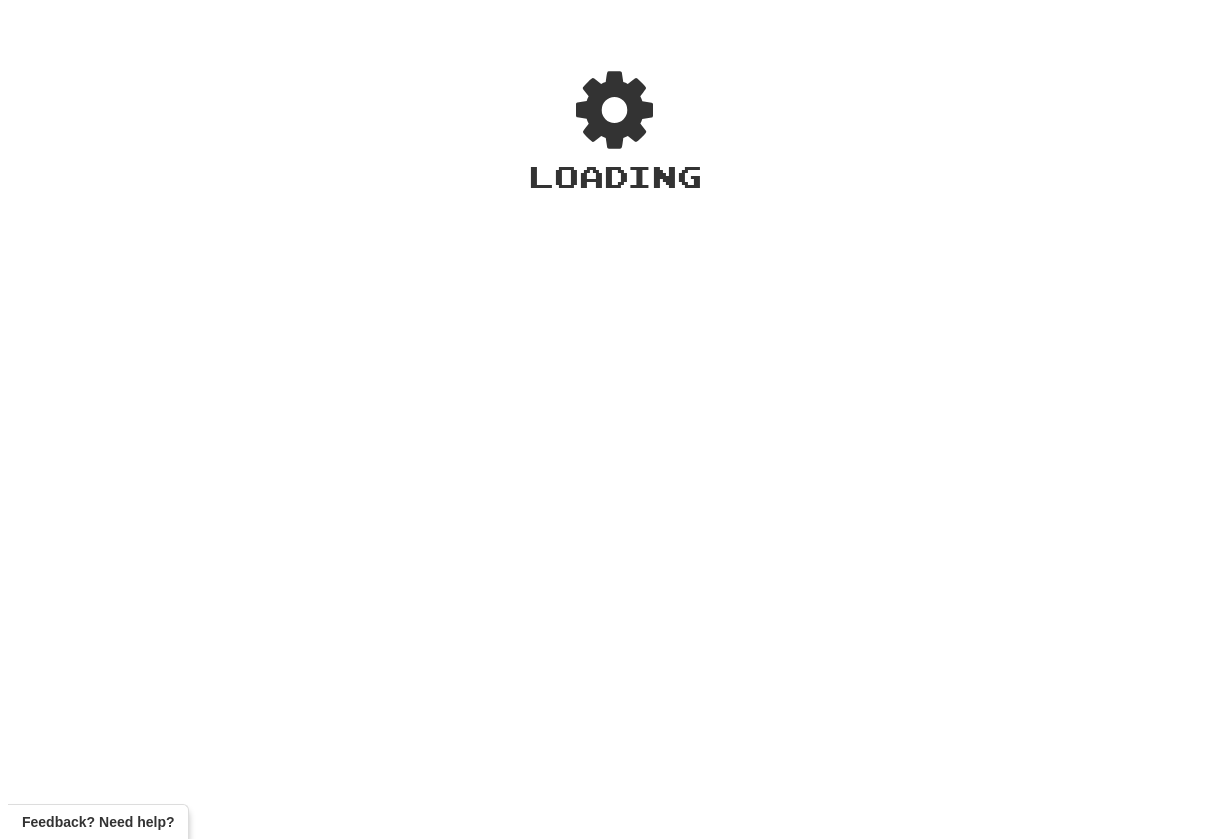 scroll, scrollTop: 0, scrollLeft: 0, axis: both 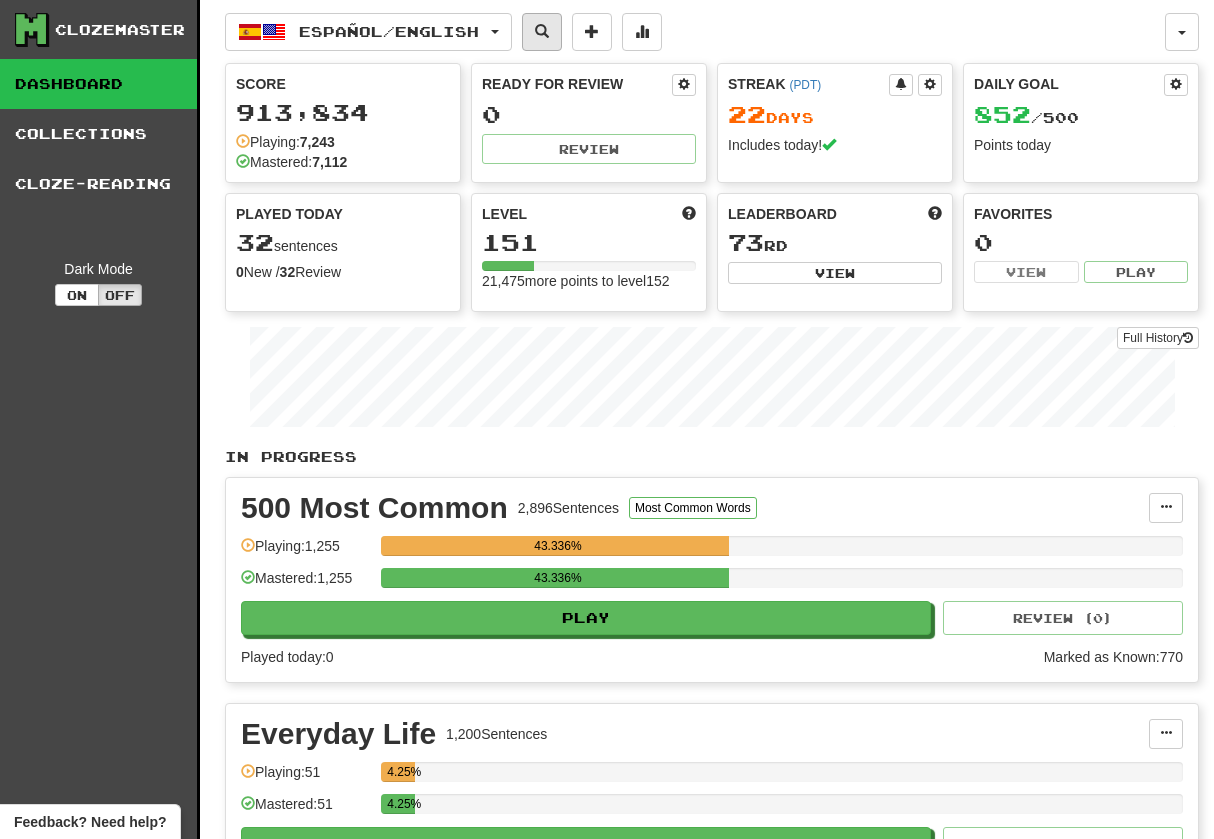 click at bounding box center [542, 31] 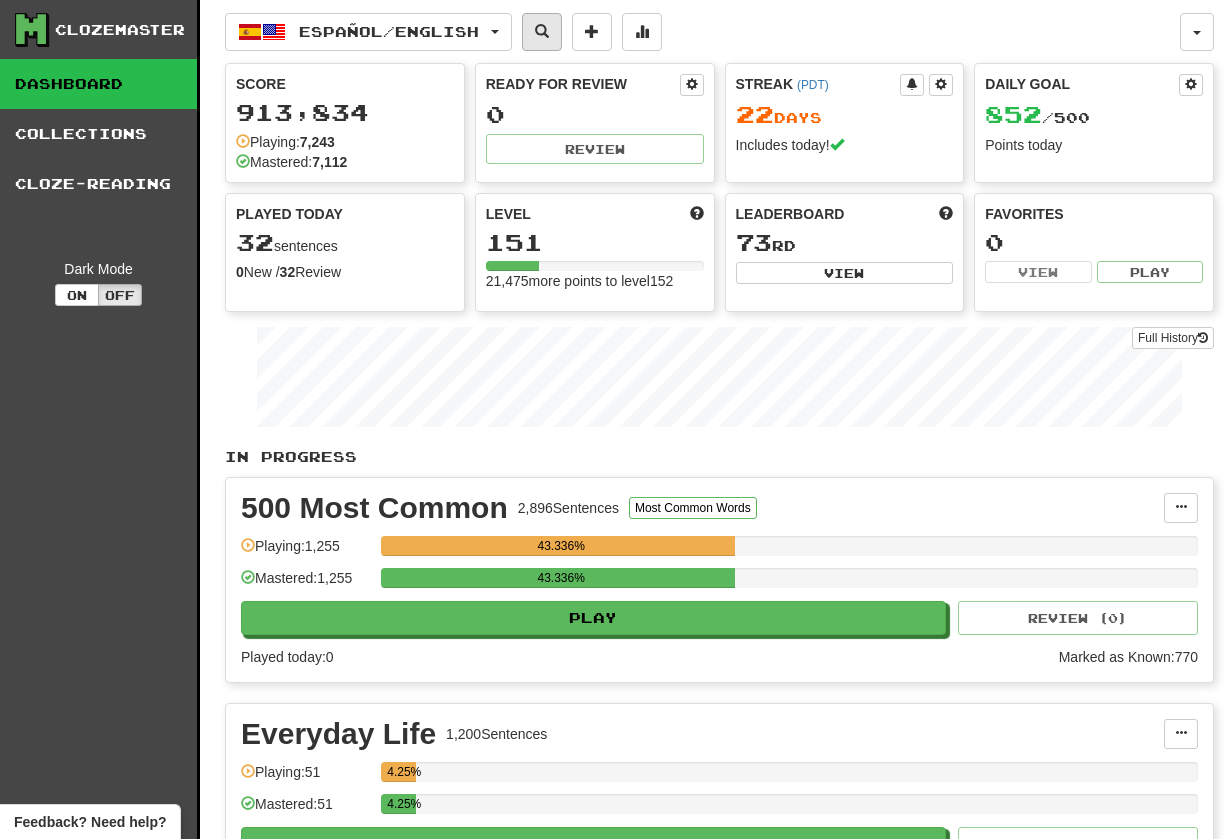 select on "****" 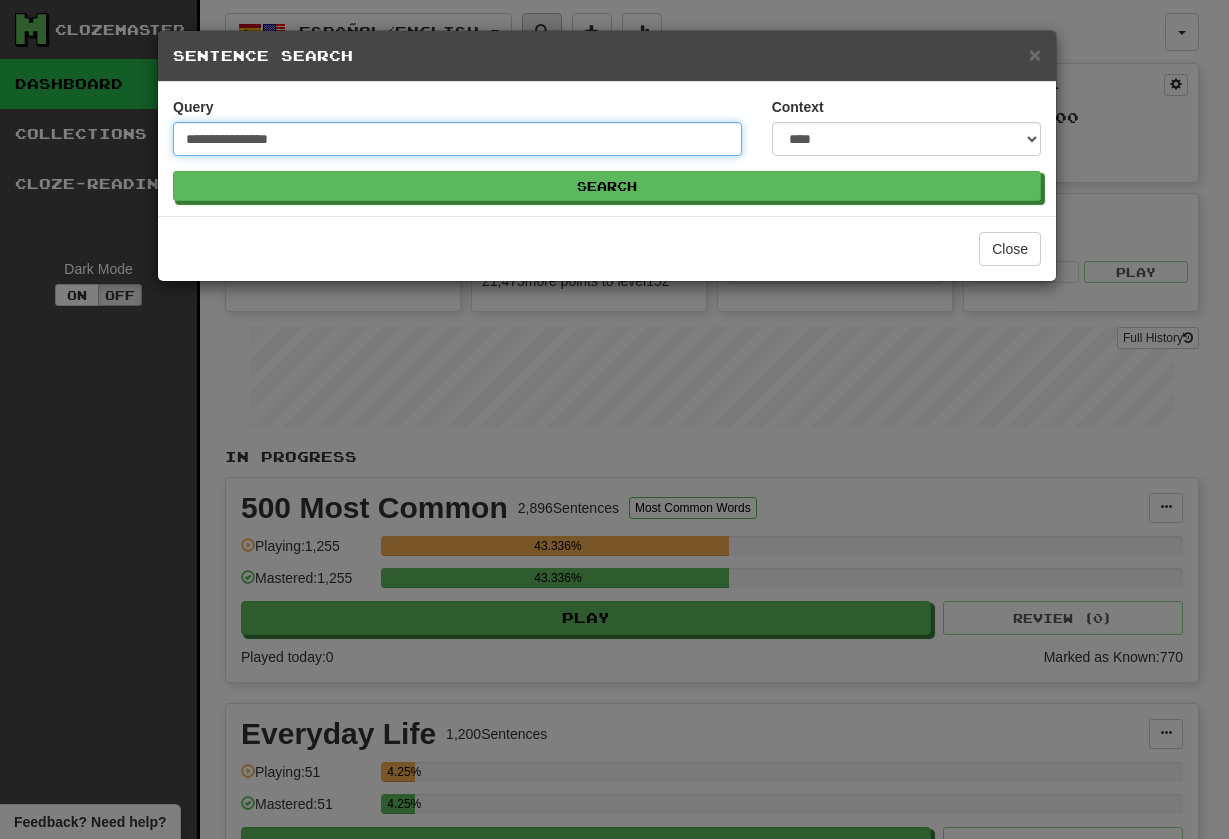 click on "Search" at bounding box center (607, 186) 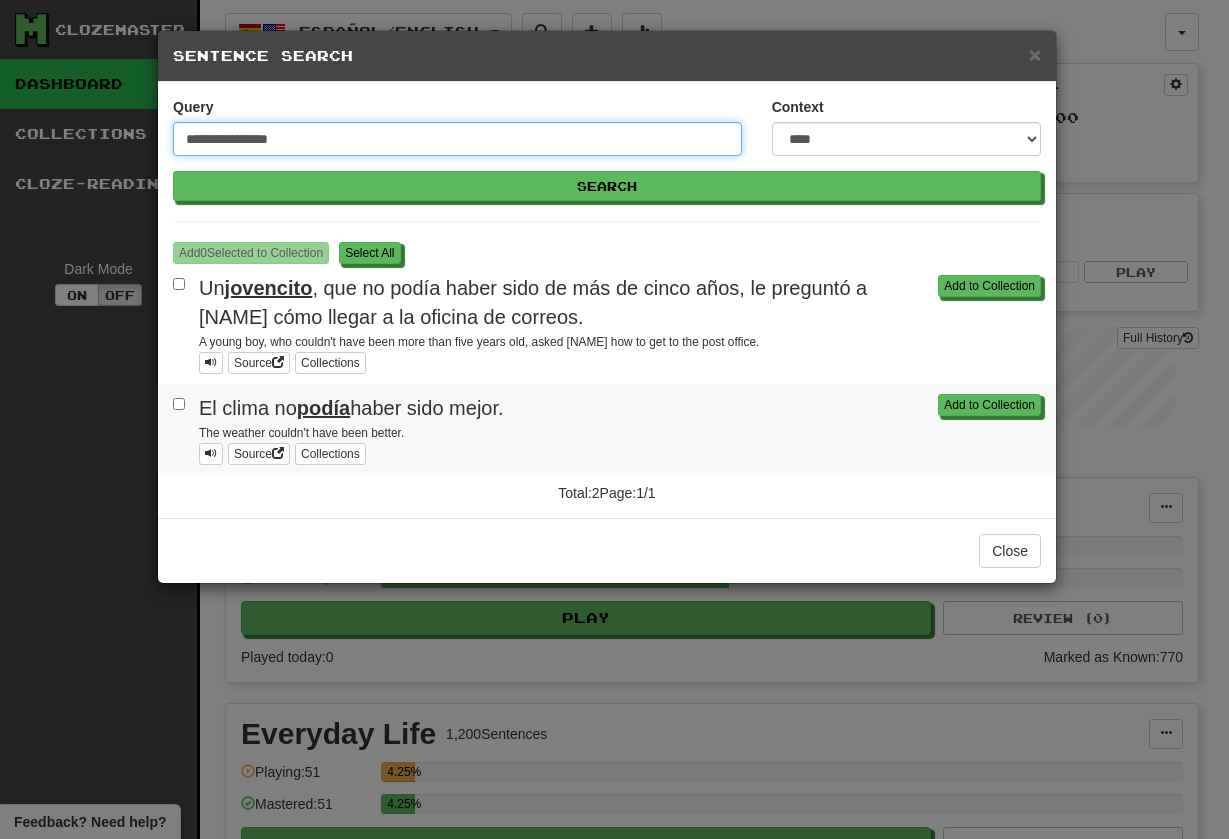 drag, startPoint x: 369, startPoint y: 142, endPoint x: 89, endPoint y: 120, distance: 280.86295 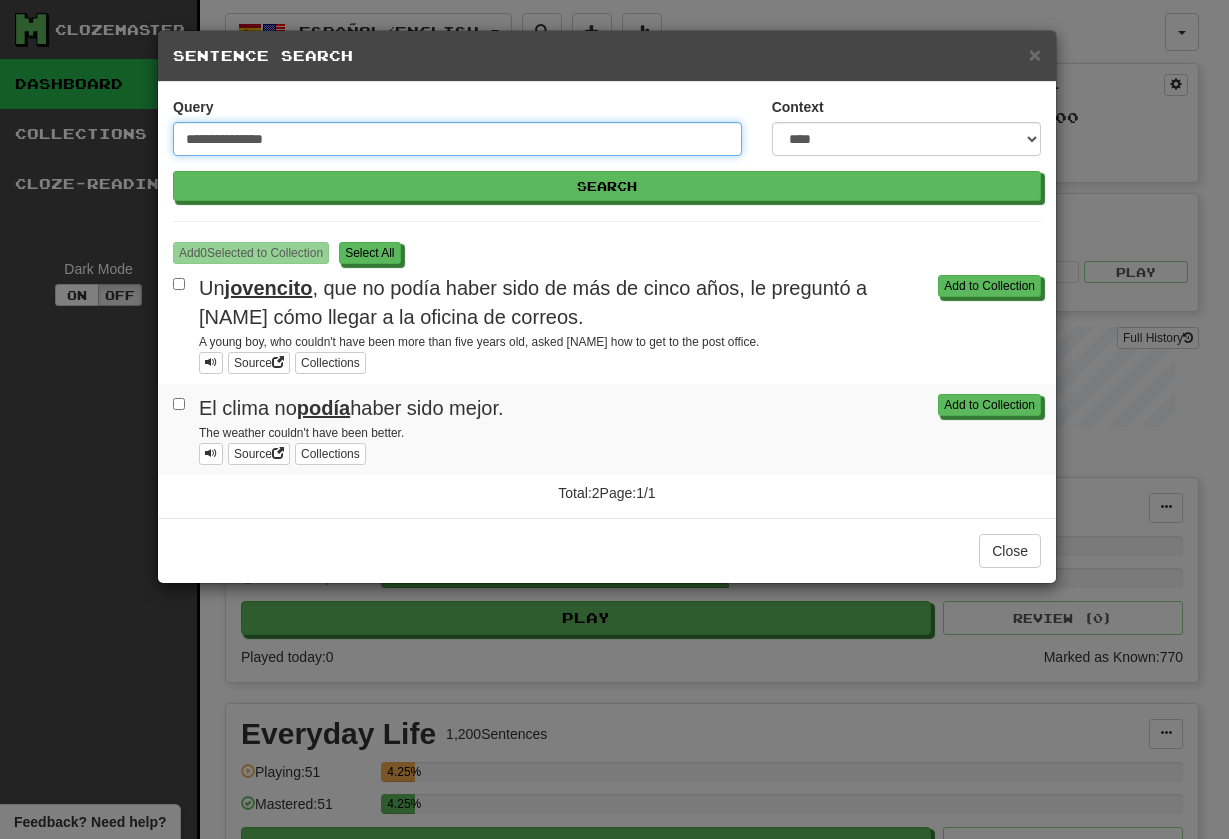 click on "Search" at bounding box center [607, 186] 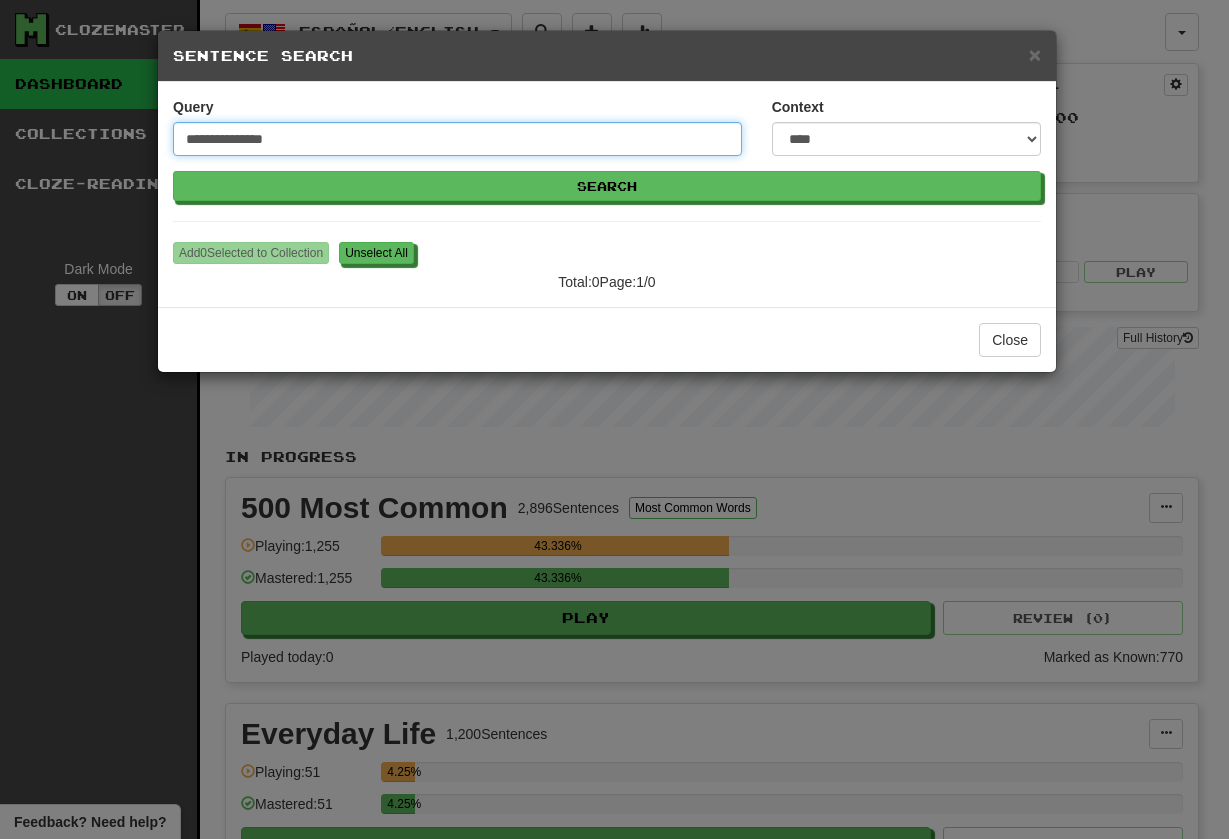 drag, startPoint x: 308, startPoint y: 138, endPoint x: 67, endPoint y: 137, distance: 241.00208 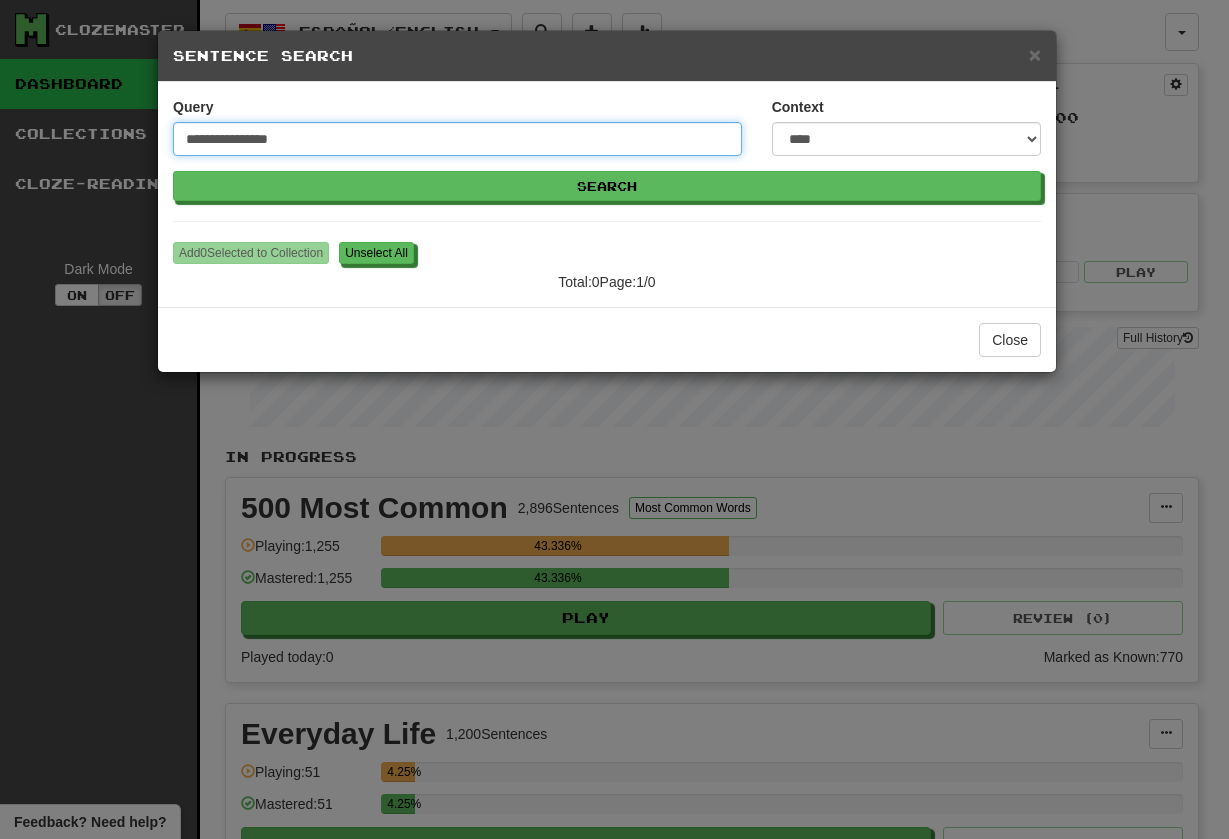 click on "Search" at bounding box center [607, 186] 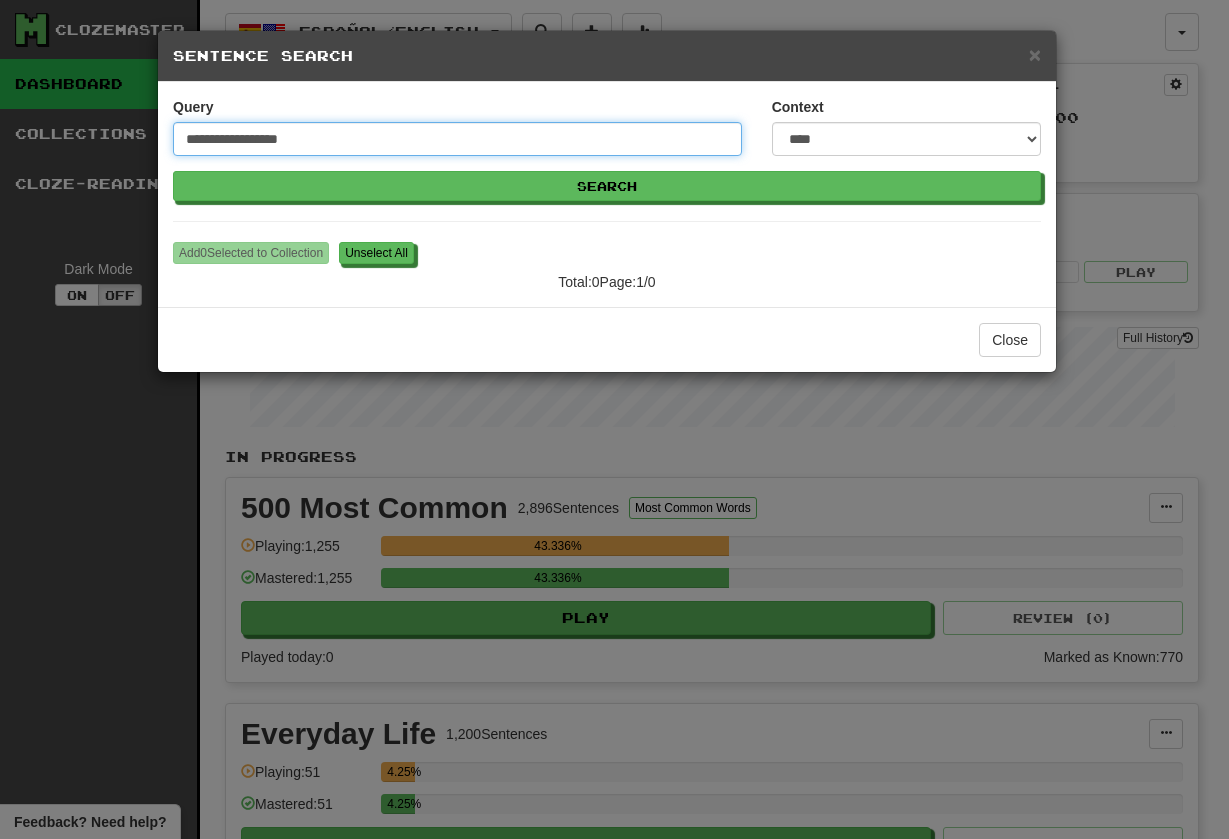 click on "Search" at bounding box center [607, 186] 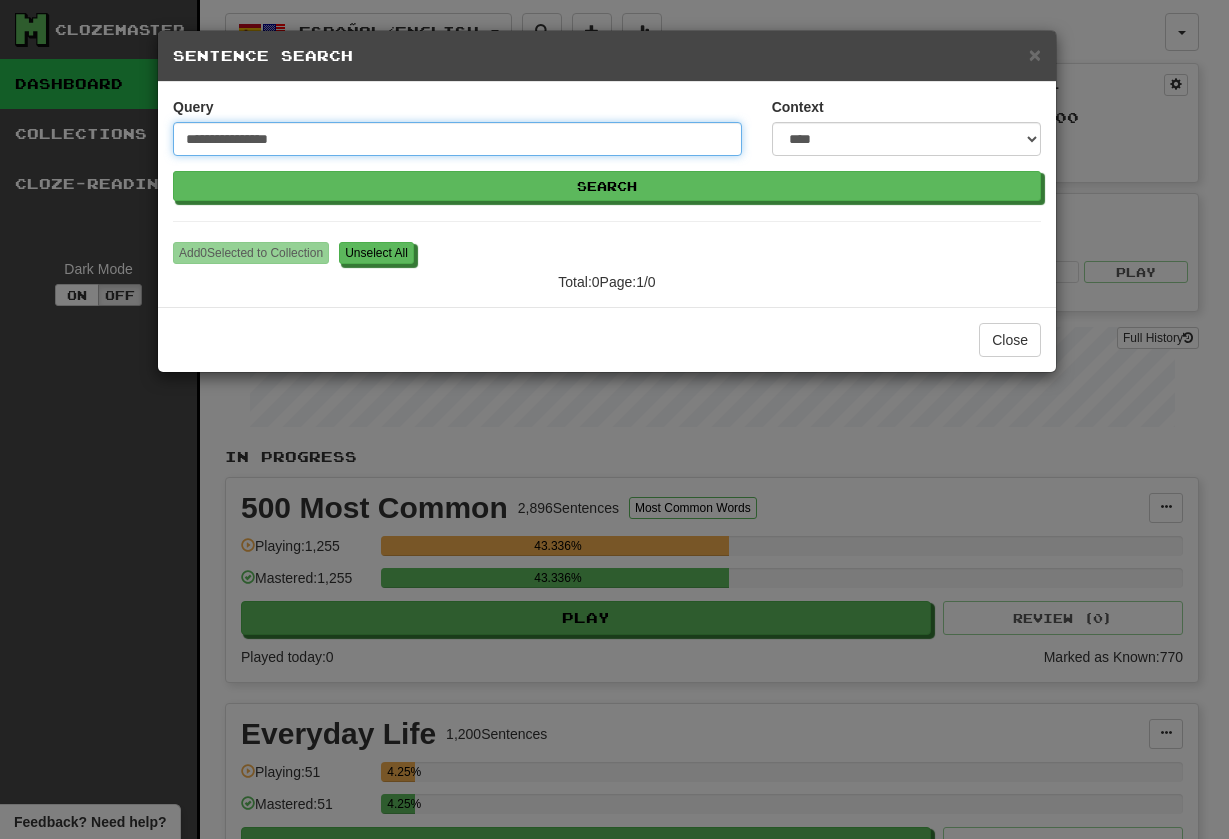 click on "Search" at bounding box center [607, 186] 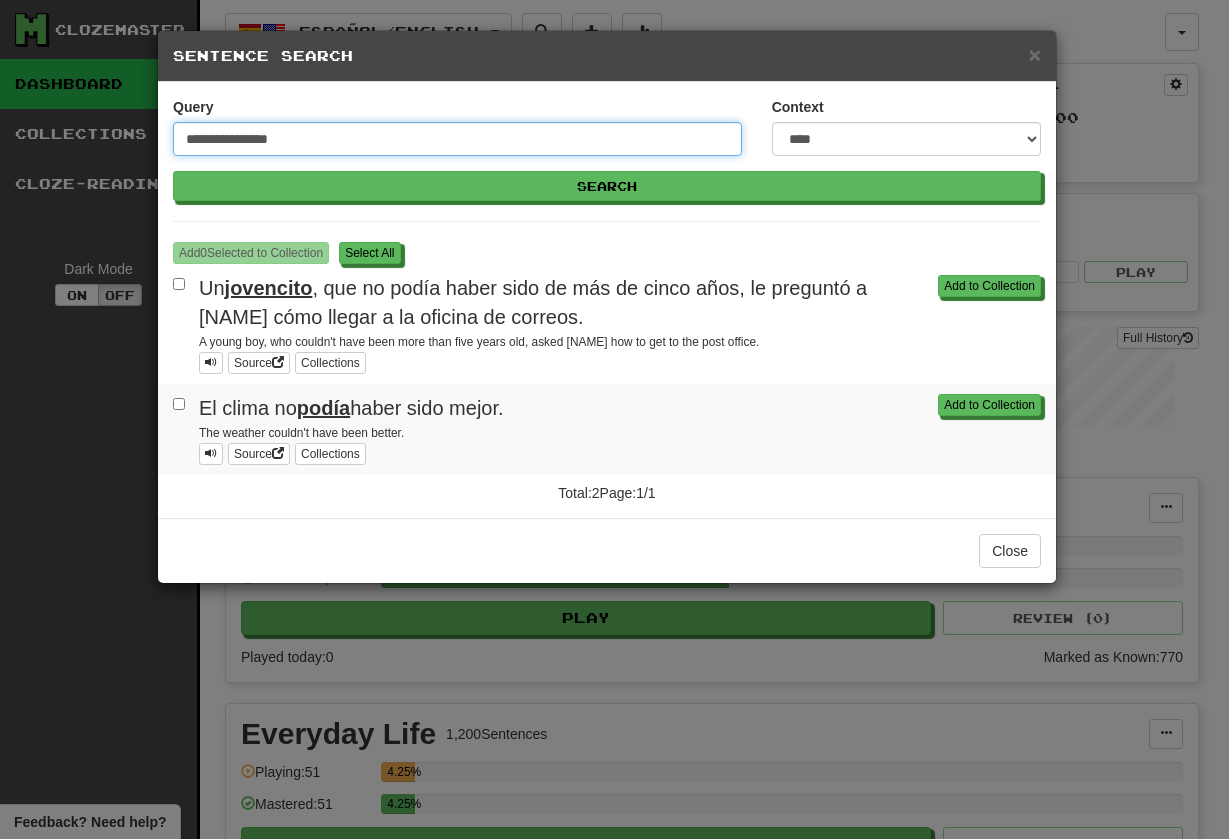 drag, startPoint x: 220, startPoint y: 139, endPoint x: 148, endPoint y: 131, distance: 72.443085 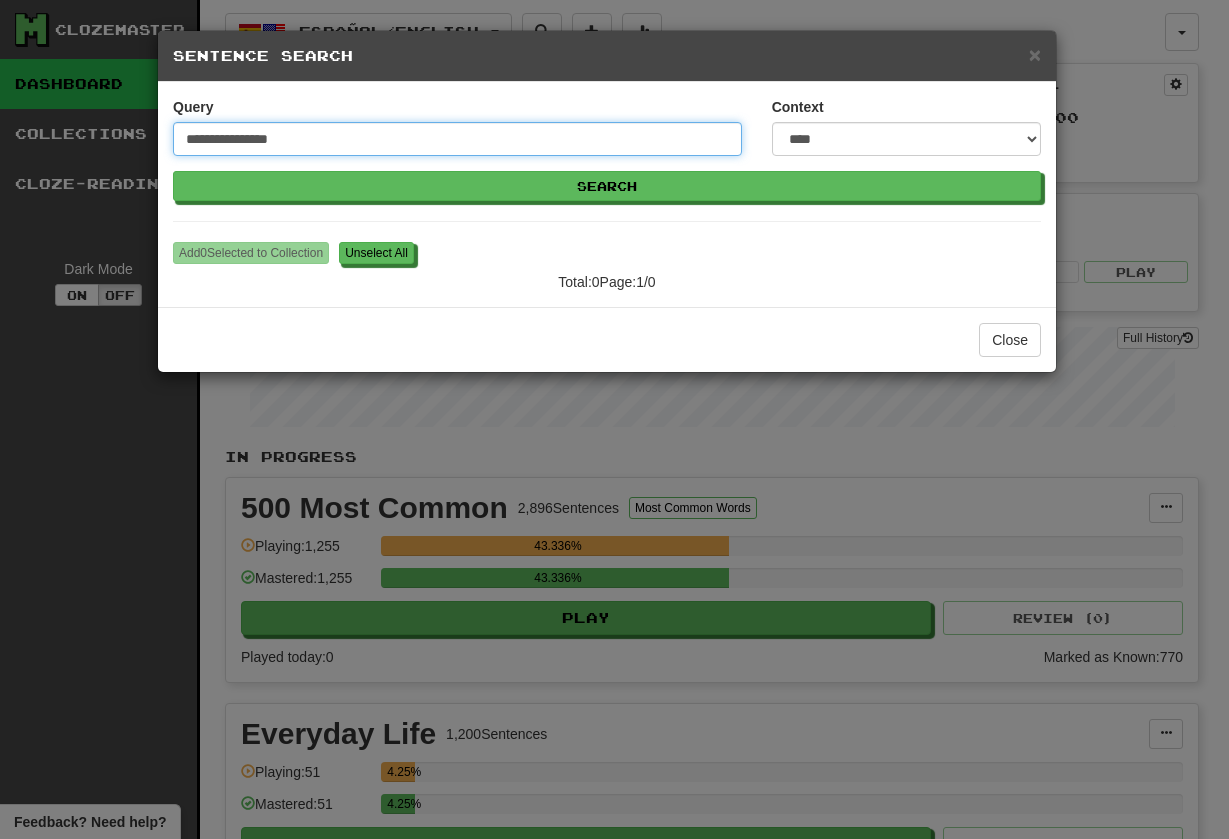 drag, startPoint x: 351, startPoint y: 144, endPoint x: 89, endPoint y: 139, distance: 262.0477 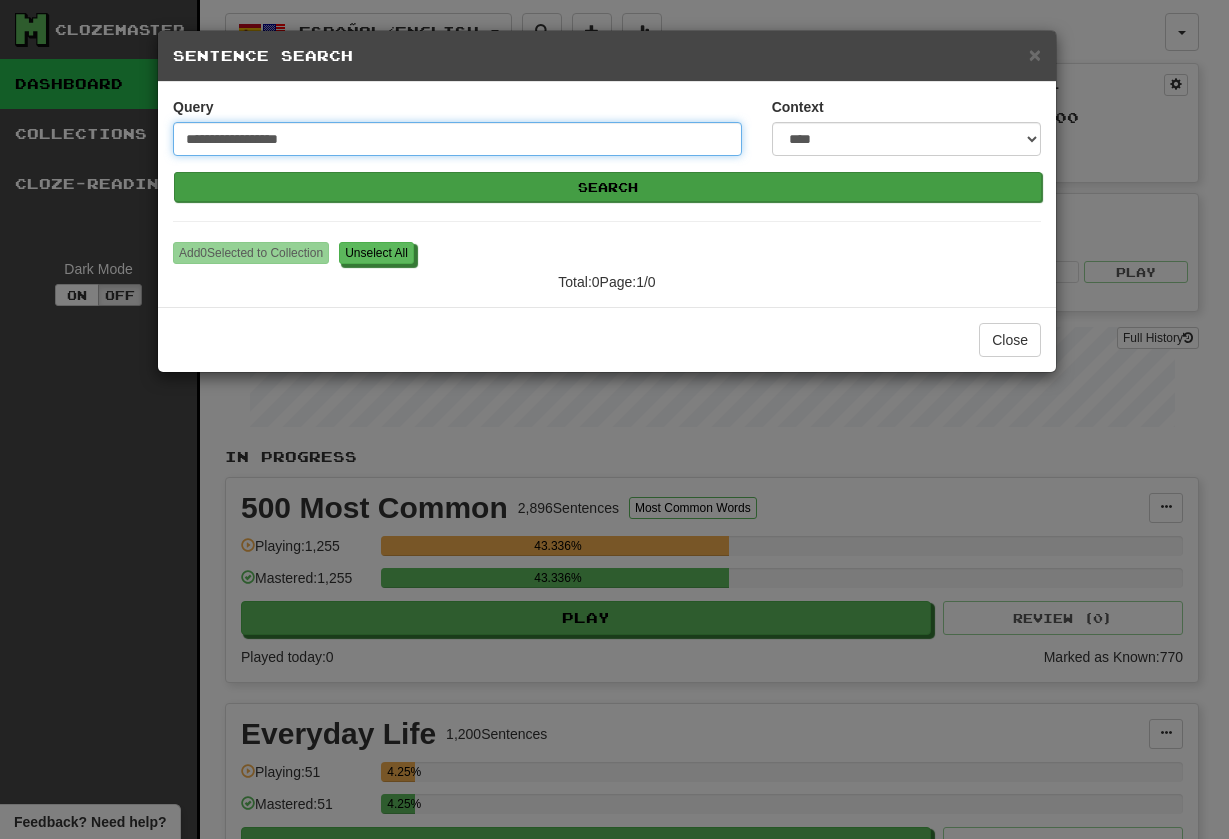 click on "Search" at bounding box center [608, 187] 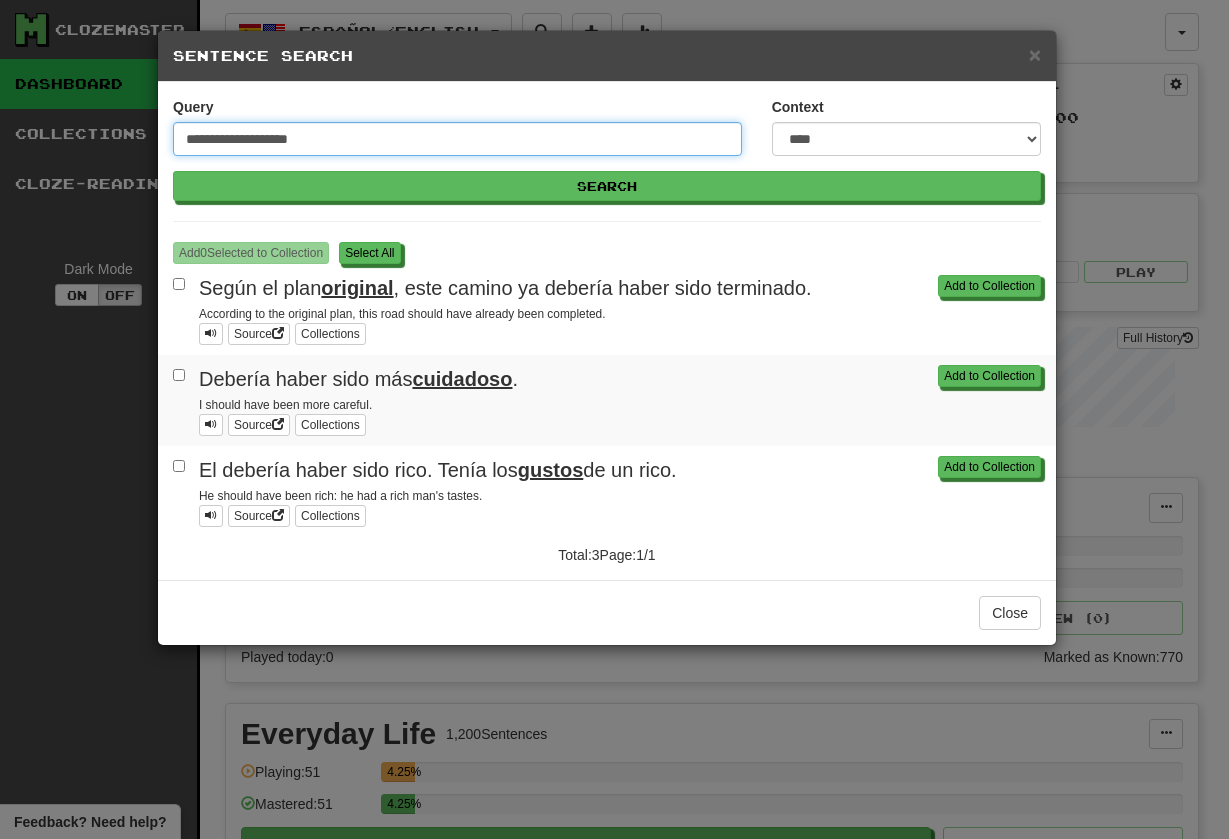 type on "**********" 